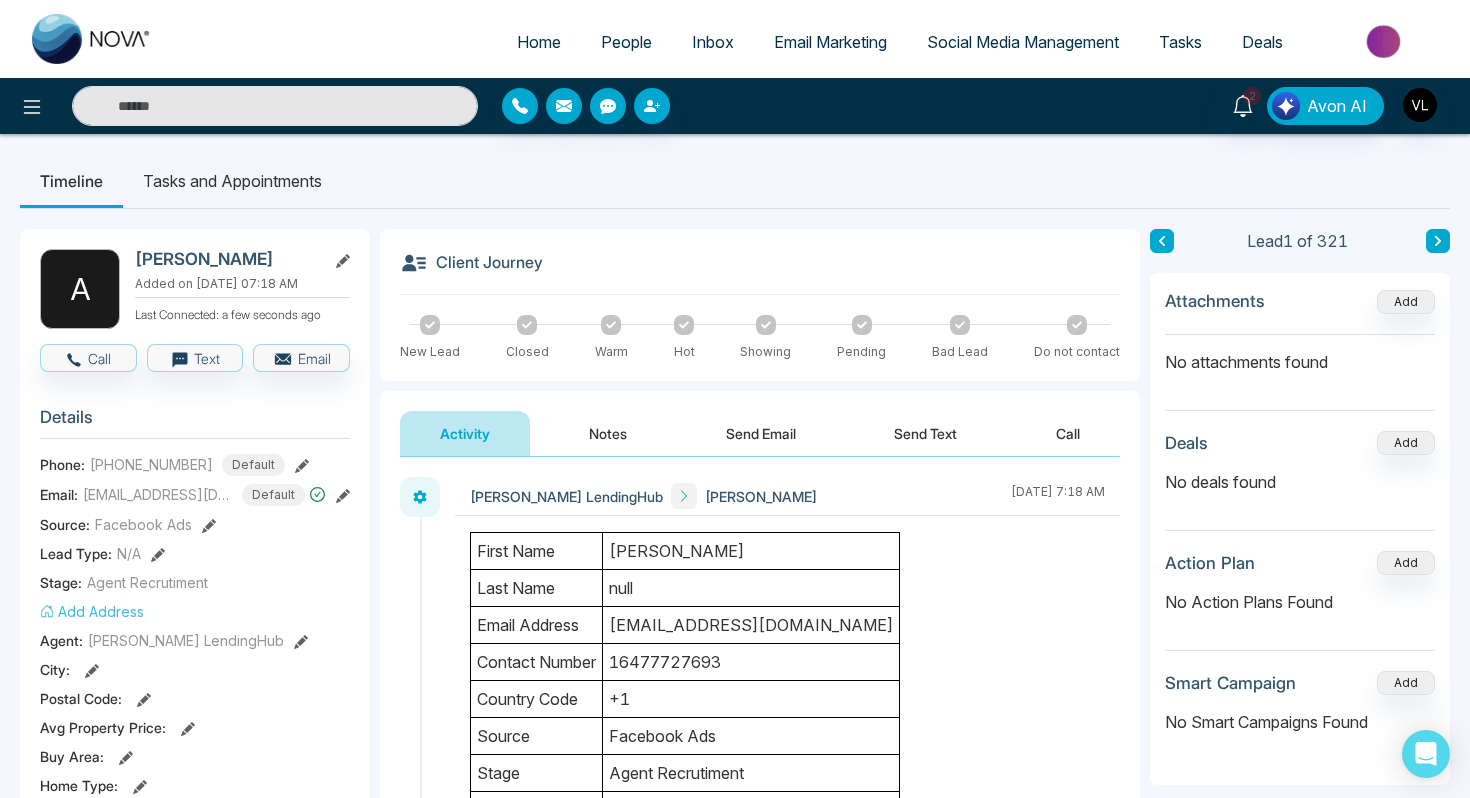 scroll, scrollTop: 0, scrollLeft: 0, axis: both 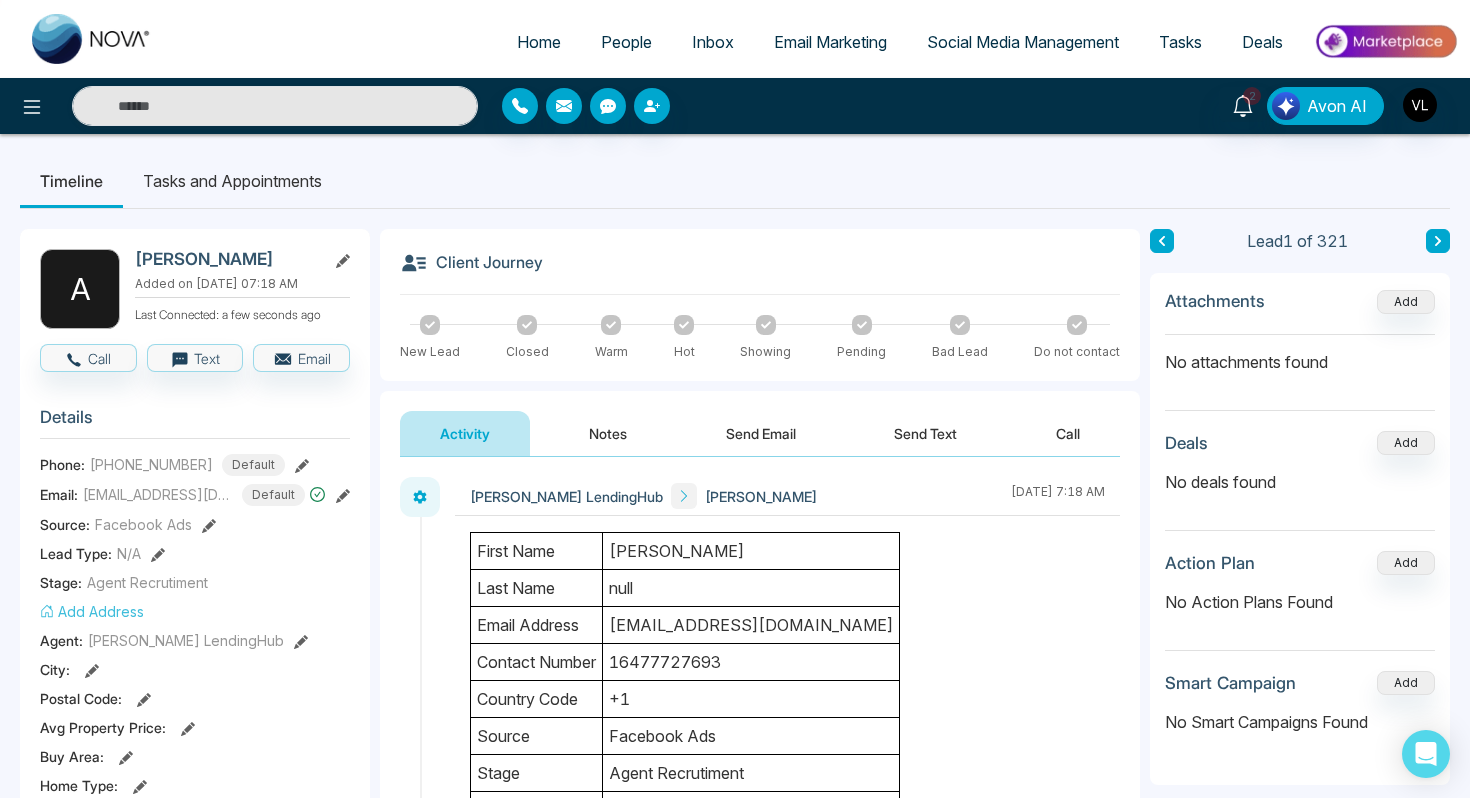 click on "A [PERSON_NAME]  Added on   [DATE] 07:18 AM Last Connected:   a few seconds ago   Call   Text   Email Details Phone: [PHONE_NUMBER] Default Email: [EMAIL_ADDRESS][DOMAIN_NAME] Default Source: Facebook Ads Lead Type: N/A Stage: Agent Recrutiment Add Address Agent: [PERSON_NAME] LendingHub City : Postal Code : Avg Property Price : Buy Area : Home Type : Start Date : Last Contact Date : Province : Timeframe : Urgency : Tags Agent Recrutiment   × Is this lead a Realtor? Lead Summary 0 Calls 0 Texts 0 Emails Social Profile   Not found Not found Not found Custom Lead Data Delete lead" at bounding box center (195, 923) 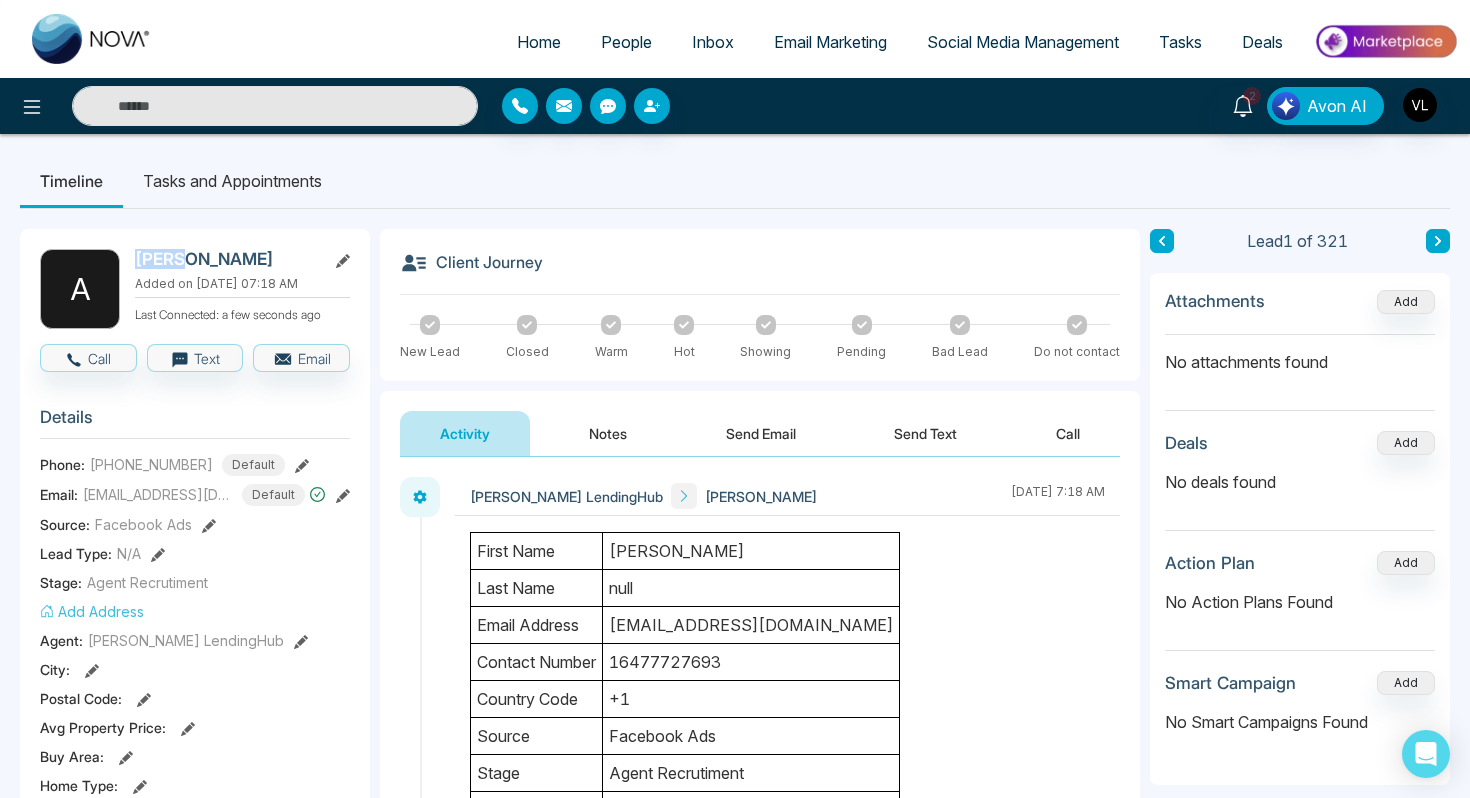 drag, startPoint x: 260, startPoint y: 242, endPoint x: 223, endPoint y: 245, distance: 37.12142 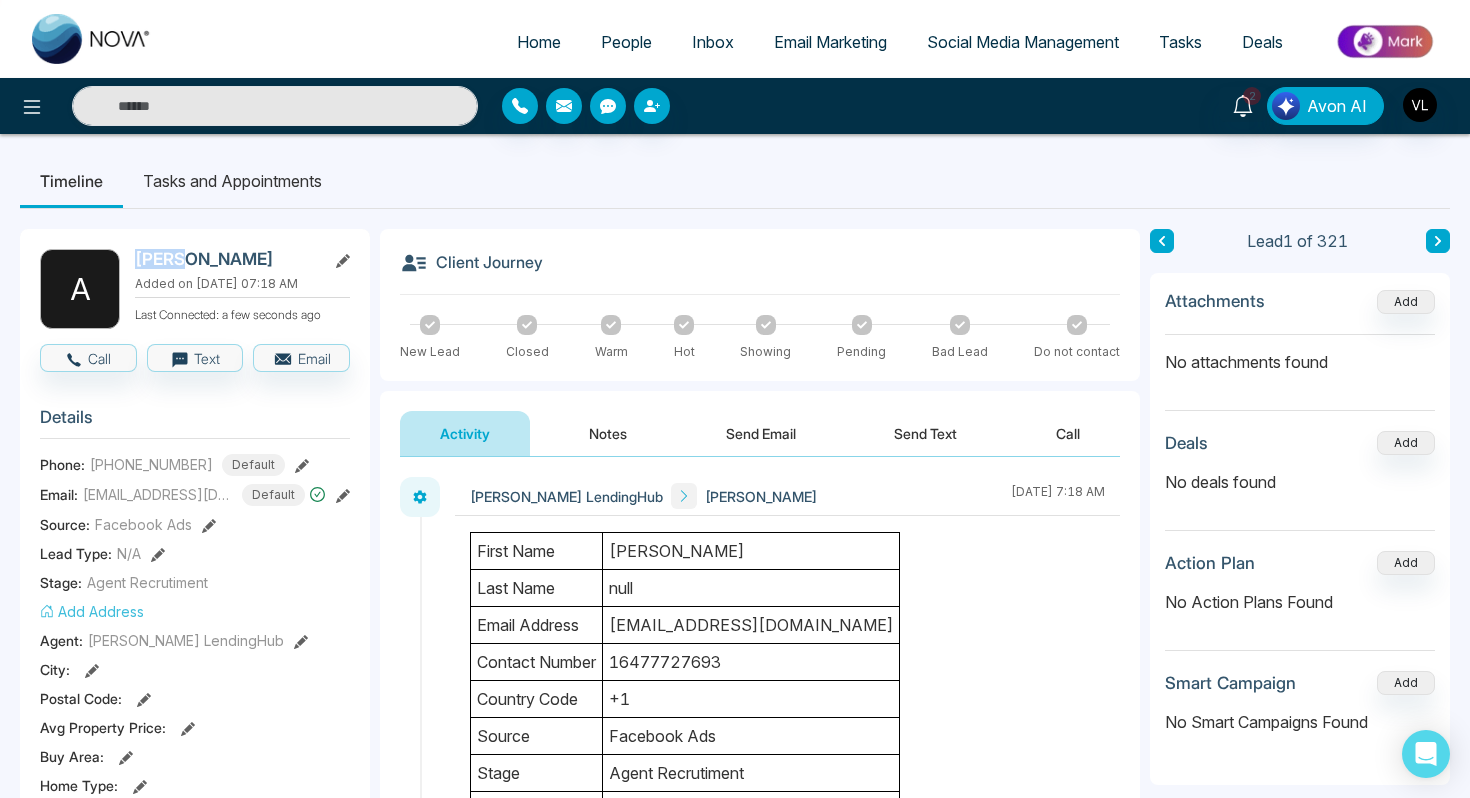 click on "A [PERSON_NAME]  Added on   [DATE] 07:18 AM Last Connected:   a few seconds ago   Call   Text   Email Details Phone: [PHONE_NUMBER] Default Email: [EMAIL_ADDRESS][DOMAIN_NAME] Default Source: Facebook Ads Lead Type: N/A Stage: Agent Recrutiment Add Address Agent: [PERSON_NAME] LendingHub City : Postal Code : Avg Property Price : Buy Area : Home Type : Start Date : Last Contact Date : Province : Timeframe : Urgency : Tags Agent Recrutiment   × Is this lead a Realtor? Lead Summary 0 Calls 0 Texts 0 Emails Social Profile   Not found Not found Not found Custom Lead Data Delete lead" at bounding box center (195, 923) 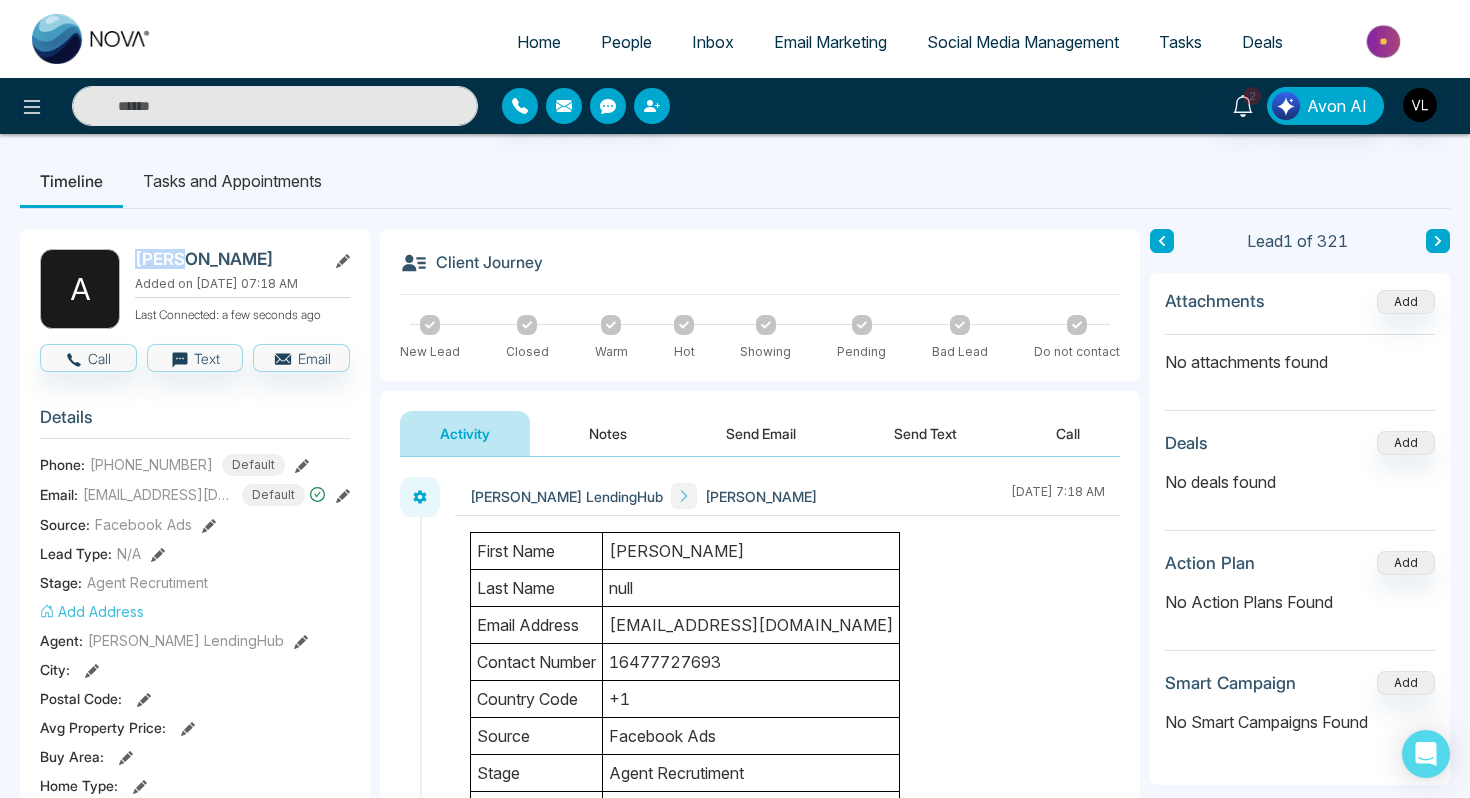 click on "A [PERSON_NAME]  Added on   [DATE] 07:18 AM Last Connected:   a few seconds ago   Call   Text   Email Details Phone: [PHONE_NUMBER] Default Email: [EMAIL_ADDRESS][DOMAIN_NAME] Default Source: Facebook Ads Lead Type: N/A Stage: Agent Recrutiment Add Address Agent: [PERSON_NAME] LendingHub City : Postal Code : Avg Property Price : Buy Area : Home Type : Start Date : Last Contact Date : Province : Timeframe : Urgency : Tags Agent Recrutiment   × Is this lead a Realtor? Lead Summary 0 Calls 0 Texts 0 Emails Social Profile   Not found Not found Not found Custom Lead Data Delete lead" at bounding box center (195, 923) 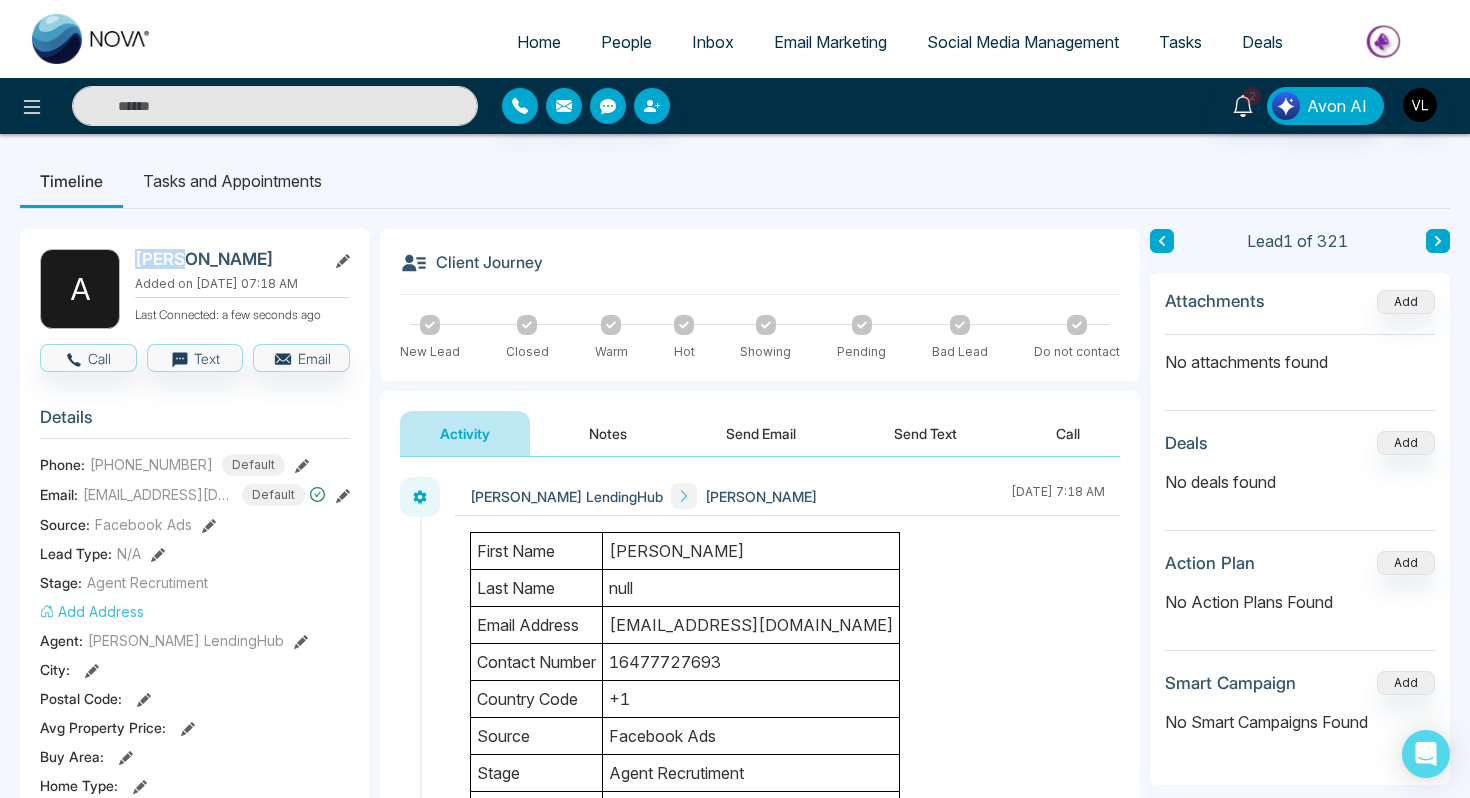 click on "A [PERSON_NAME]  Added on   [DATE] 07:18 AM Last Connected:   a few seconds ago   Call   Text   Email Details Phone: [PHONE_NUMBER] Default Email: [EMAIL_ADDRESS][DOMAIN_NAME] Default Source: Facebook Ads Lead Type: N/A Stage: Agent Recrutiment Add Address Agent: [PERSON_NAME] LendingHub City : Postal Code : Avg Property Price : Buy Area : Home Type : Start Date : Last Contact Date : Province : Timeframe : Urgency : Tags Agent Recrutiment   × Is this lead a Realtor? Lead Summary 0 Calls 0 Texts 0 Emails Social Profile   Not found Not found Not found Custom Lead Data Delete lead" at bounding box center (195, 923) 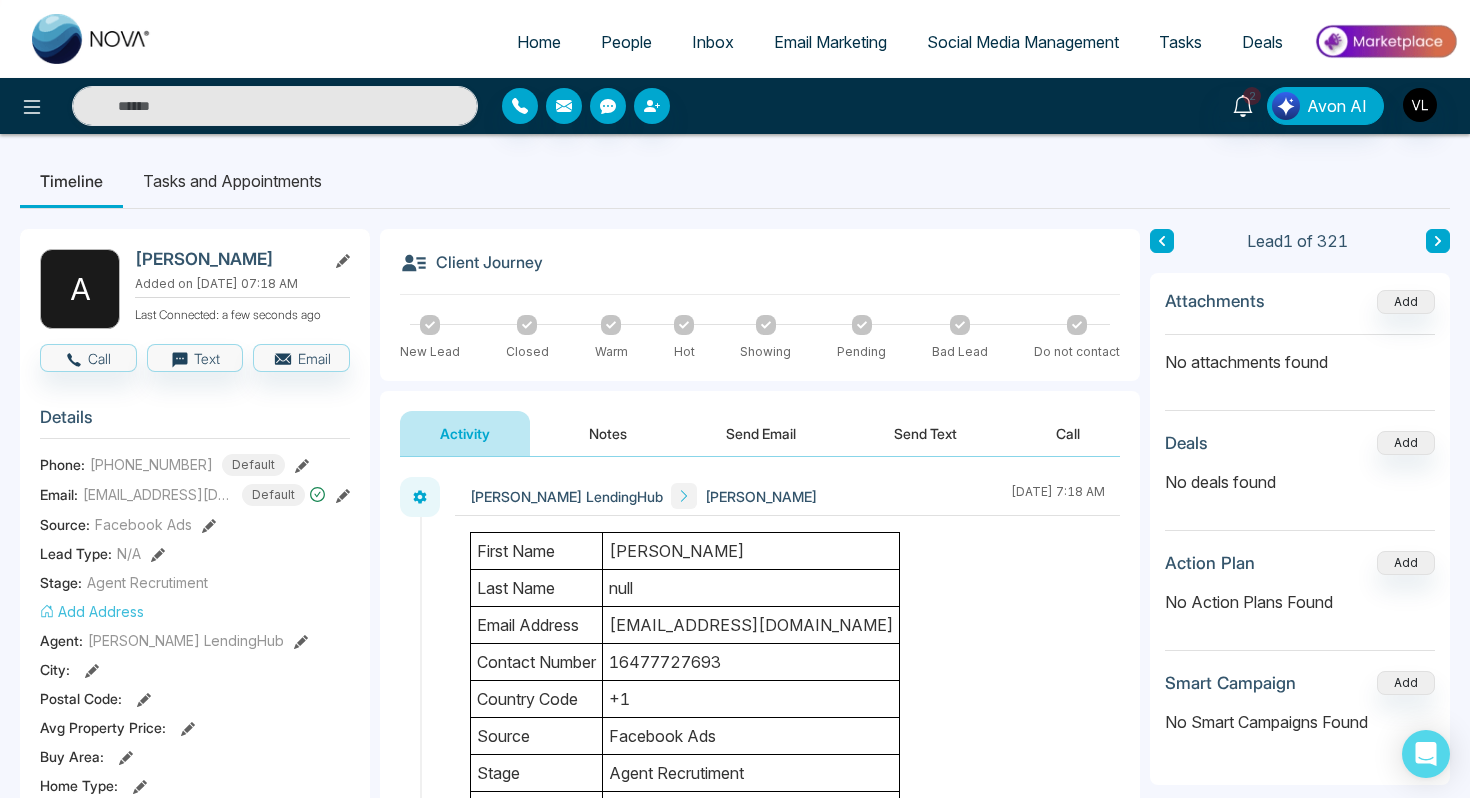 click on "[PERSON_NAME]" at bounding box center (226, 259) 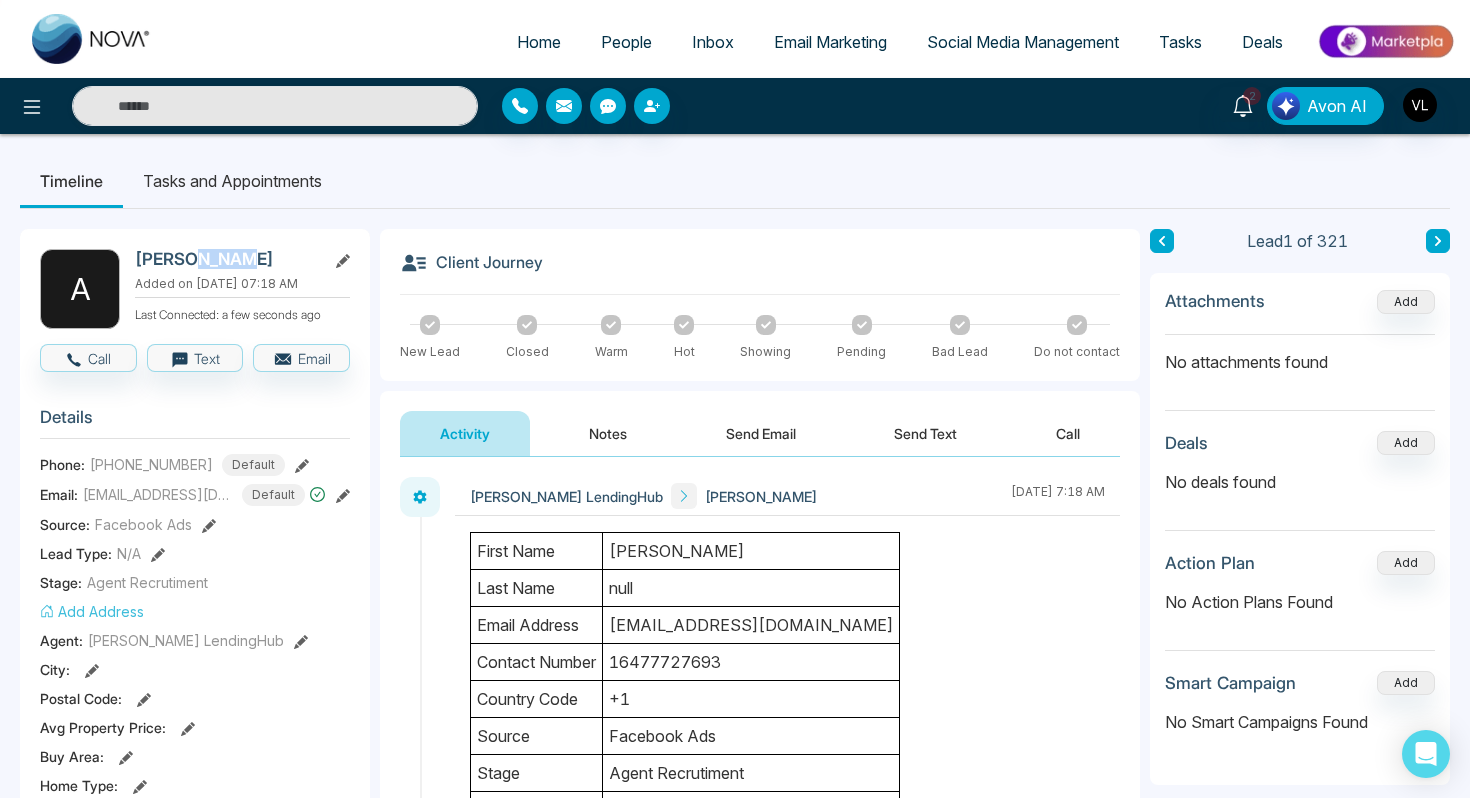 click on "[PERSON_NAME]" at bounding box center [226, 259] 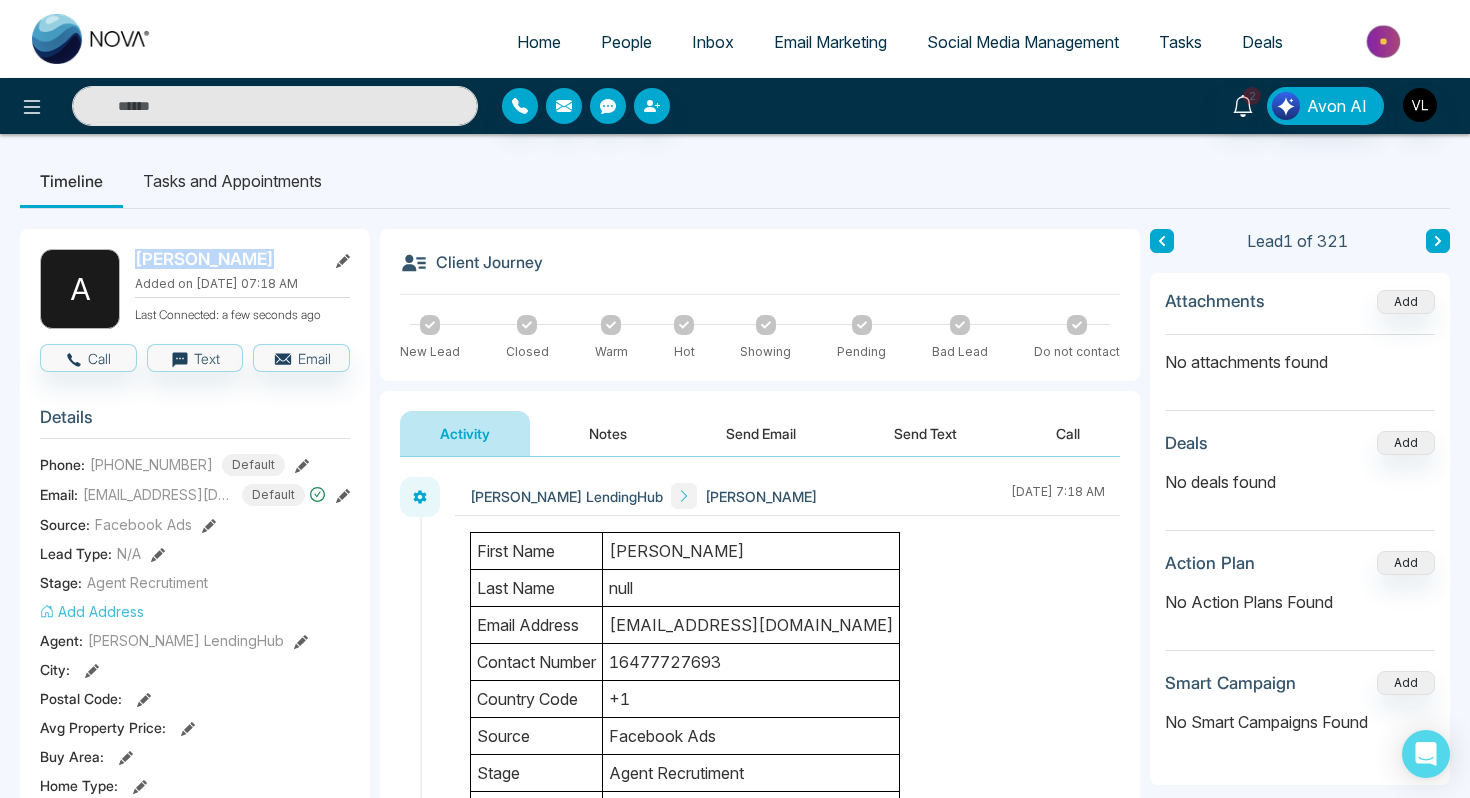 click on "[PERSON_NAME]" at bounding box center [226, 259] 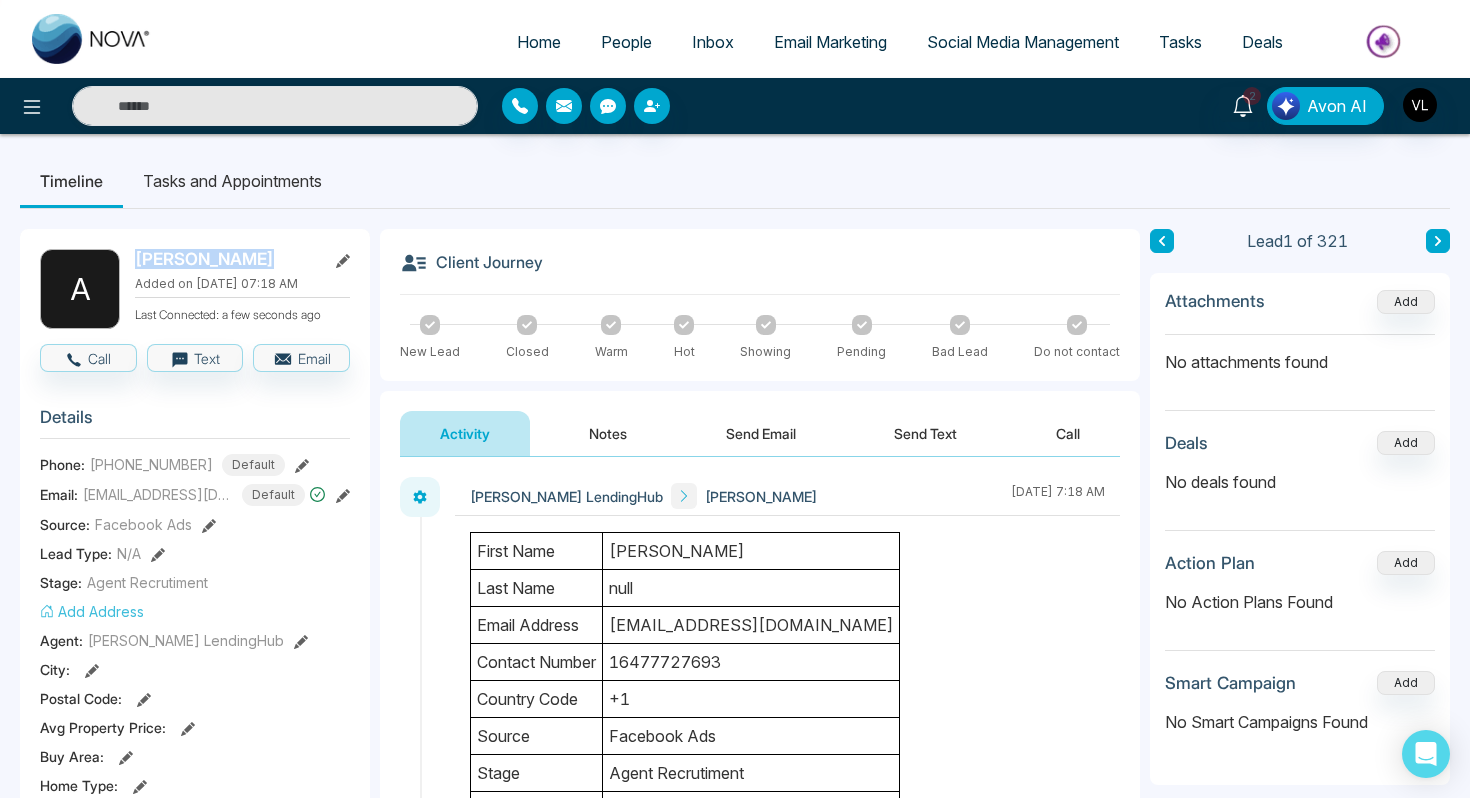 click on "[PERSON_NAME]" at bounding box center [226, 259] 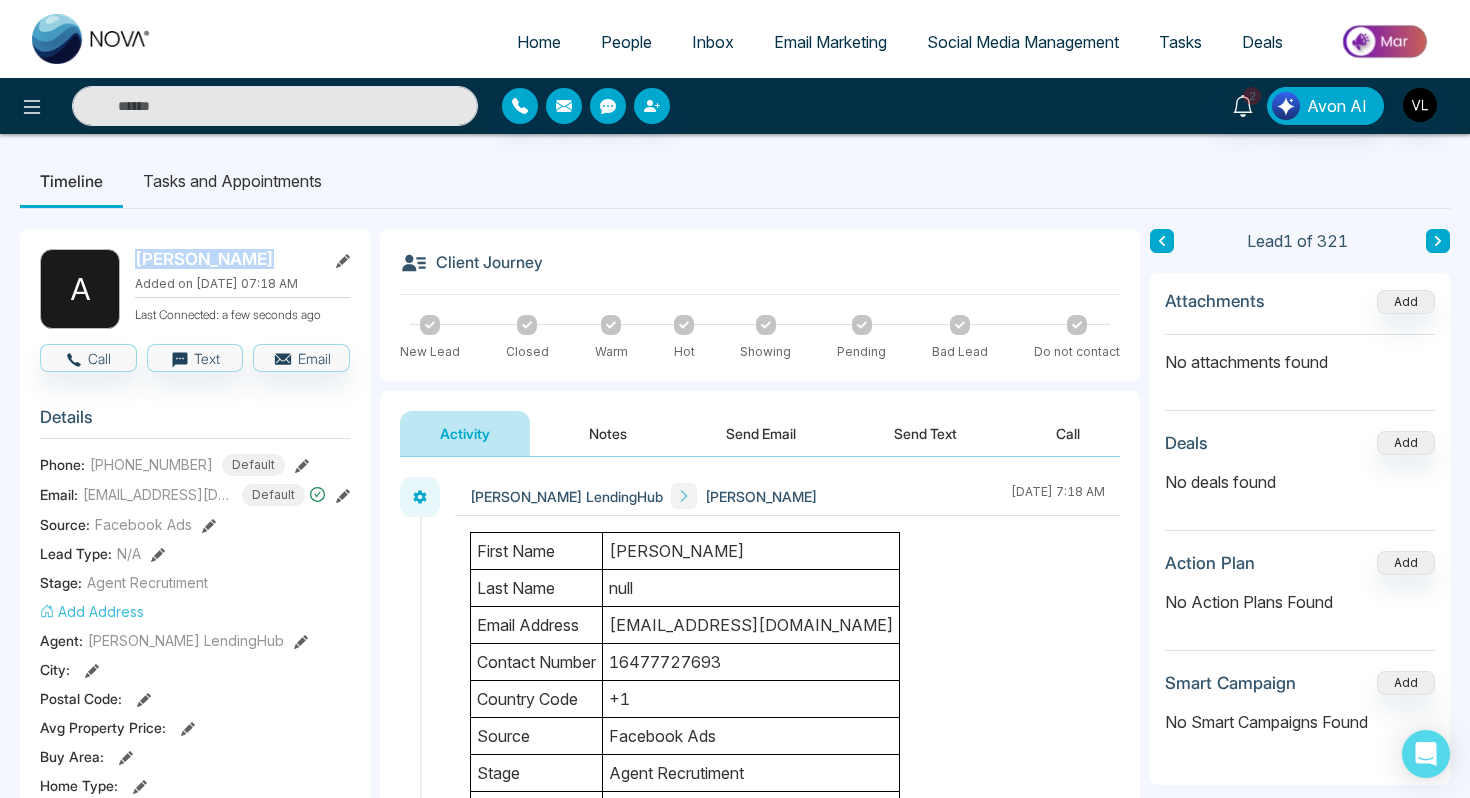 copy on "[PERSON_NAME]" 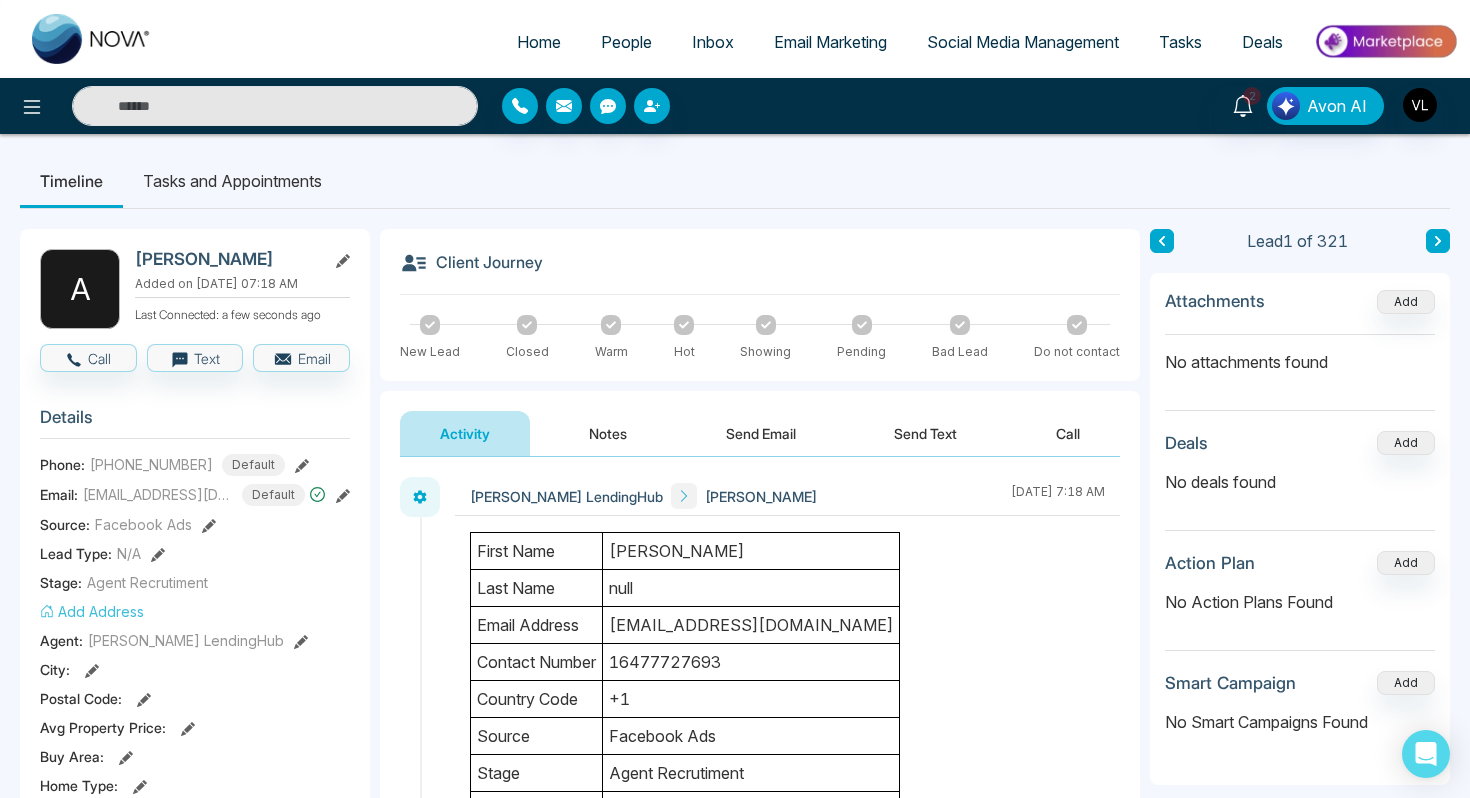 click on "[EMAIL_ADDRESS][DOMAIN_NAME]" at bounding box center (751, 625) 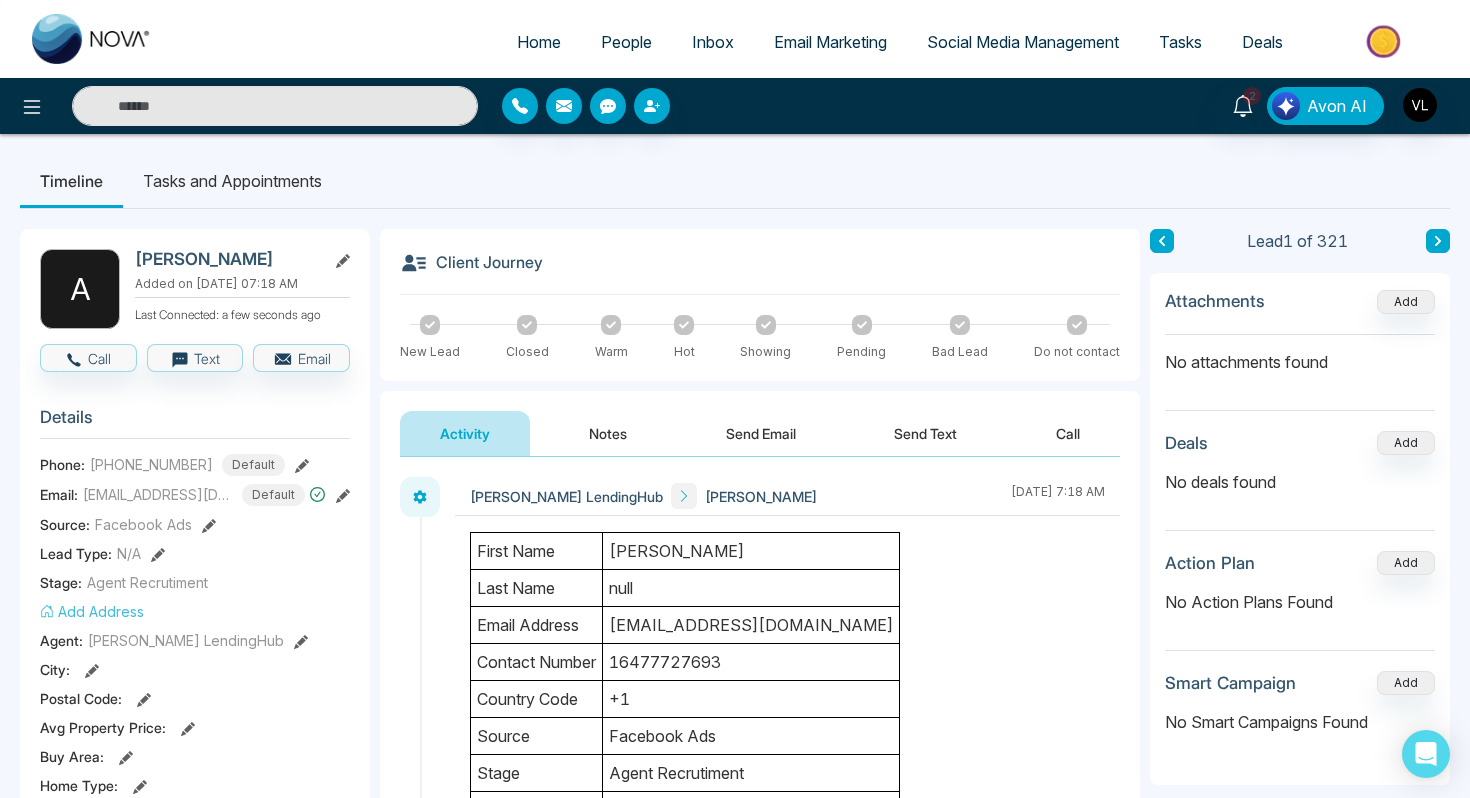 click on "[EMAIL_ADDRESS][DOMAIN_NAME]" at bounding box center (751, 625) 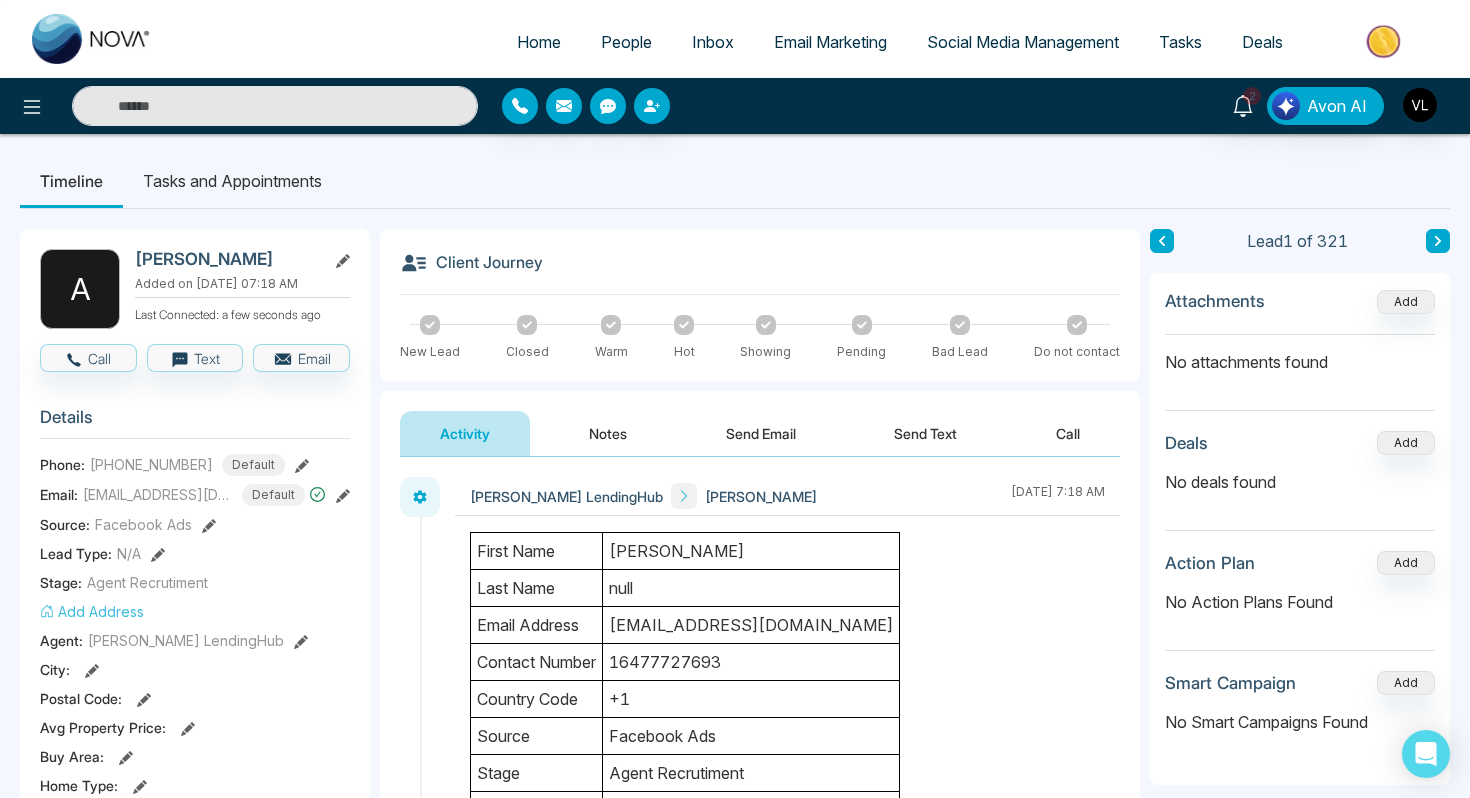 click on "[EMAIL_ADDRESS][DOMAIN_NAME]" at bounding box center (751, 625) 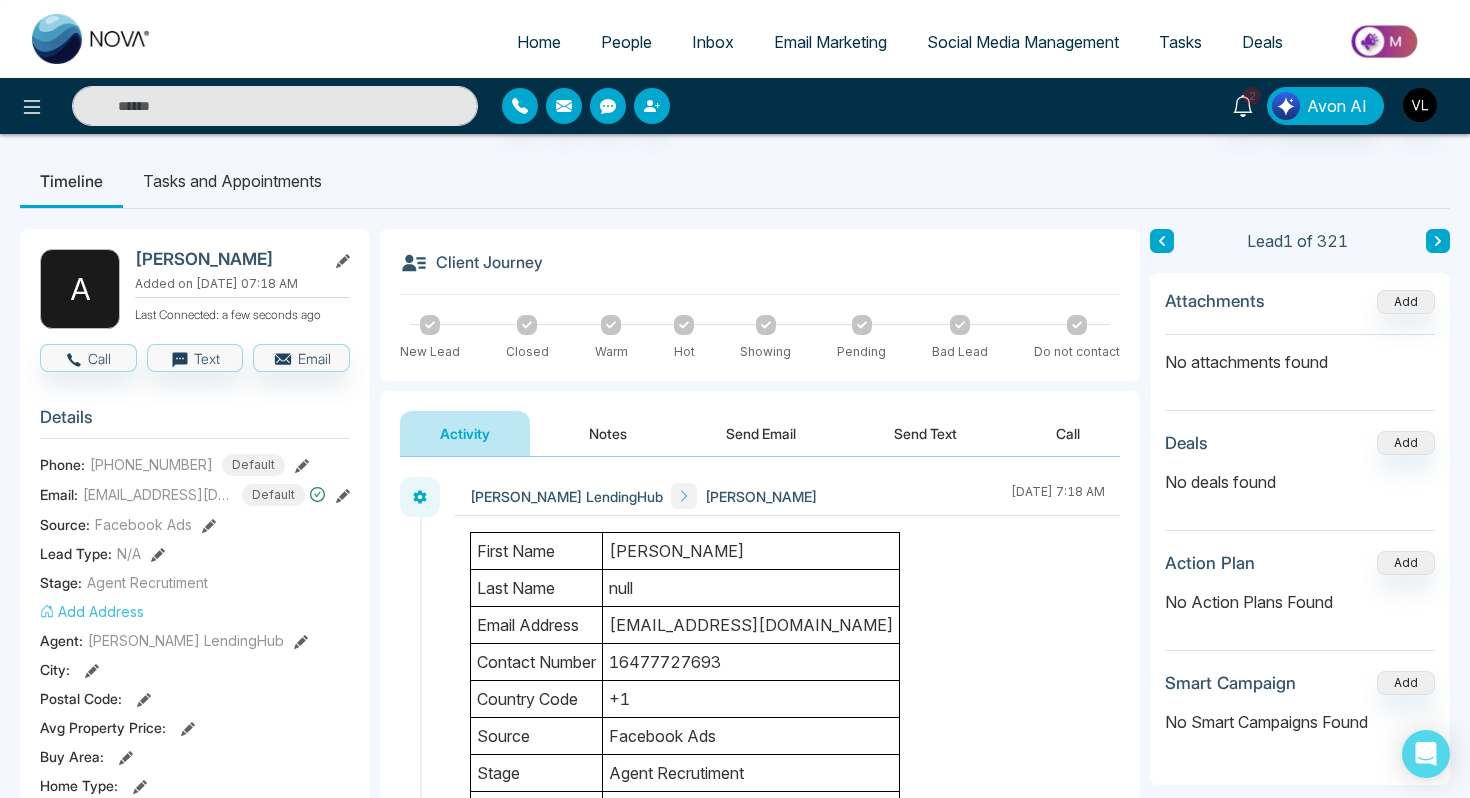 click on "[PHONE_NUMBER]" at bounding box center [151, 464] 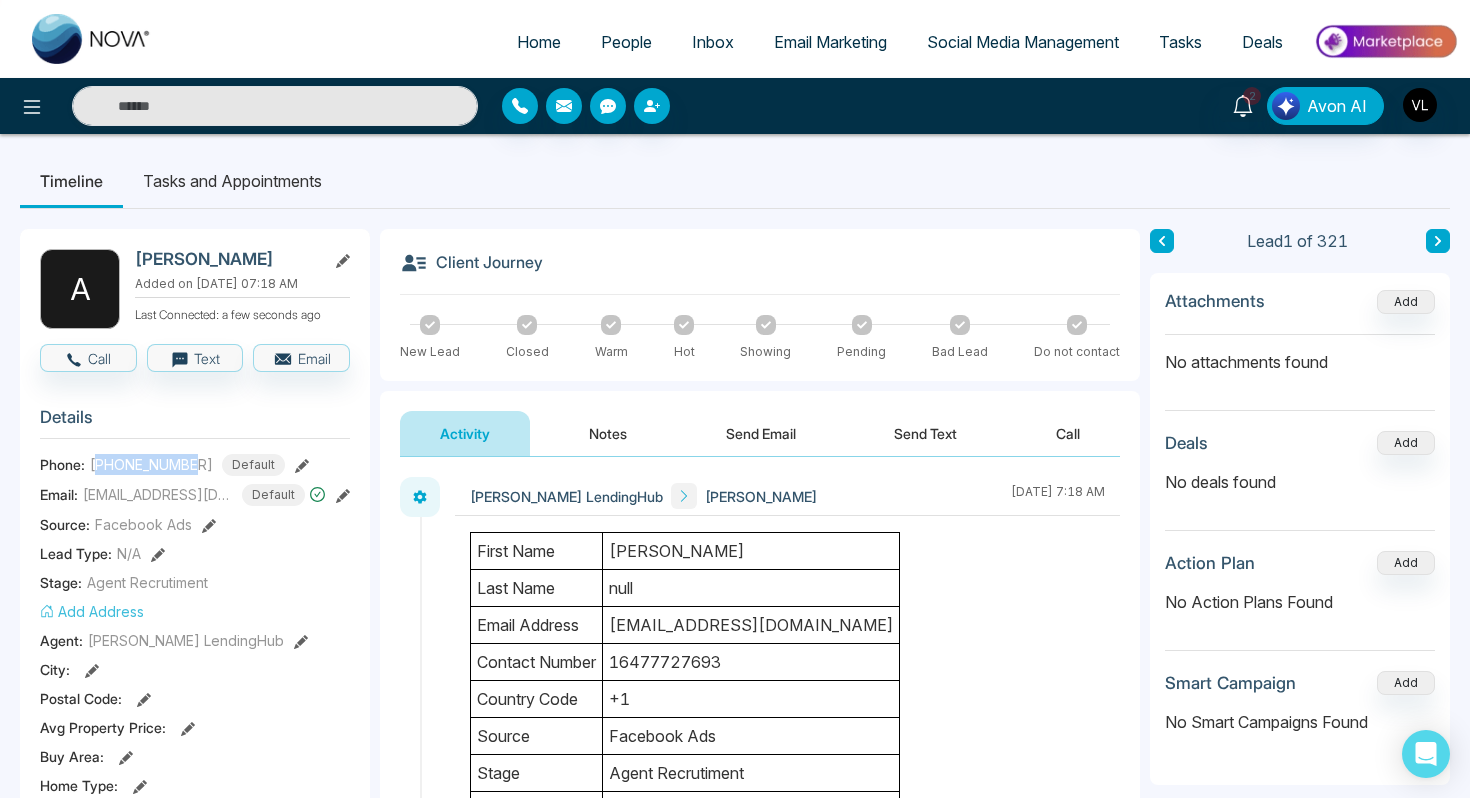 click on "[PHONE_NUMBER]" at bounding box center (151, 464) 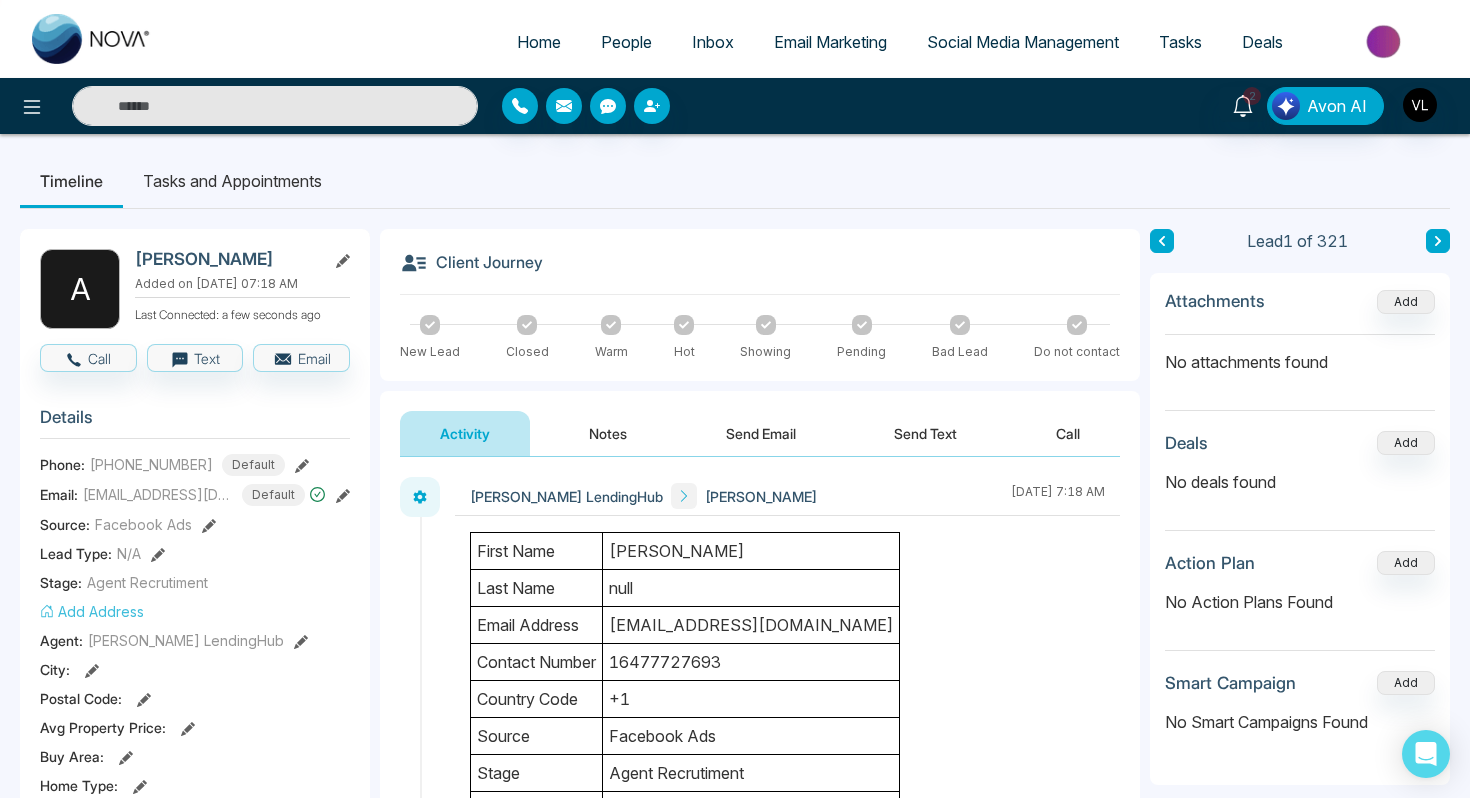 click at bounding box center (275, 106) 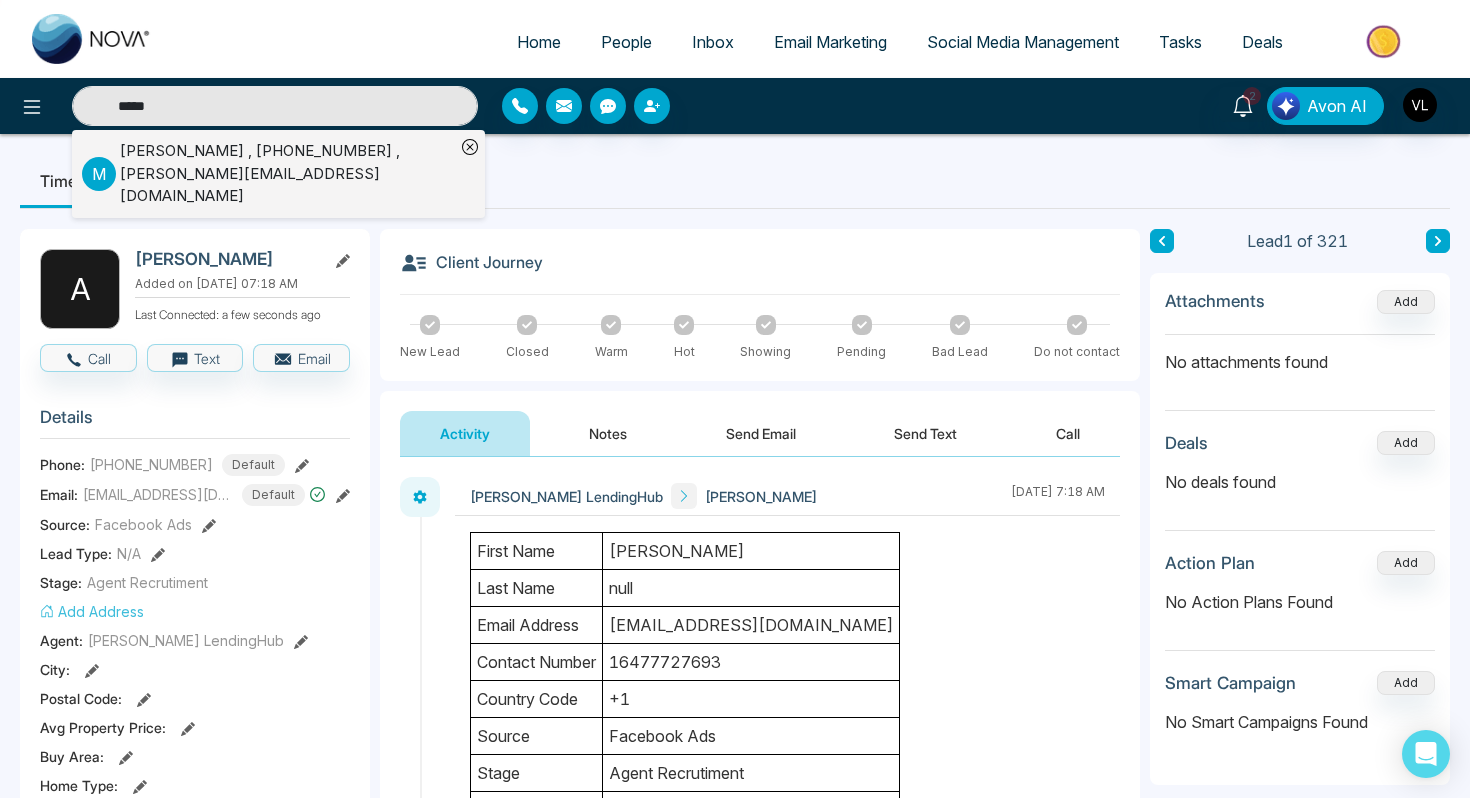 type on "*****" 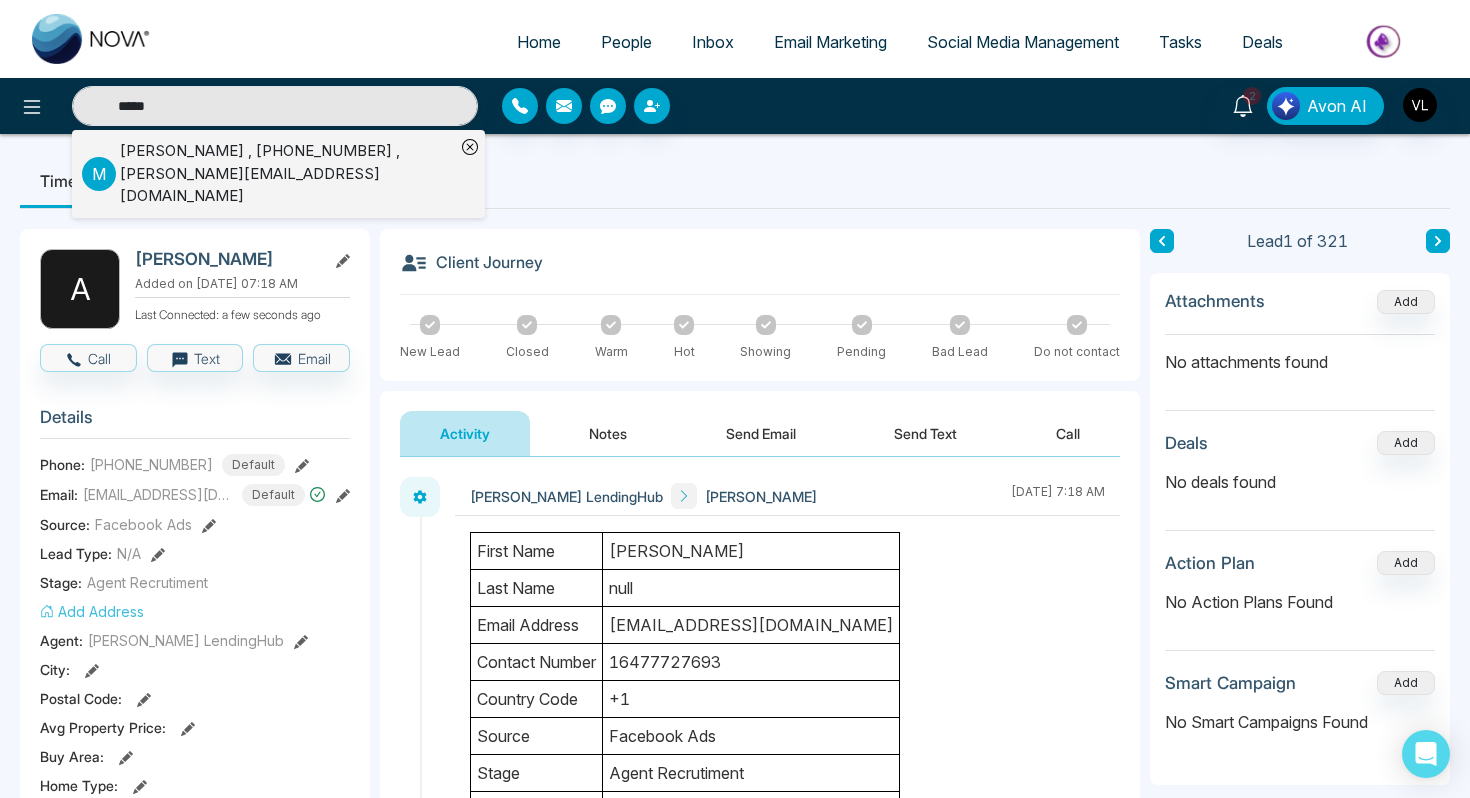 click on "[PERSON_NAME]     , [PHONE_NUMBER]   , [PERSON_NAME][EMAIL_ADDRESS][DOMAIN_NAME]" at bounding box center (287, 174) 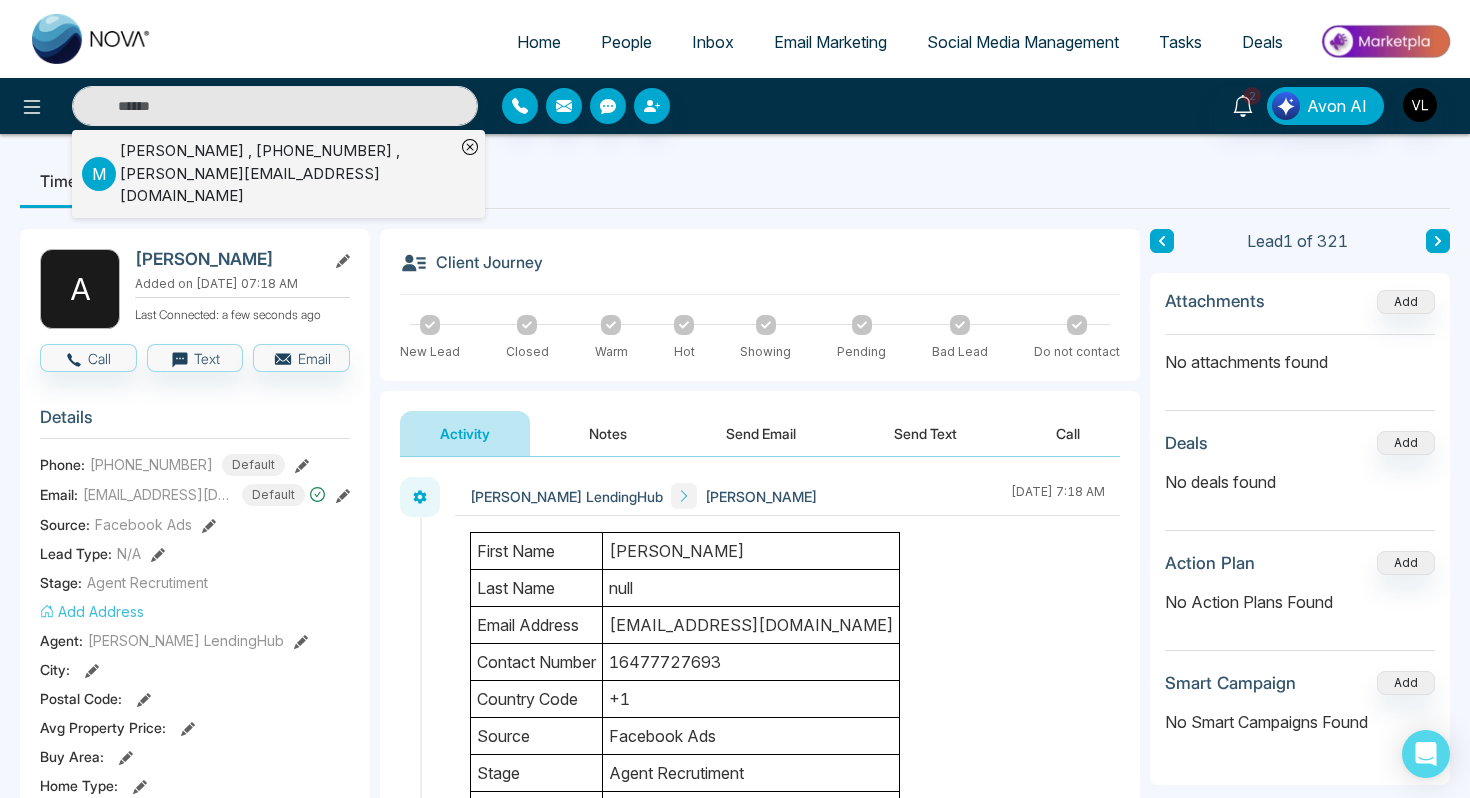 type on "*****" 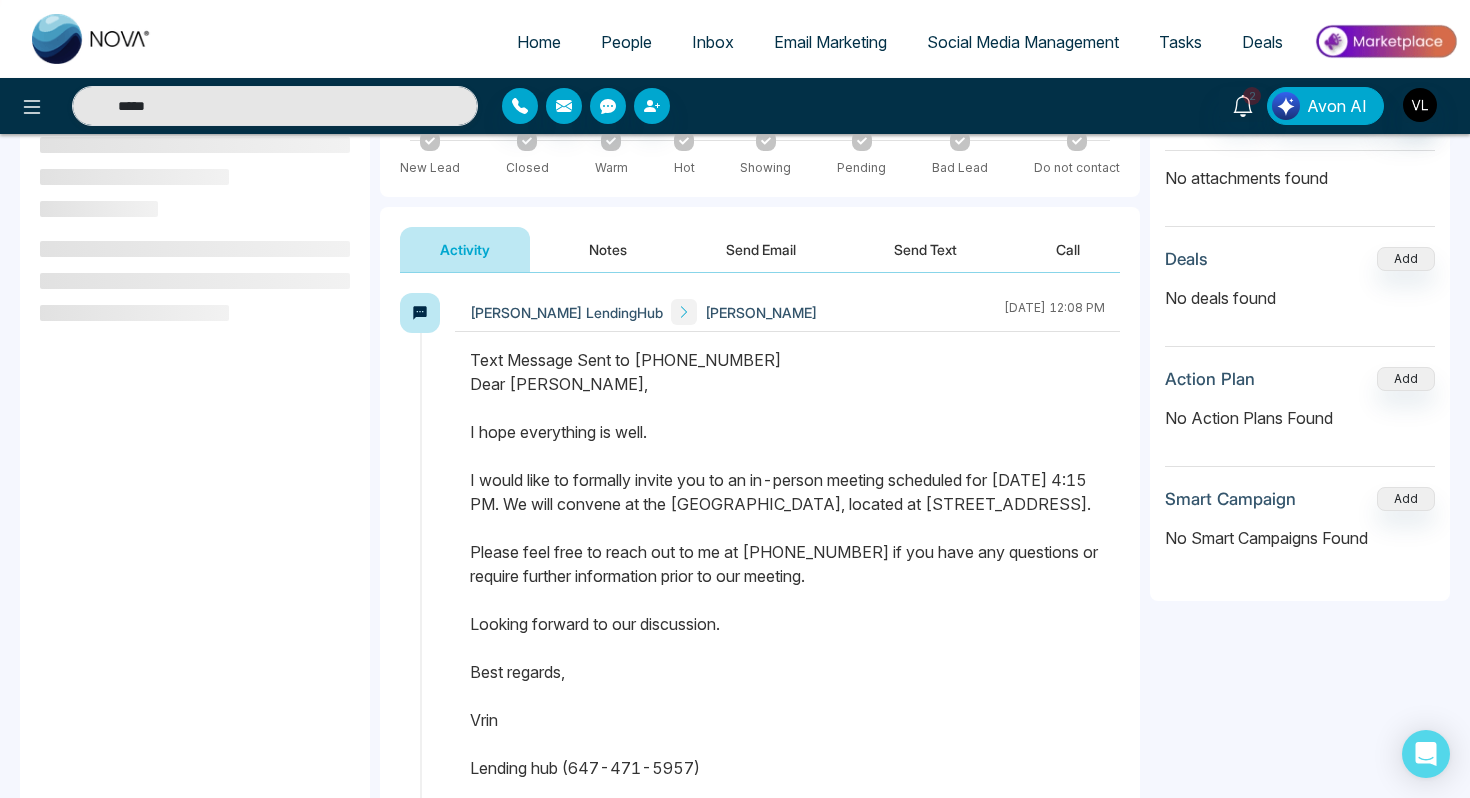 scroll, scrollTop: 183, scrollLeft: 0, axis: vertical 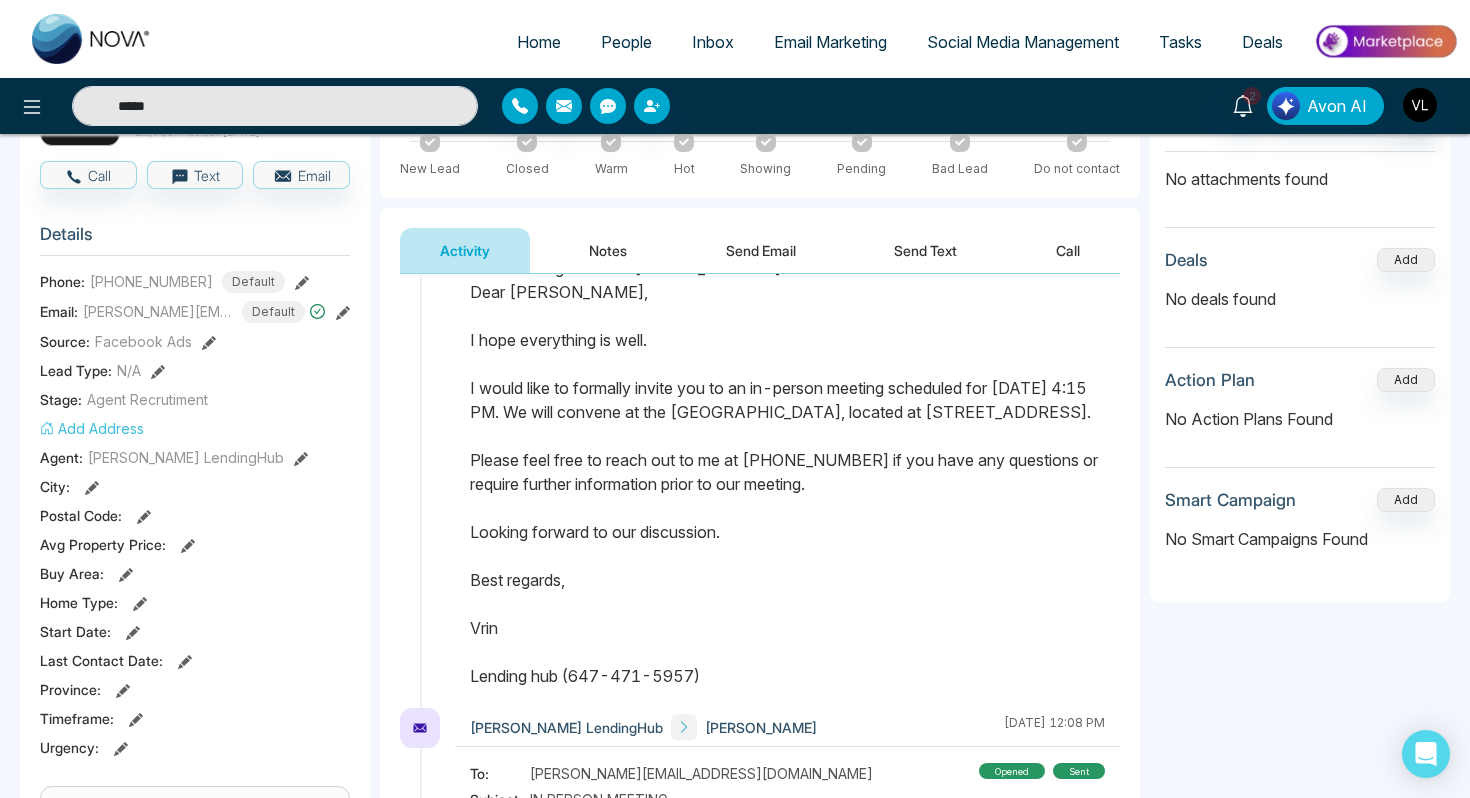 drag, startPoint x: 468, startPoint y: 290, endPoint x: 726, endPoint y: 706, distance: 489.50995 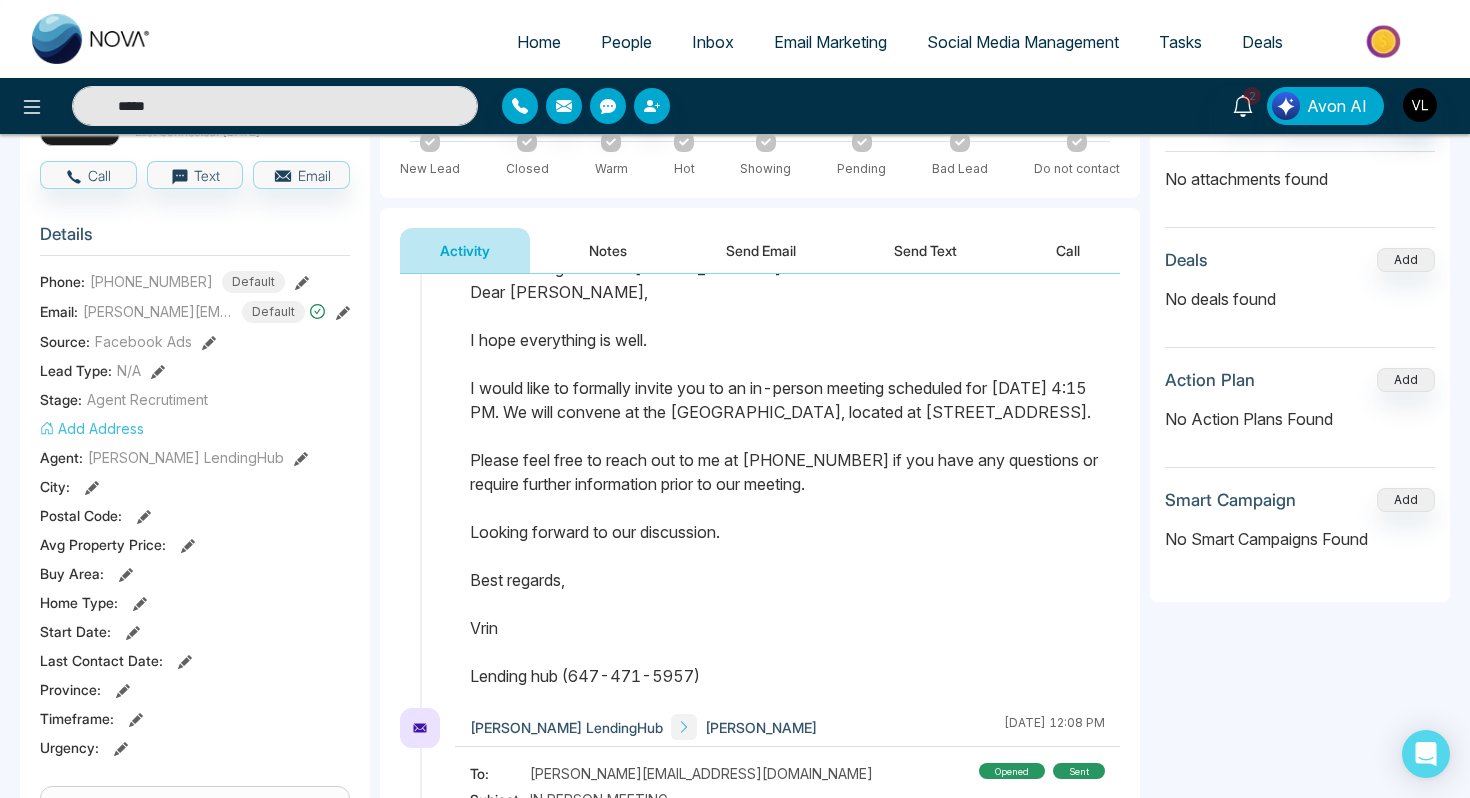 click at bounding box center [787, 482] 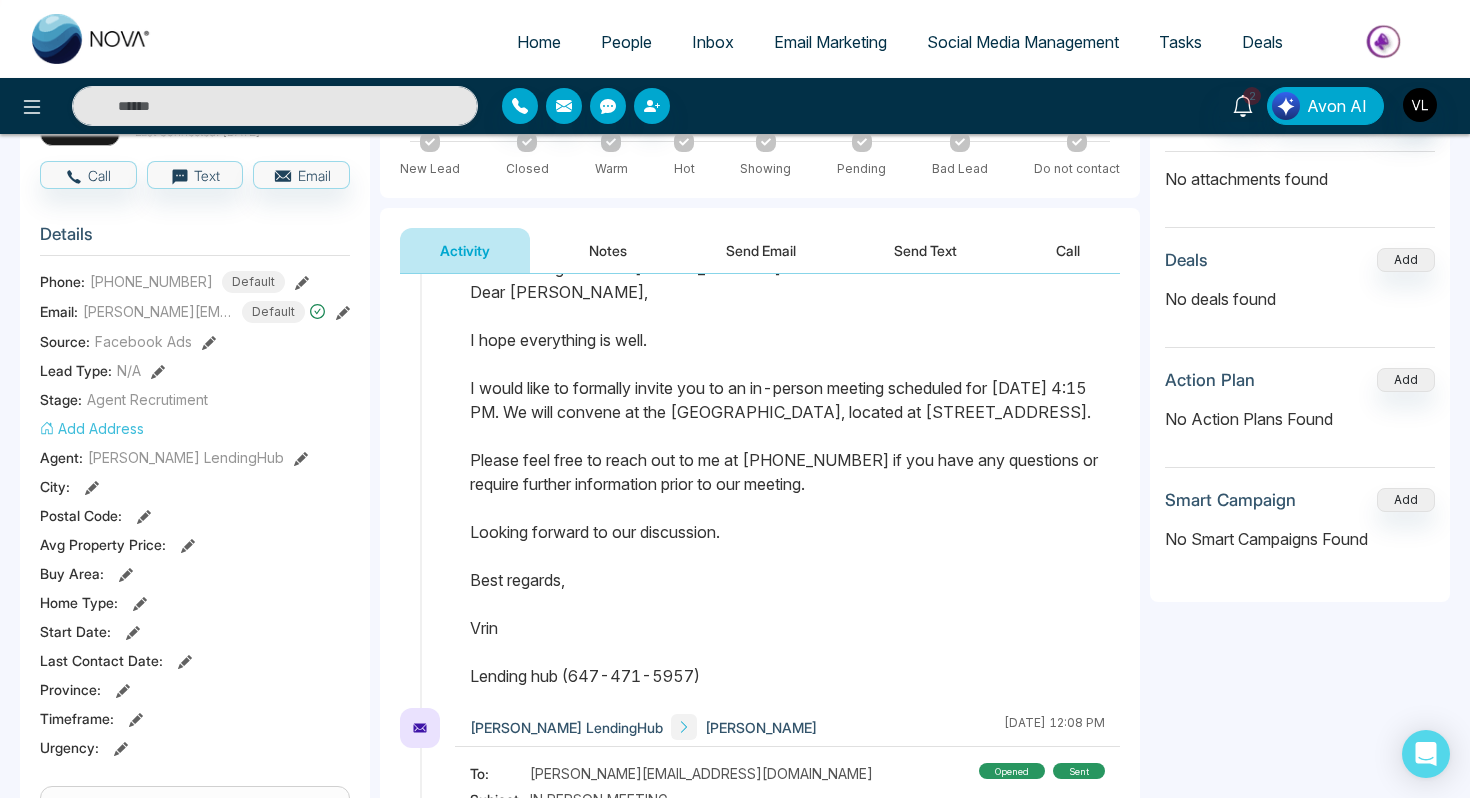 click on "People" at bounding box center (626, 42) 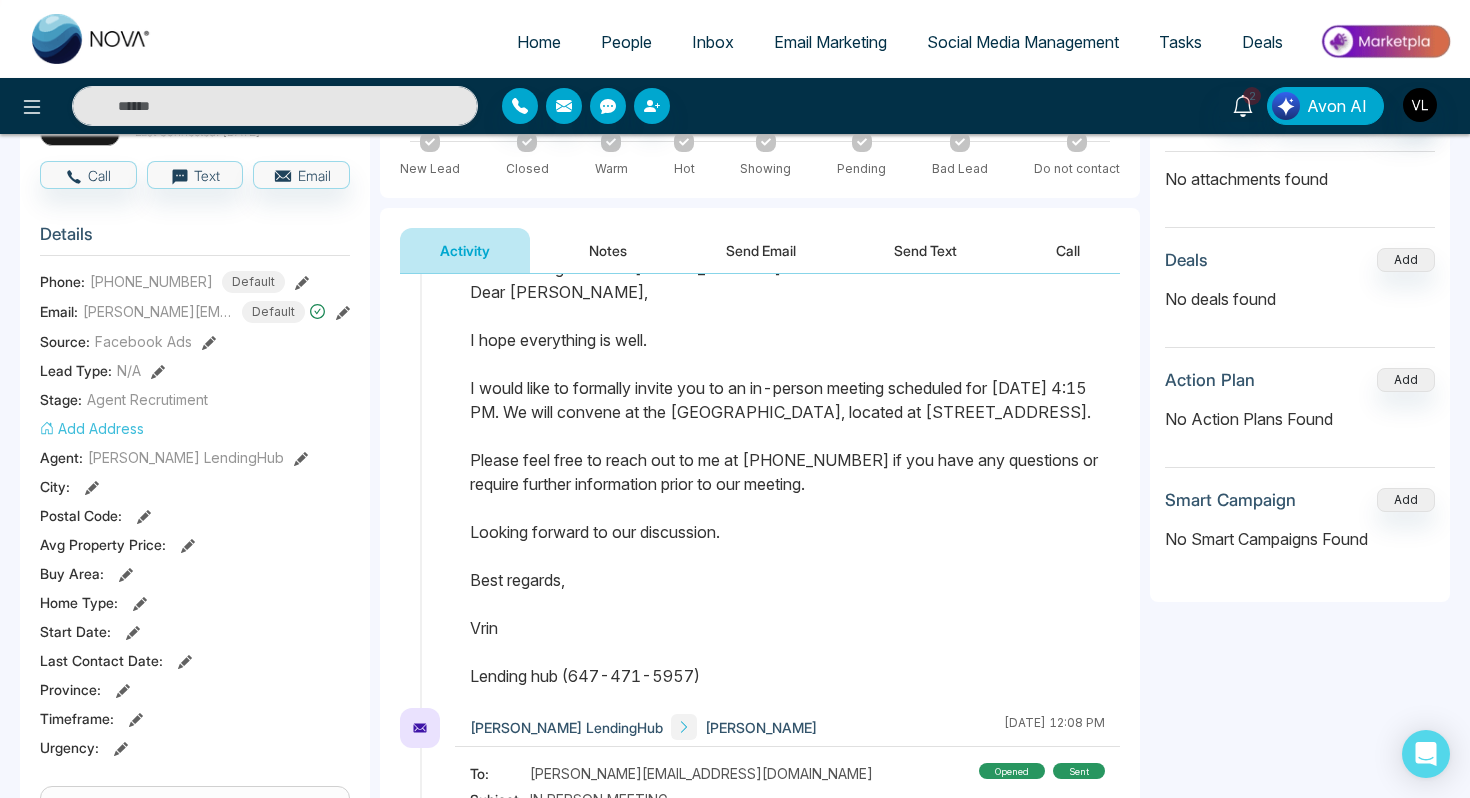 type 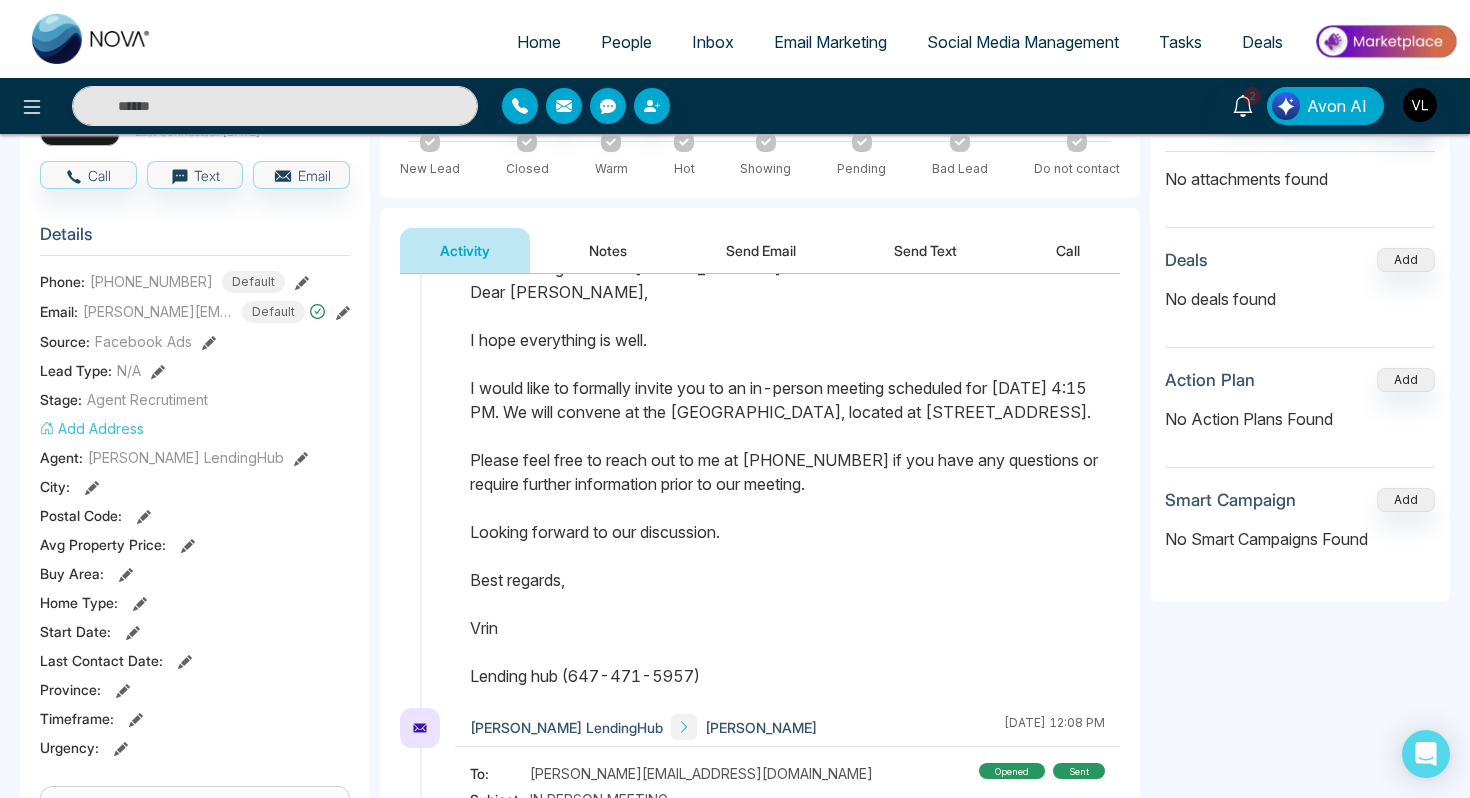 scroll, scrollTop: 0, scrollLeft: 0, axis: both 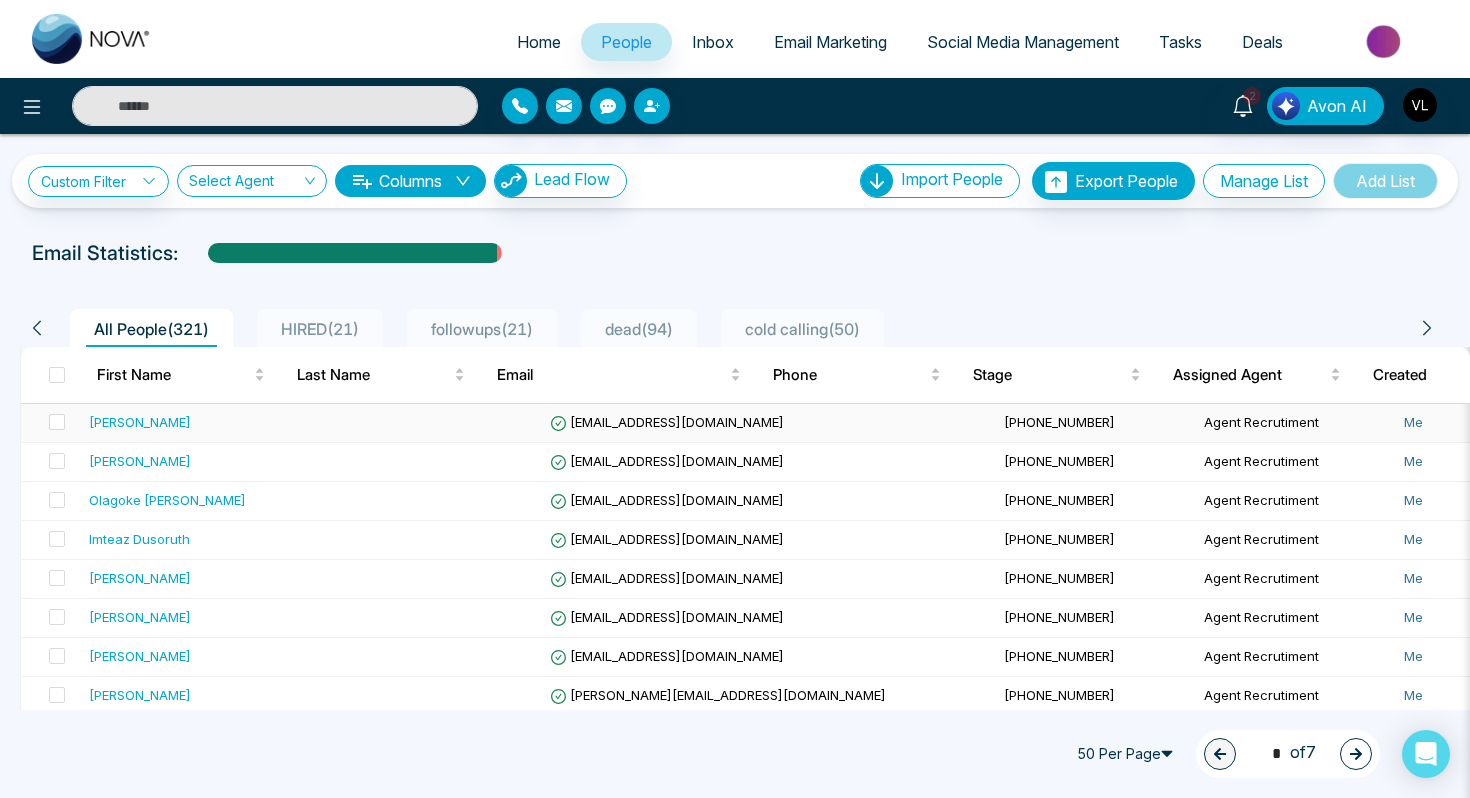 click on "[PERSON_NAME]" at bounding box center (211, 422) 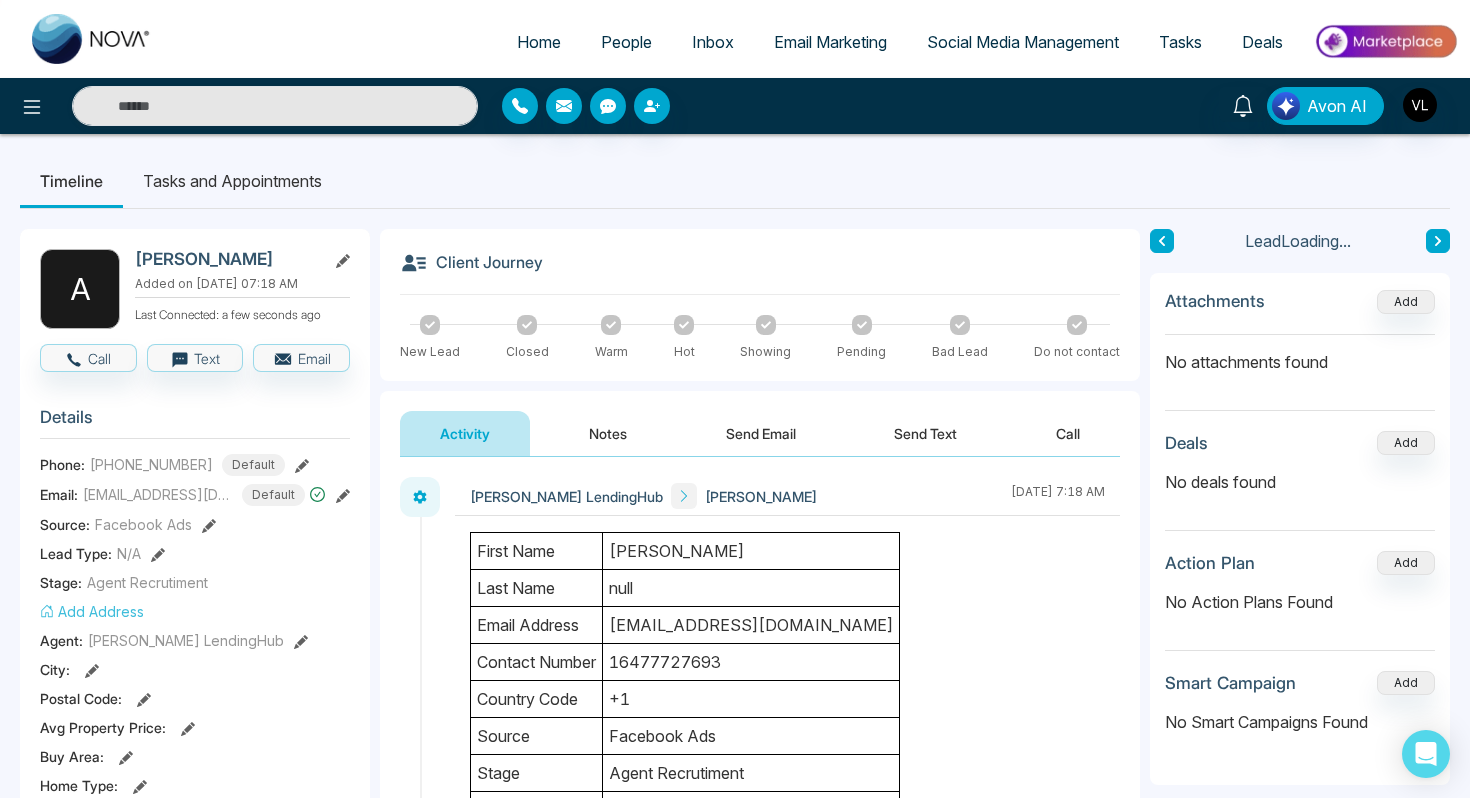 click on "Send Email" at bounding box center (761, 433) 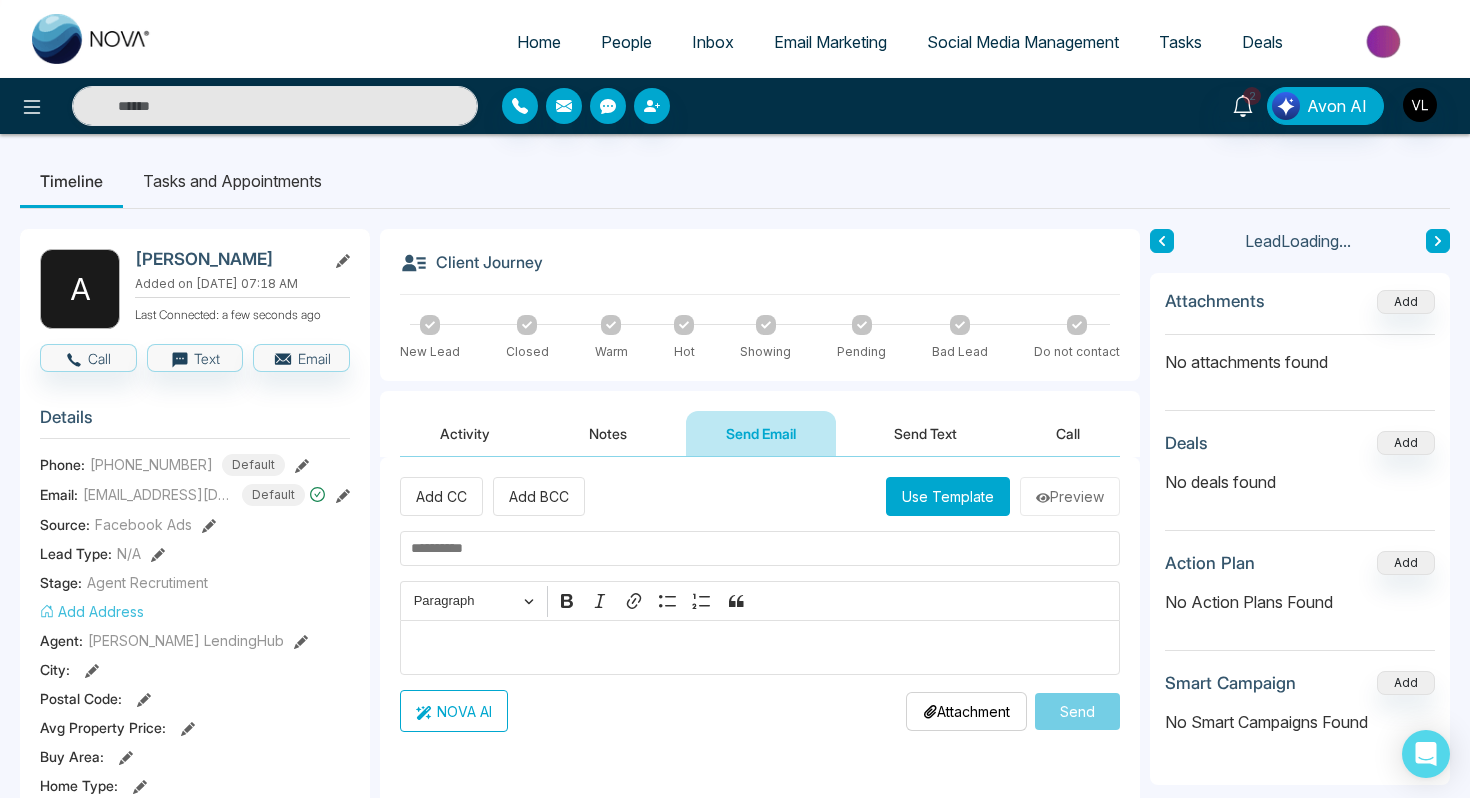 click at bounding box center [760, 648] 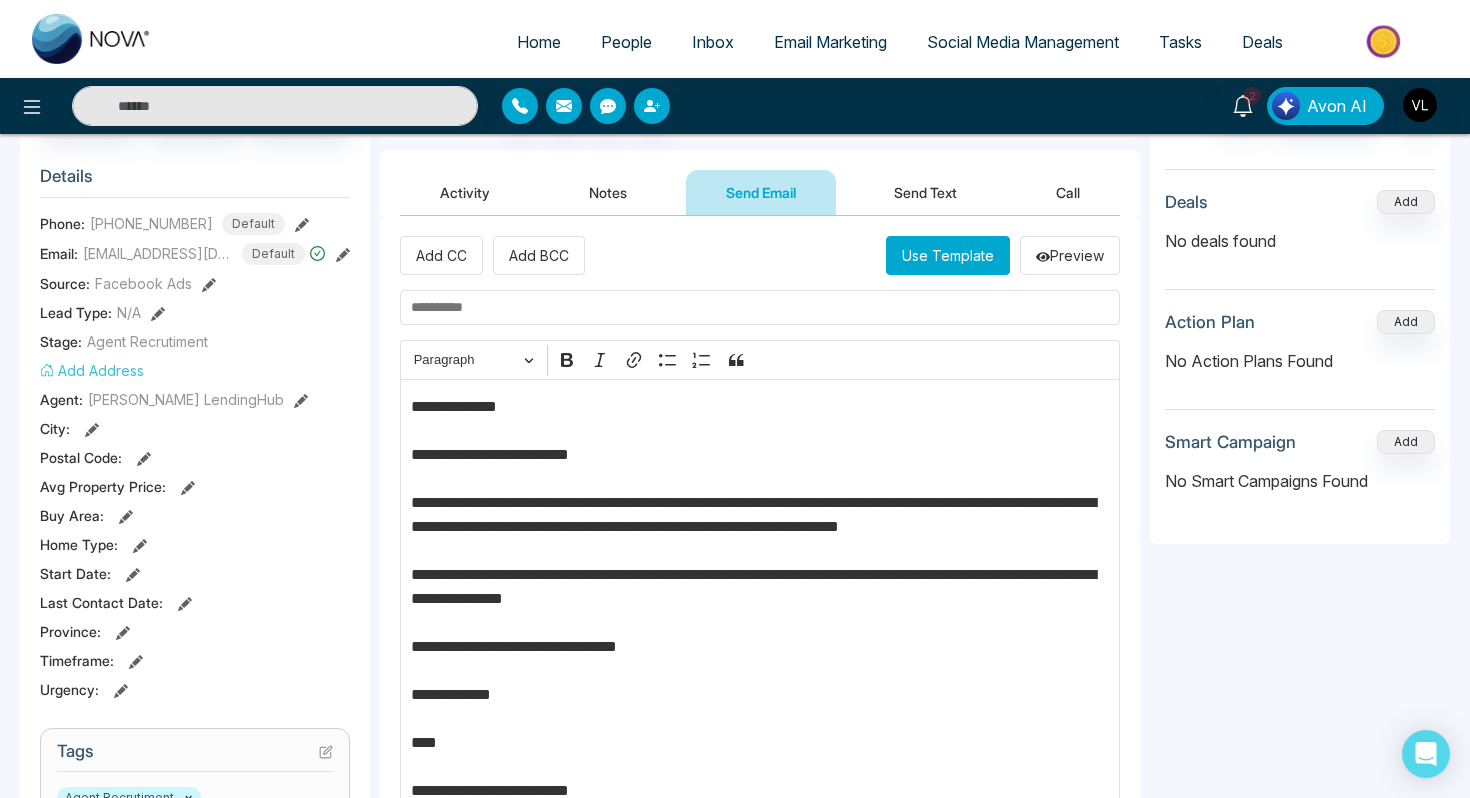scroll, scrollTop: 224, scrollLeft: 0, axis: vertical 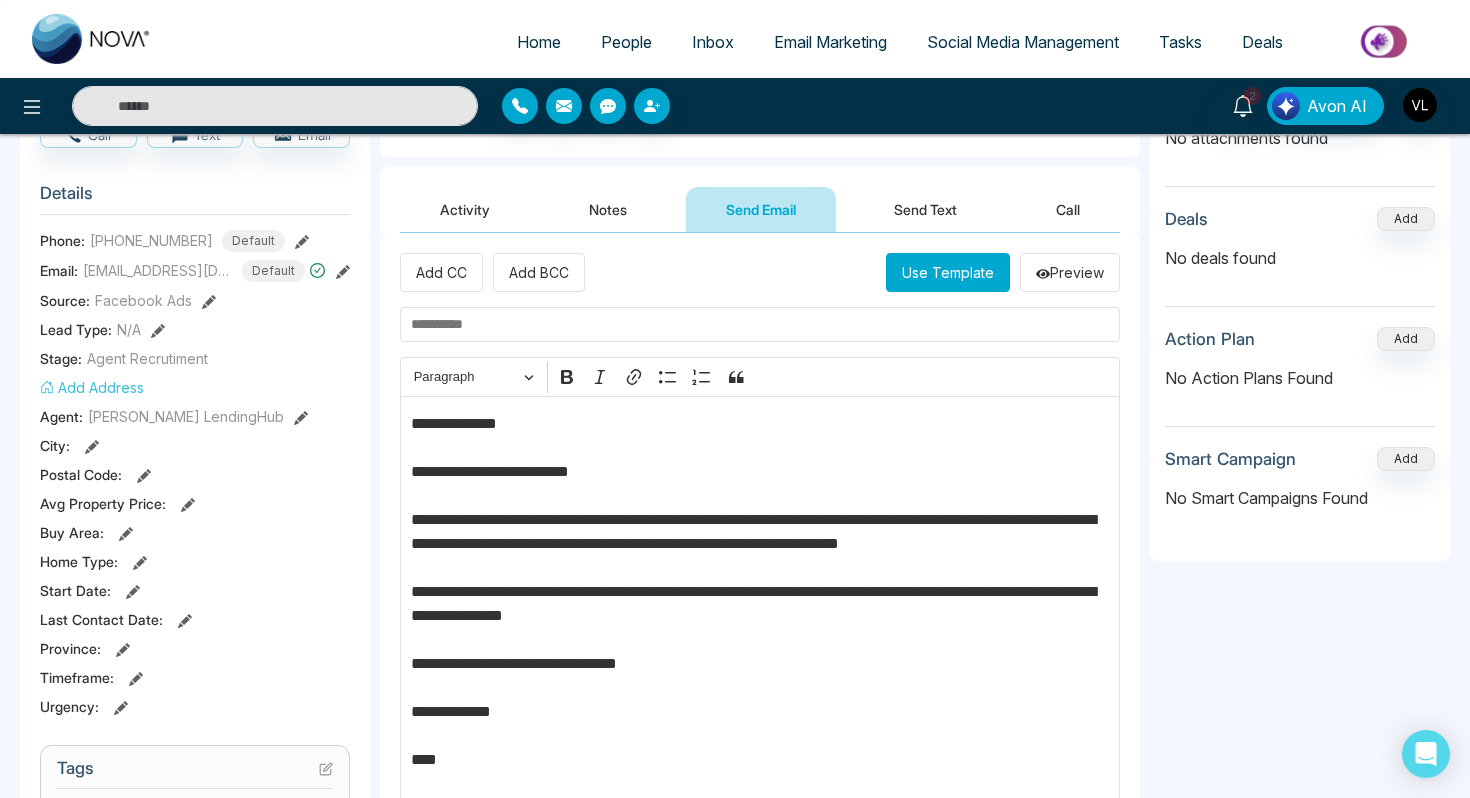 click on "**********" at bounding box center (760, 628) 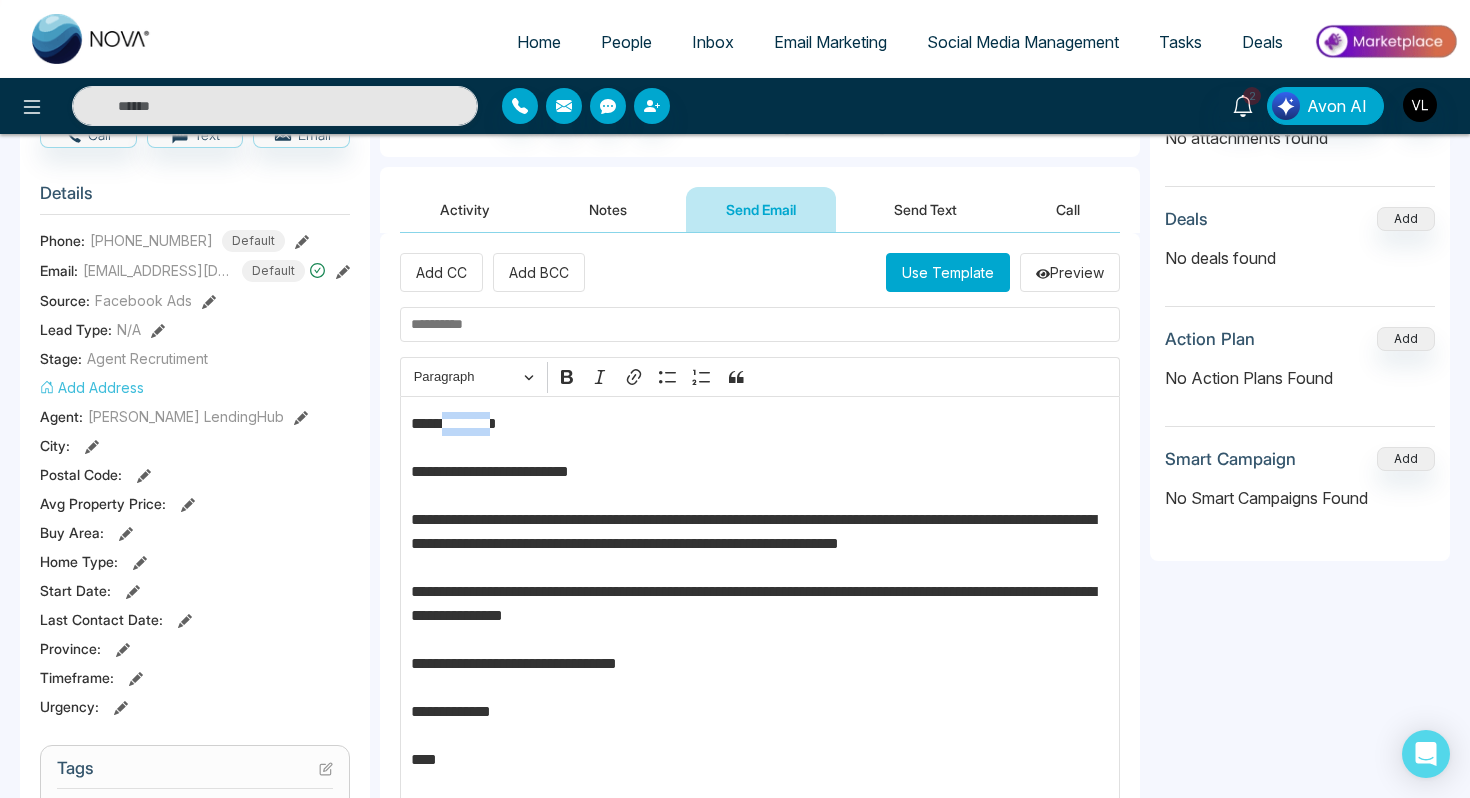 click on "**********" at bounding box center [760, 628] 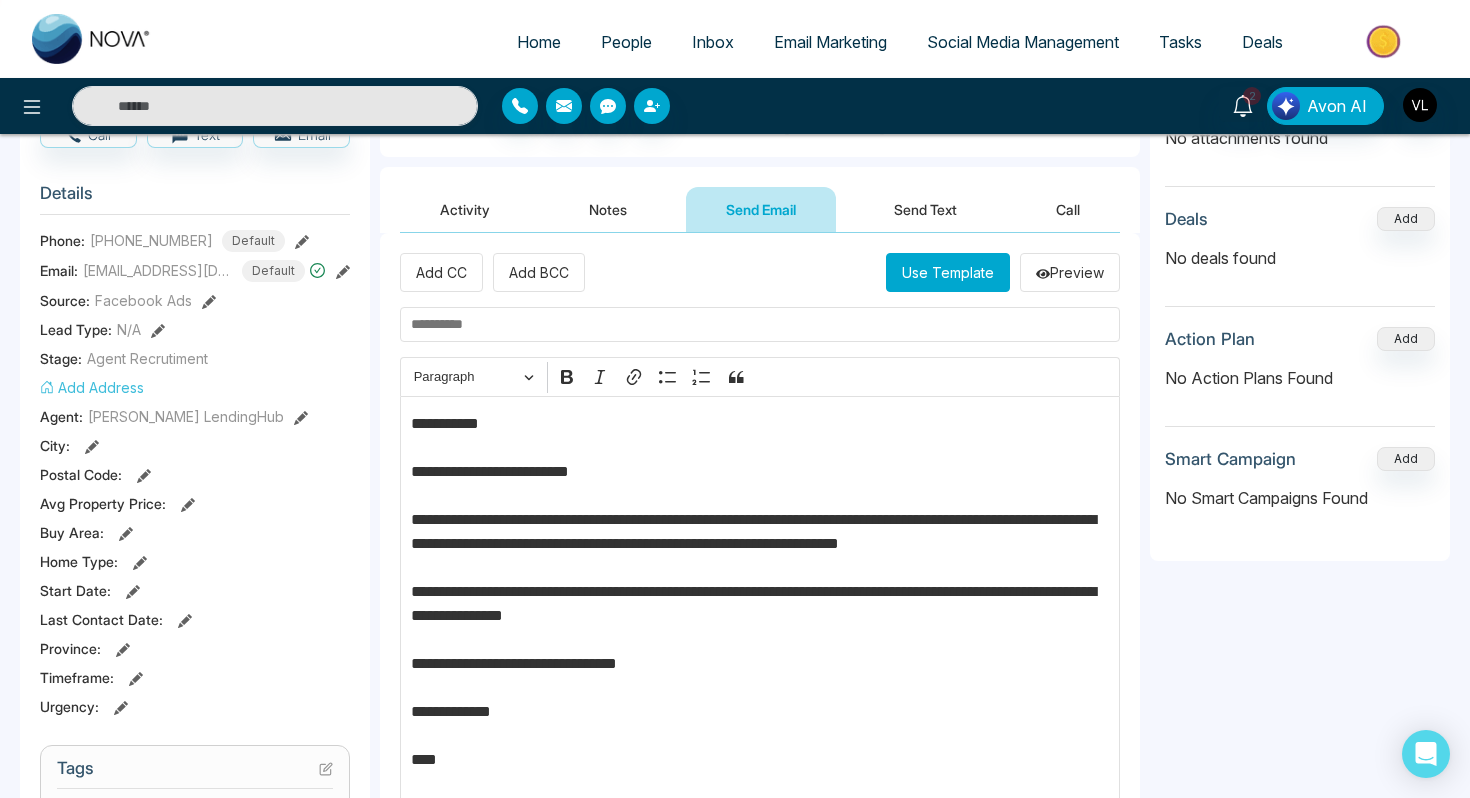 click at bounding box center [760, 324] 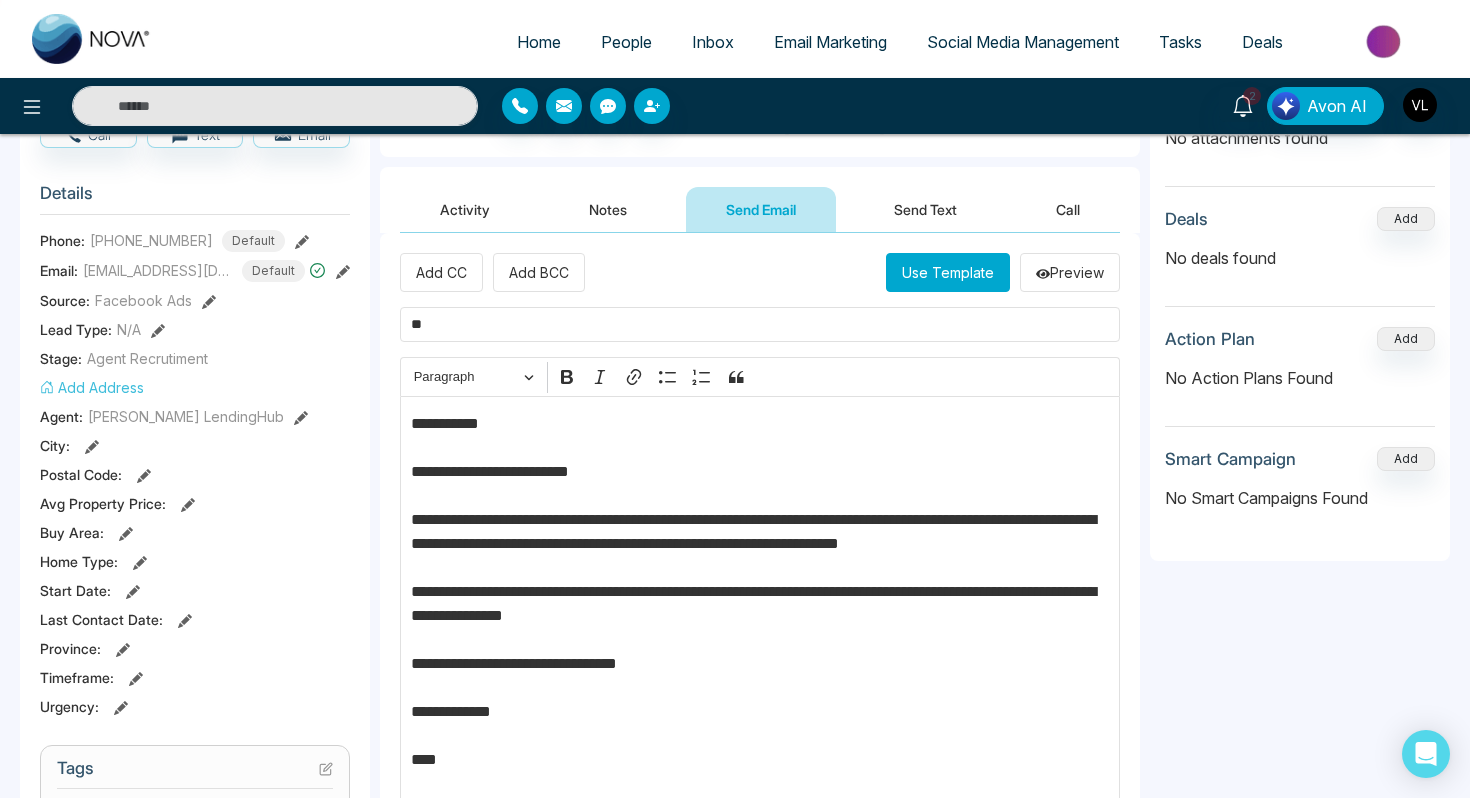 type on "*" 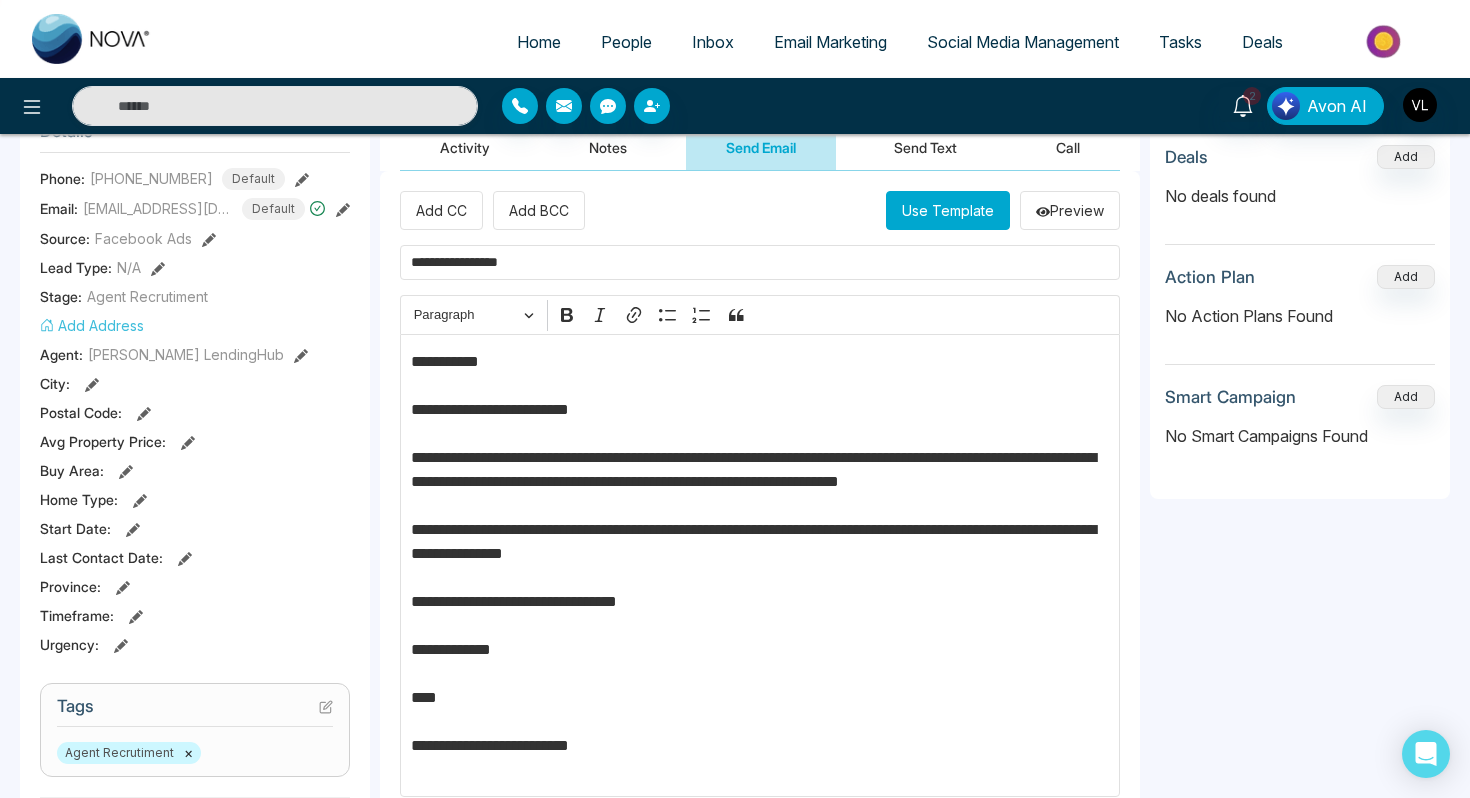 scroll, scrollTop: 290, scrollLeft: 0, axis: vertical 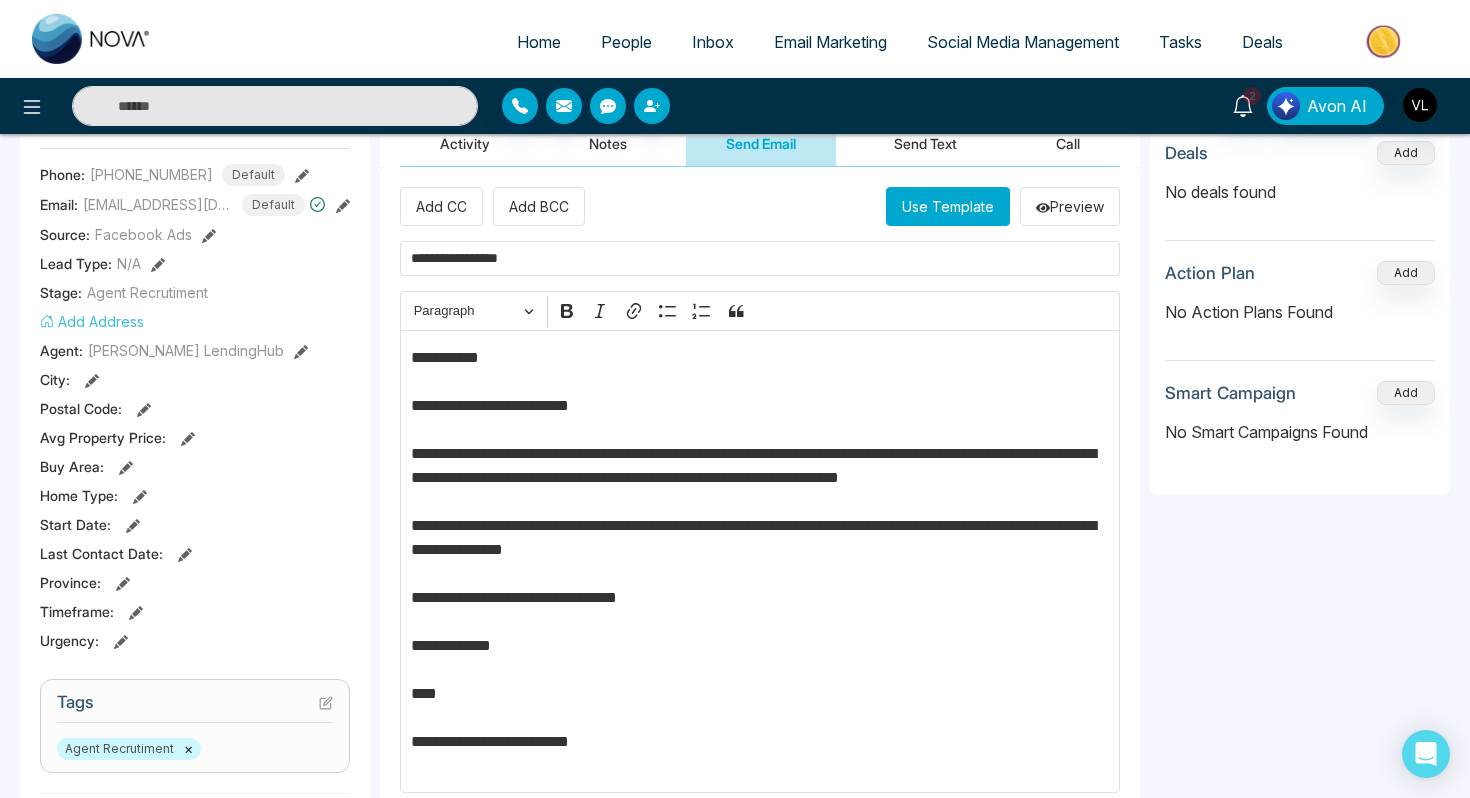 type on "**********" 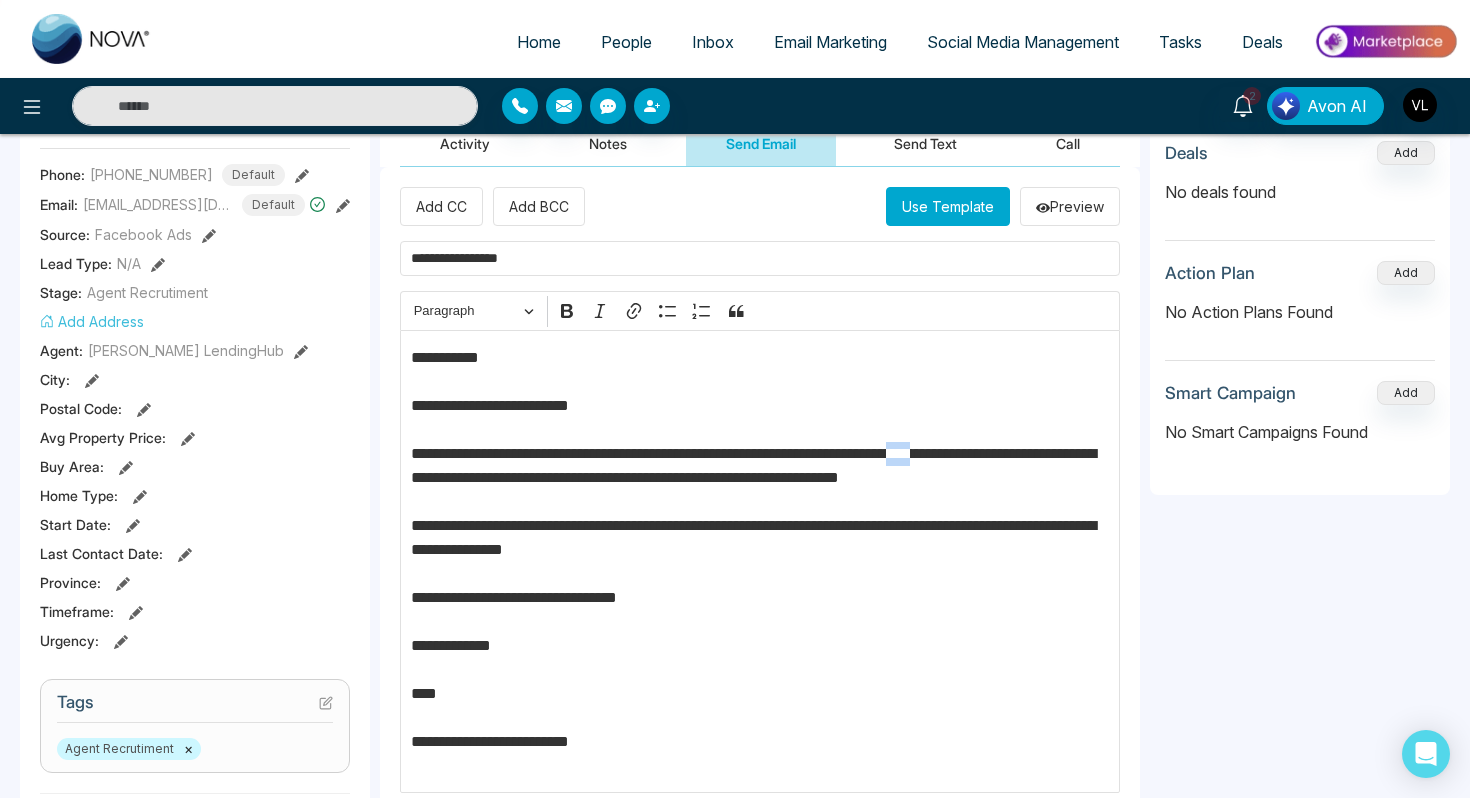 drag, startPoint x: 1025, startPoint y: 453, endPoint x: 988, endPoint y: 452, distance: 37.01351 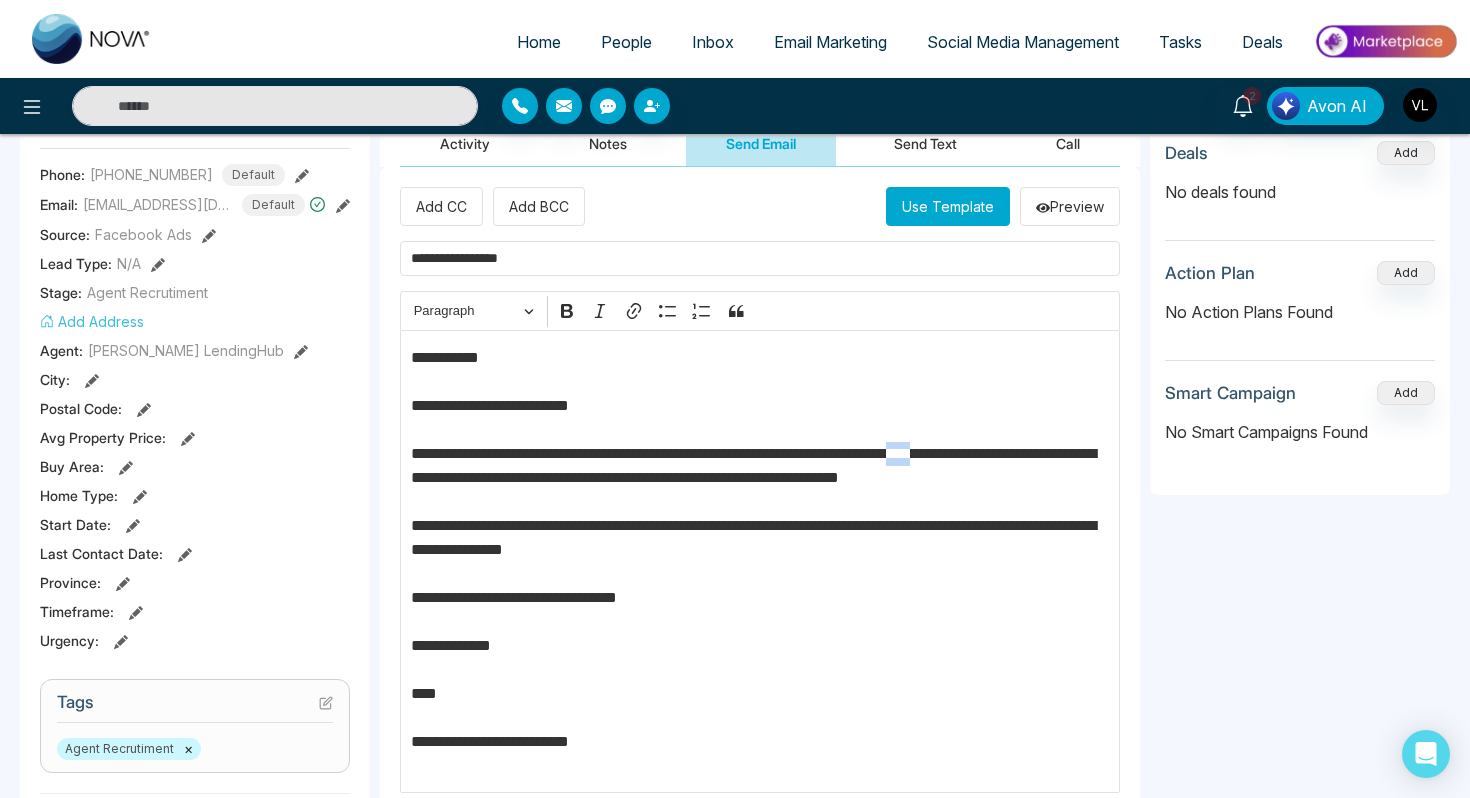 click on "**********" at bounding box center [760, 562] 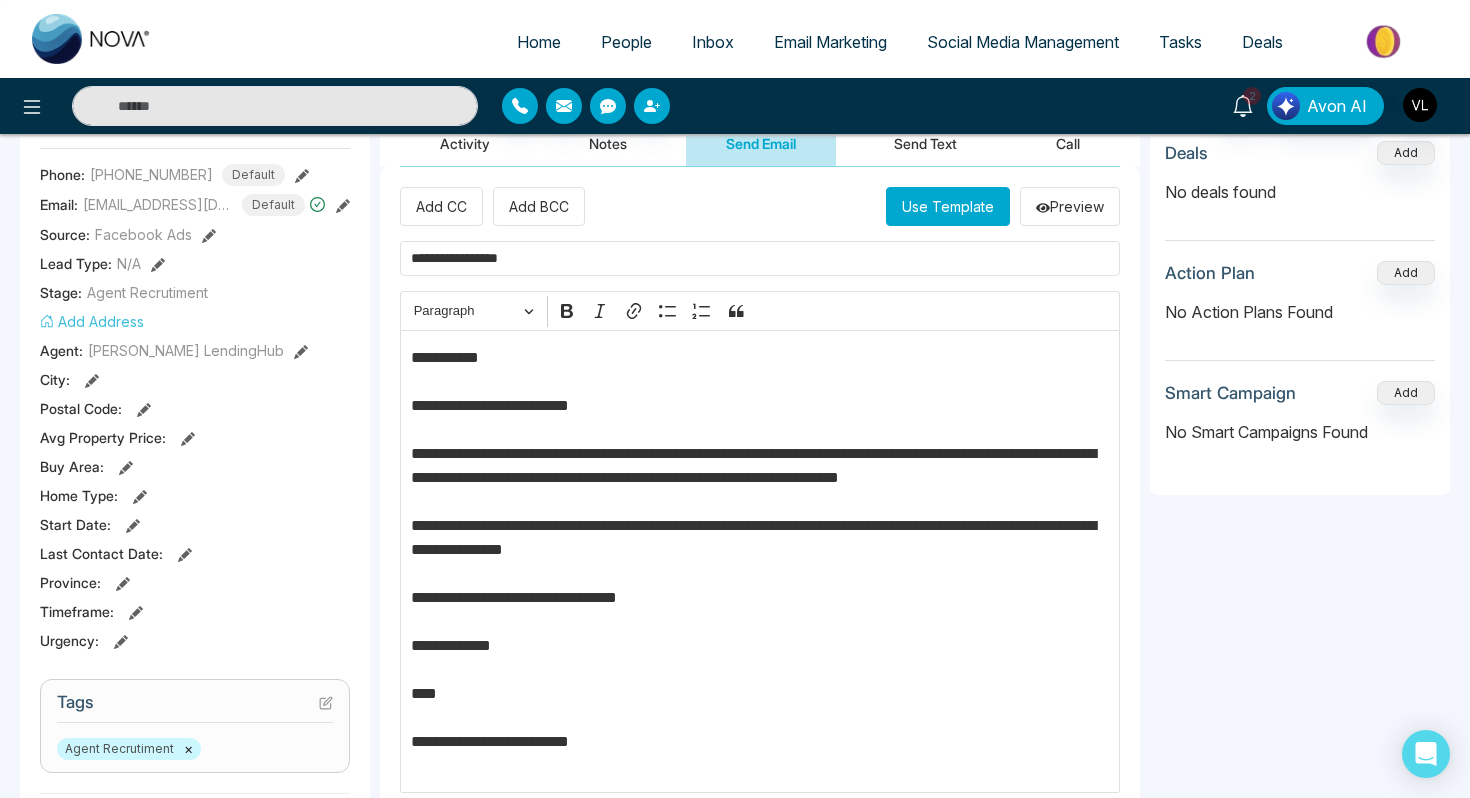 click on "**********" at bounding box center [760, 562] 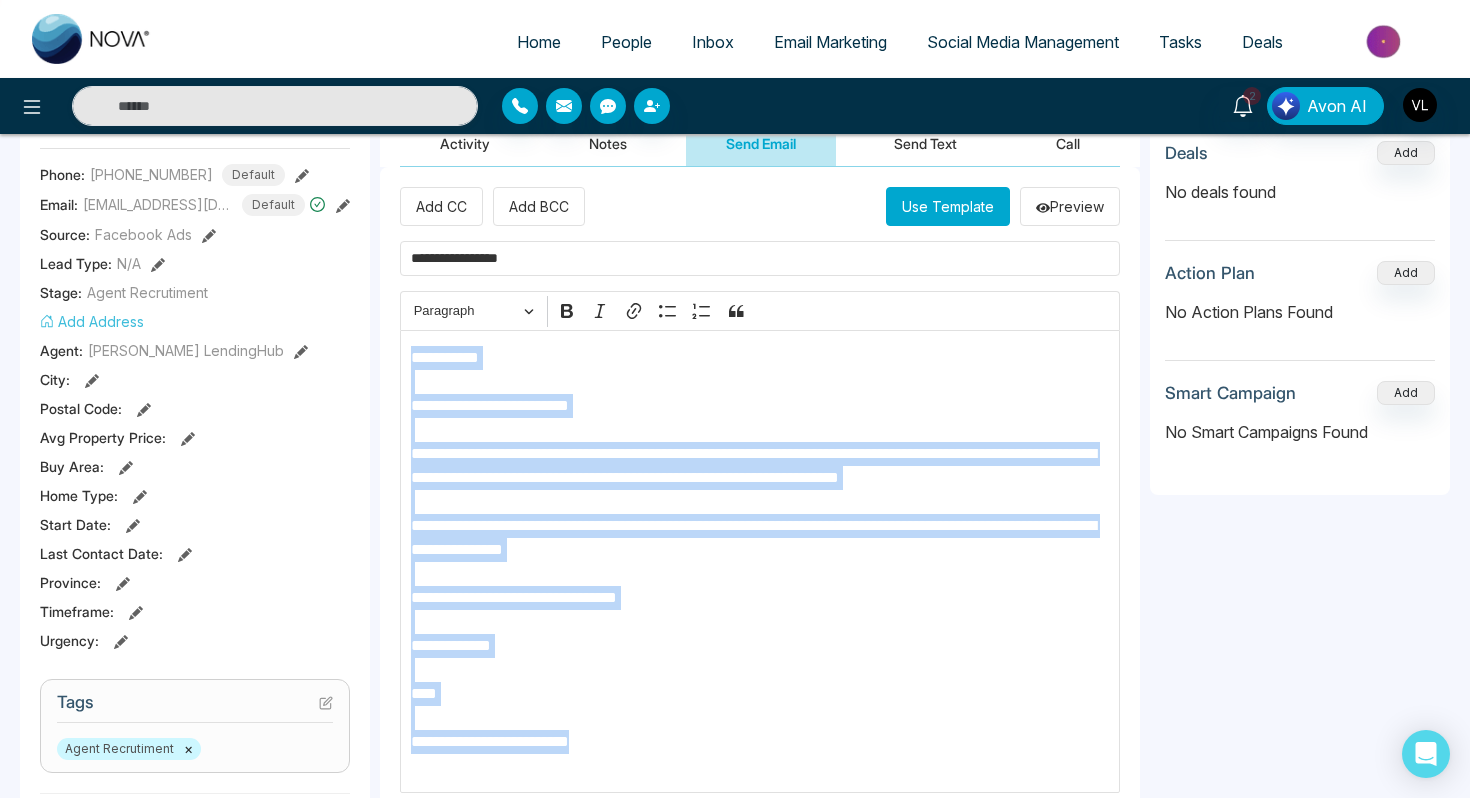 drag, startPoint x: 410, startPoint y: 356, endPoint x: 671, endPoint y: 764, distance: 484.33975 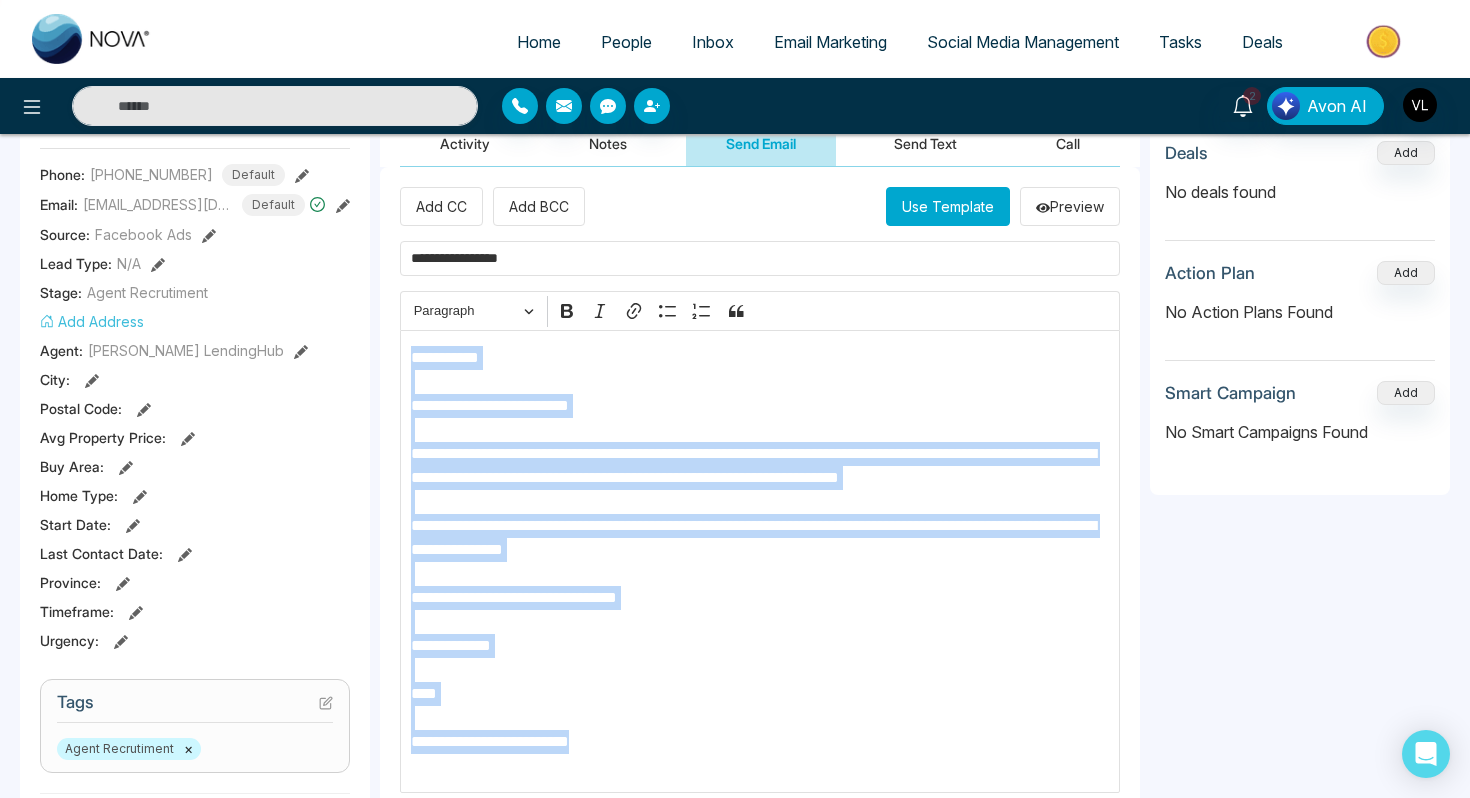 click on "**********" at bounding box center (760, 562) 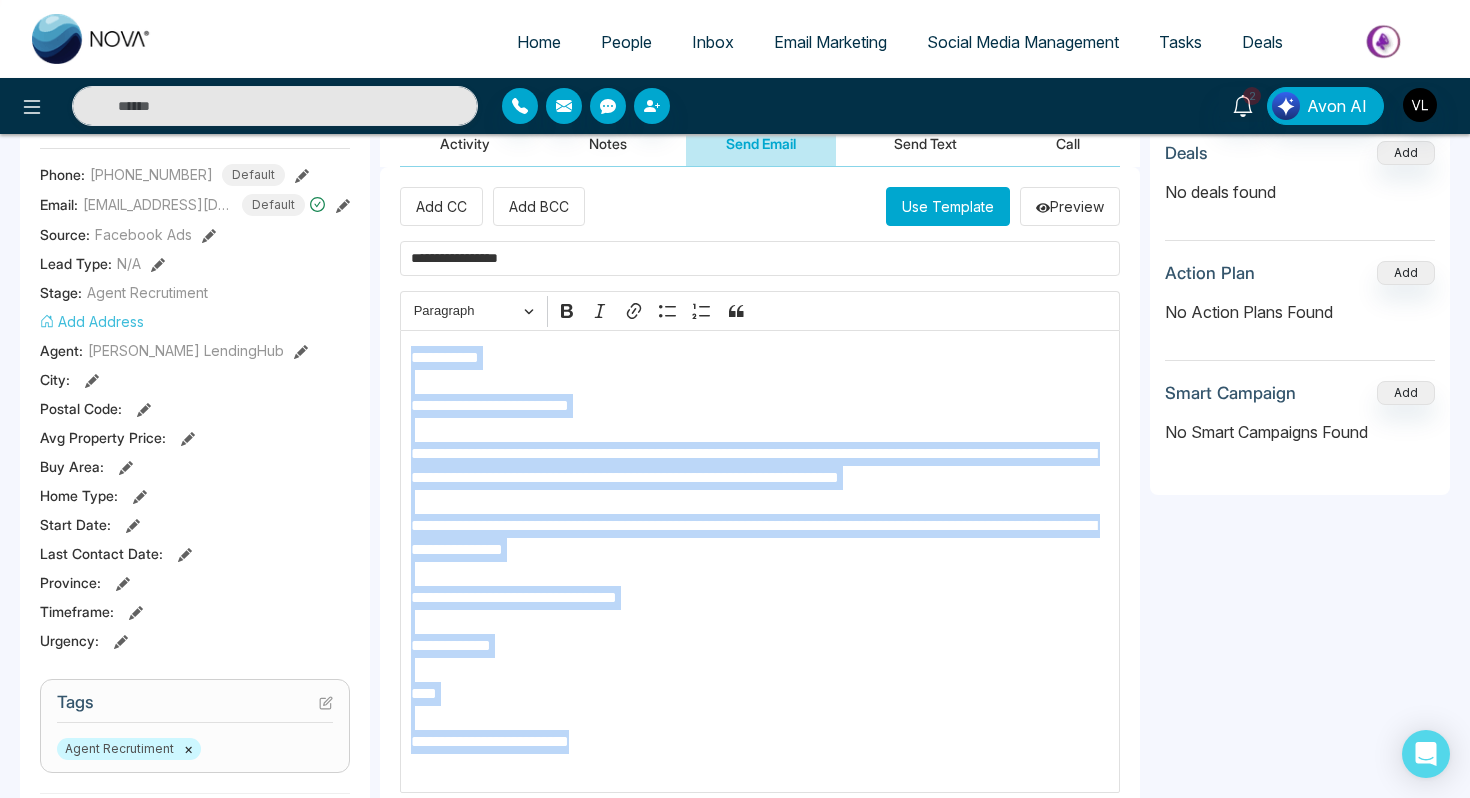 copy on "**********" 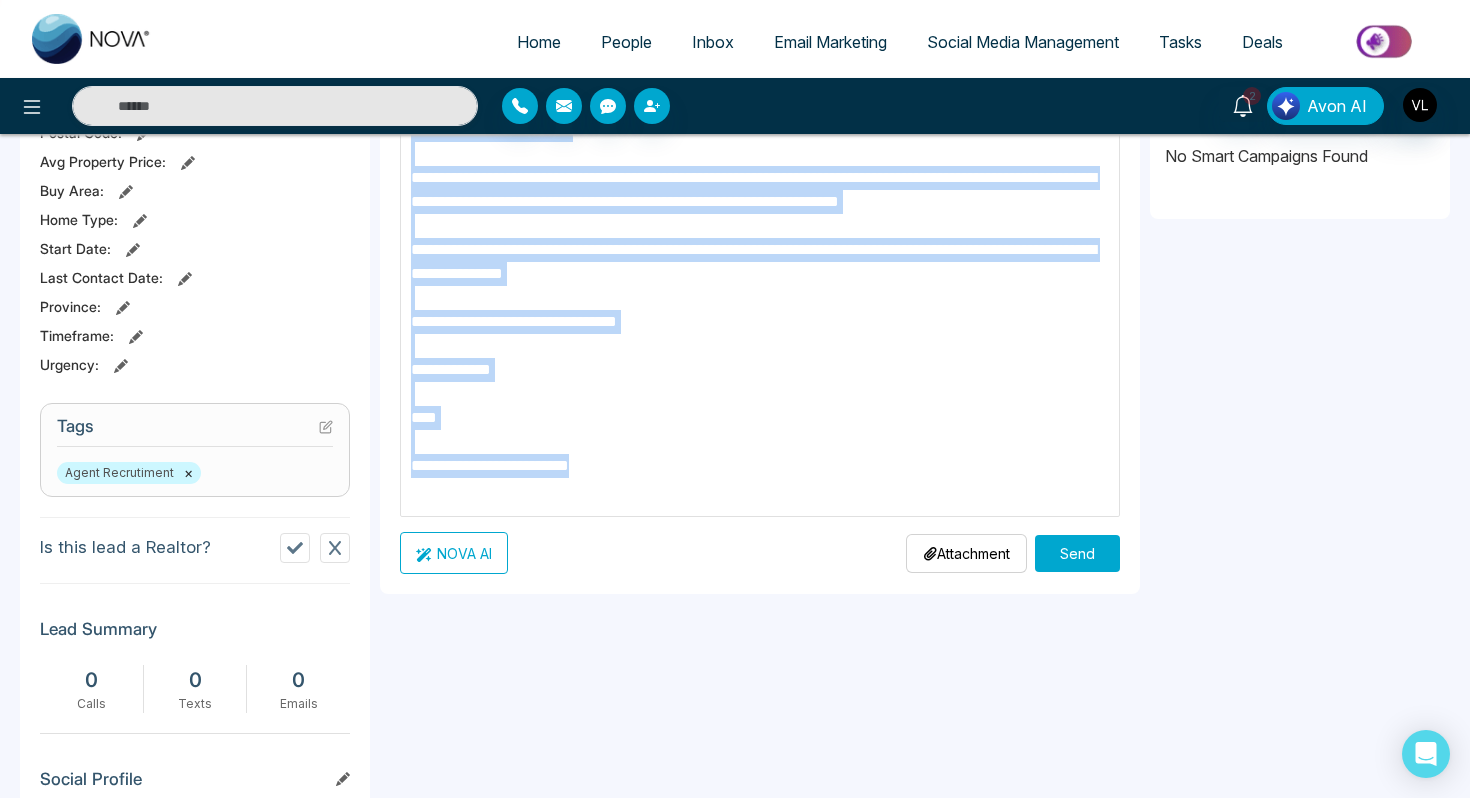 scroll, scrollTop: 622, scrollLeft: 0, axis: vertical 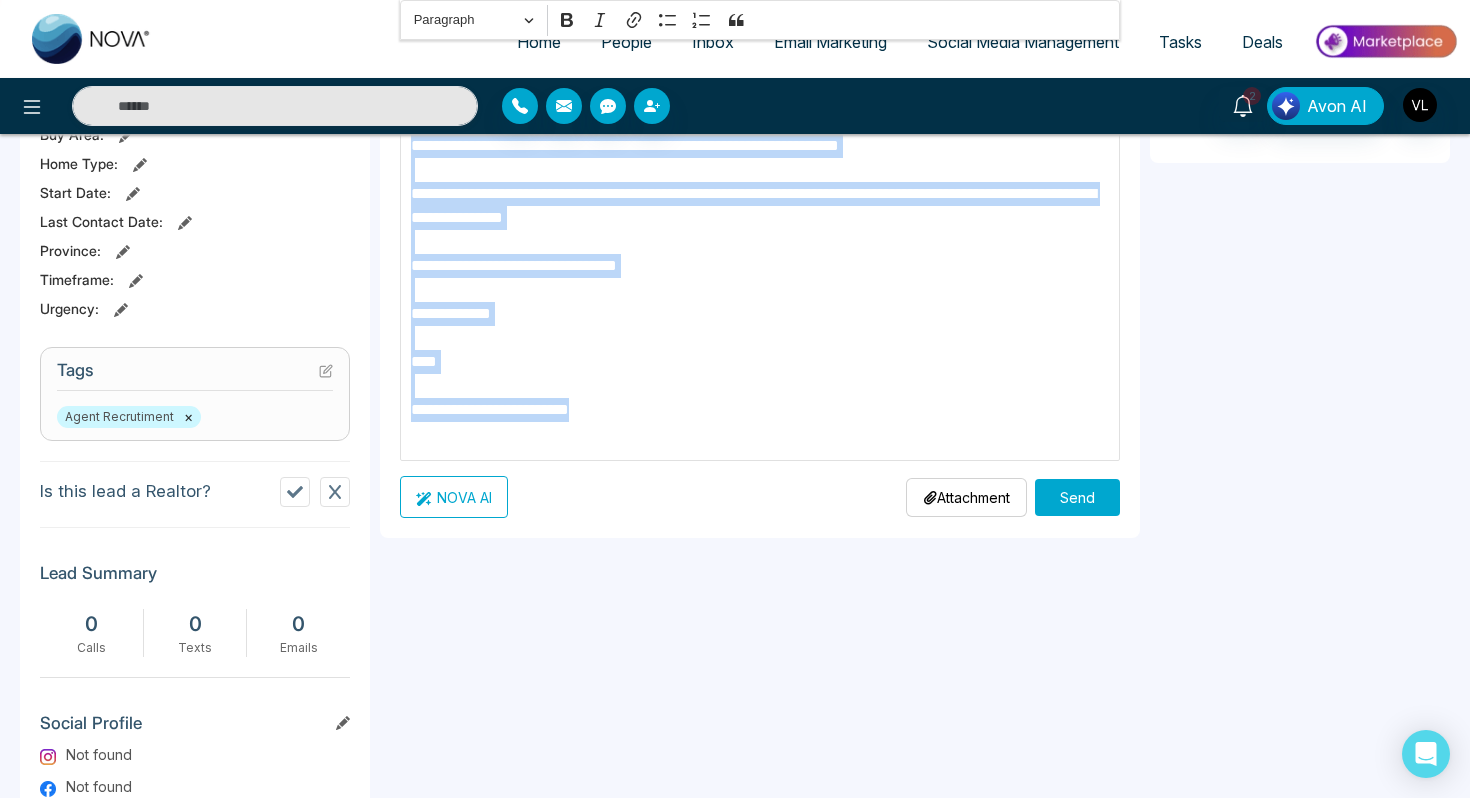 click on "Send" at bounding box center (1077, 497) 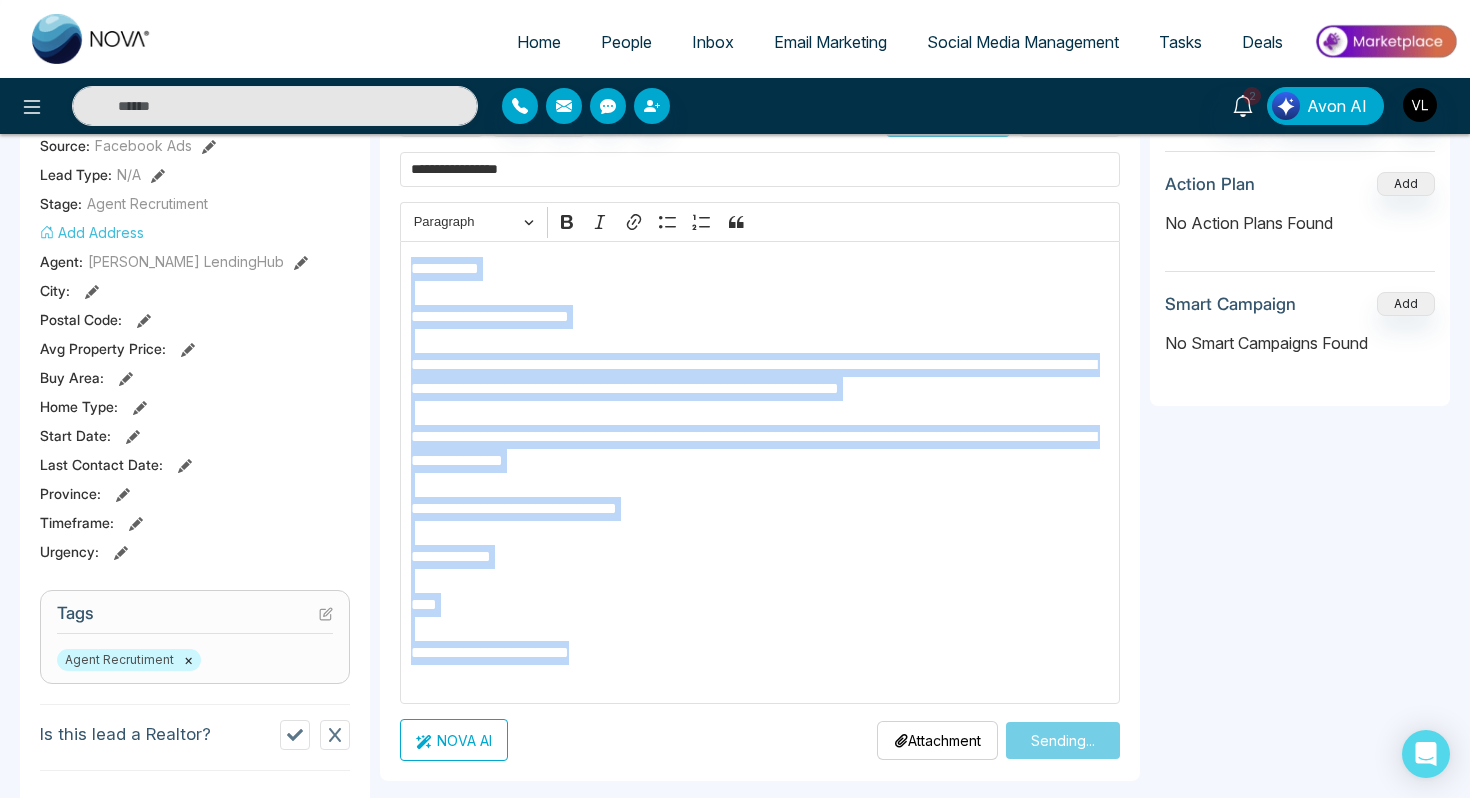 scroll, scrollTop: 172, scrollLeft: 0, axis: vertical 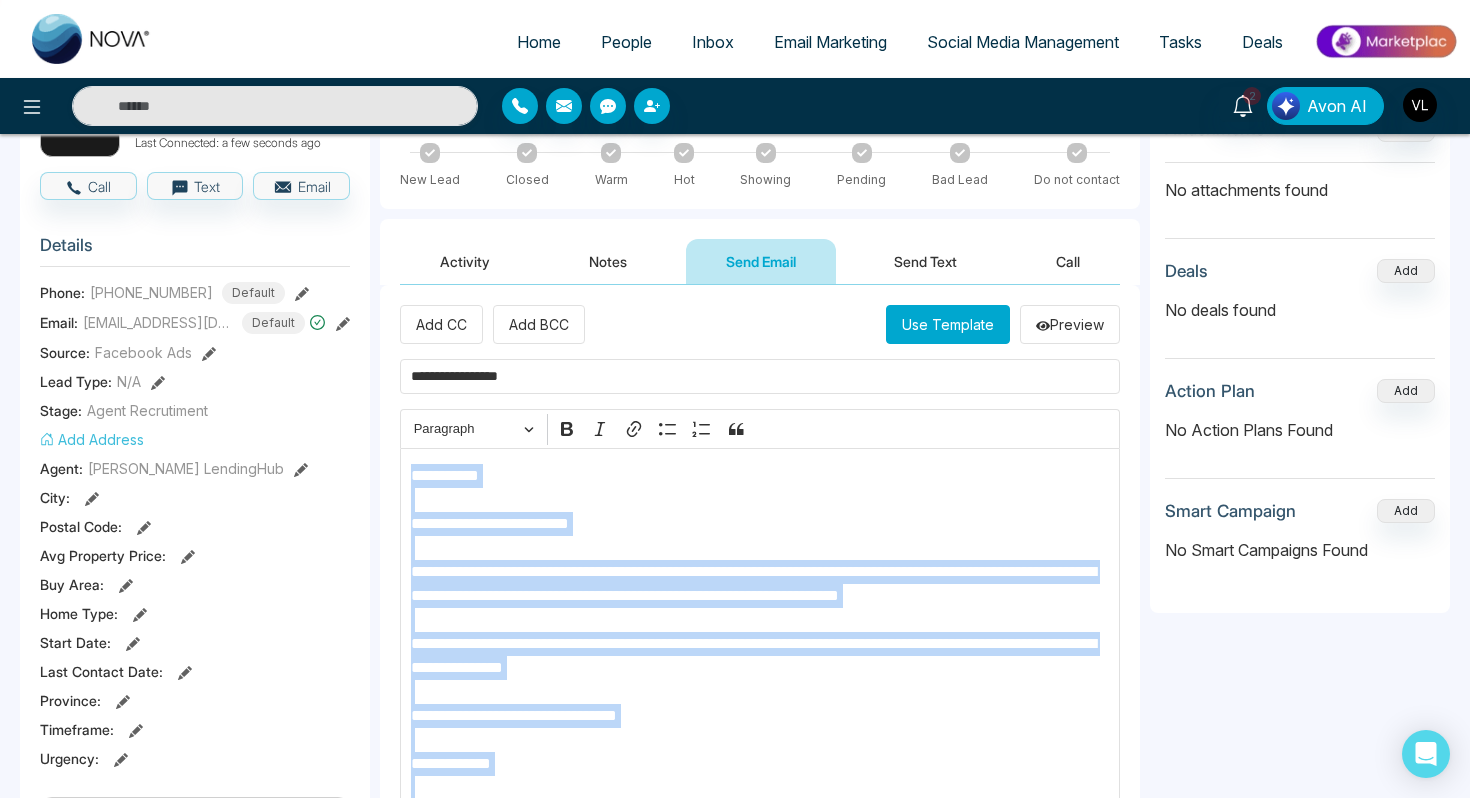 type 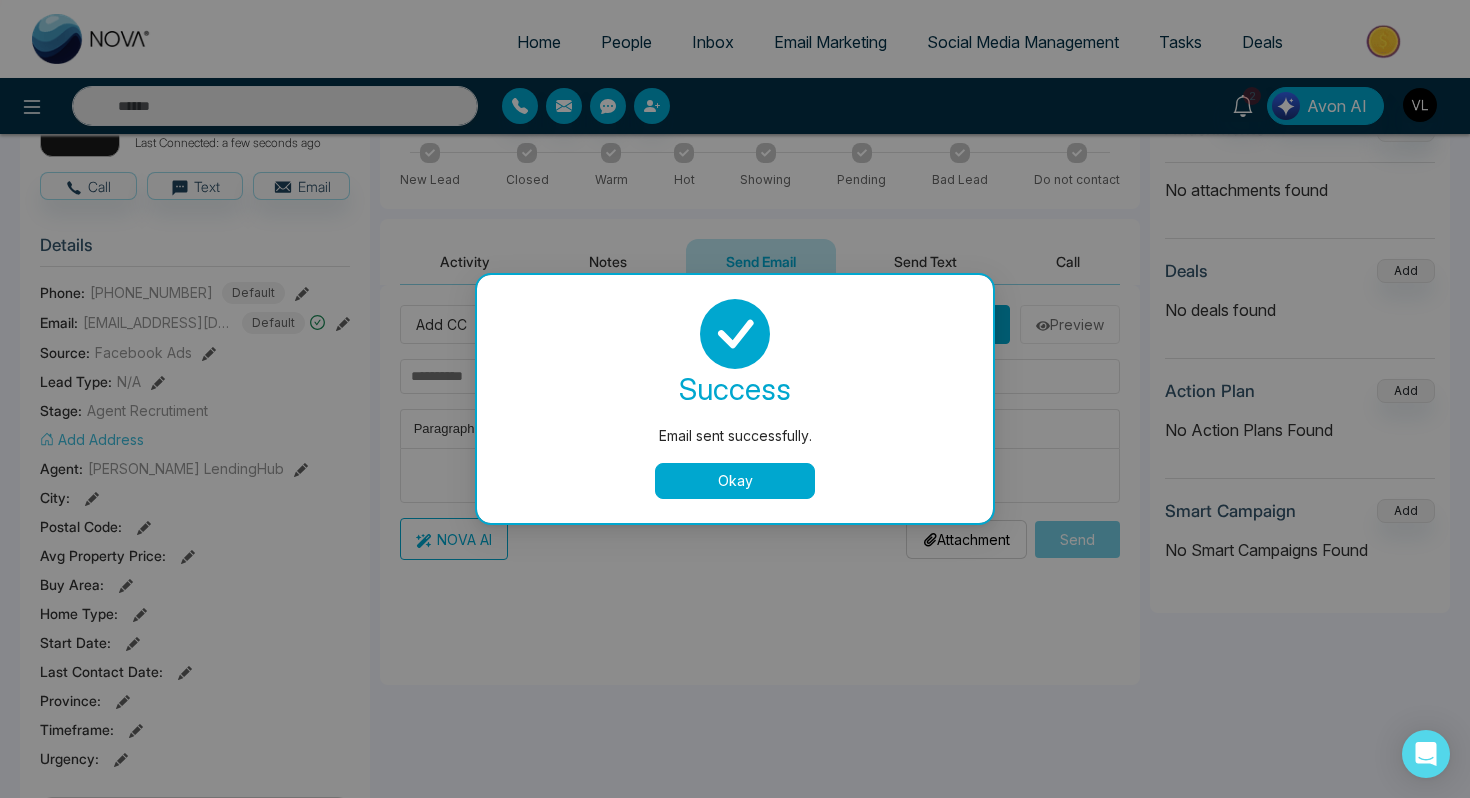 click on "Okay" at bounding box center [735, 481] 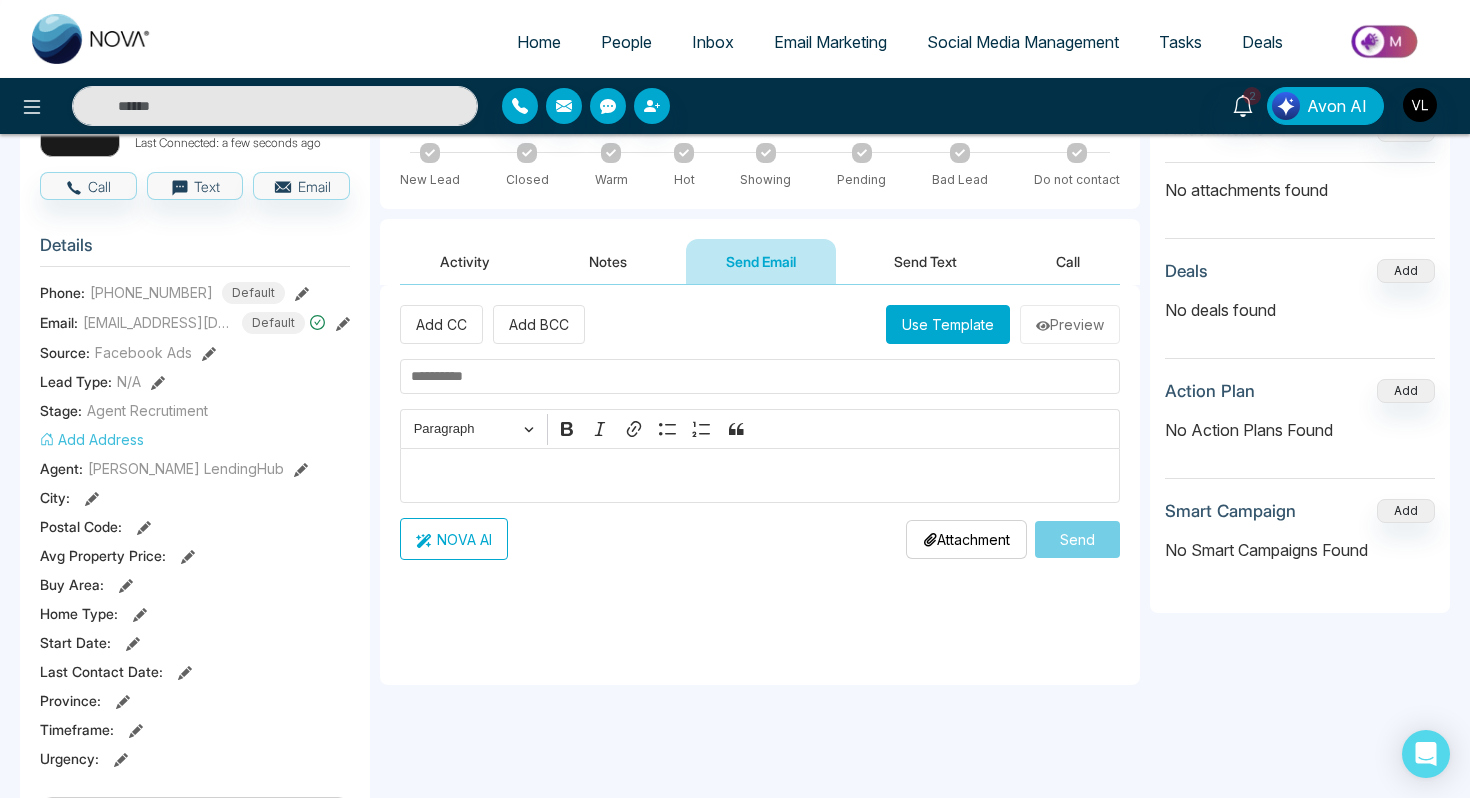 click on "Send Text" at bounding box center (925, 261) 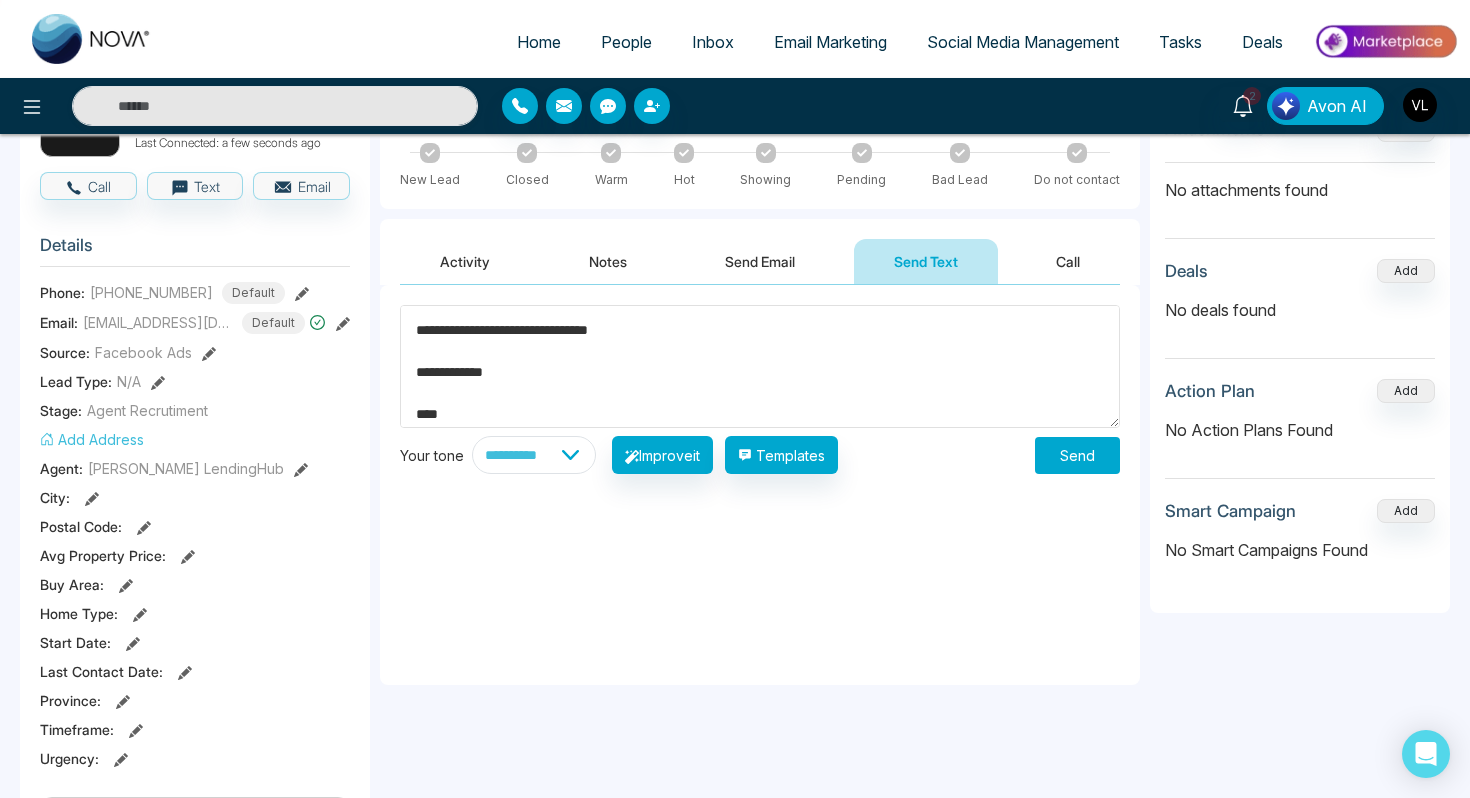 scroll, scrollTop: 252, scrollLeft: 0, axis: vertical 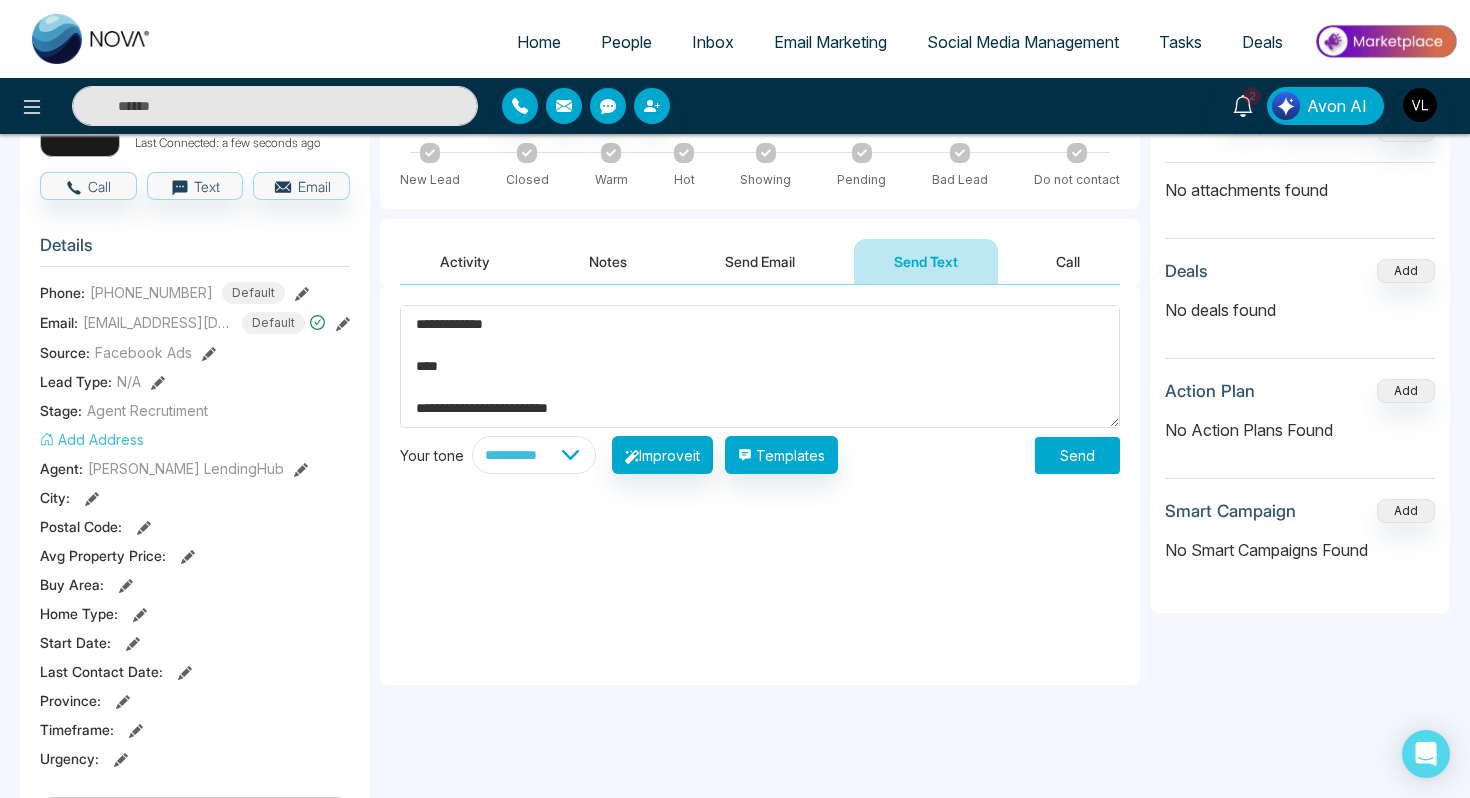 type on "**********" 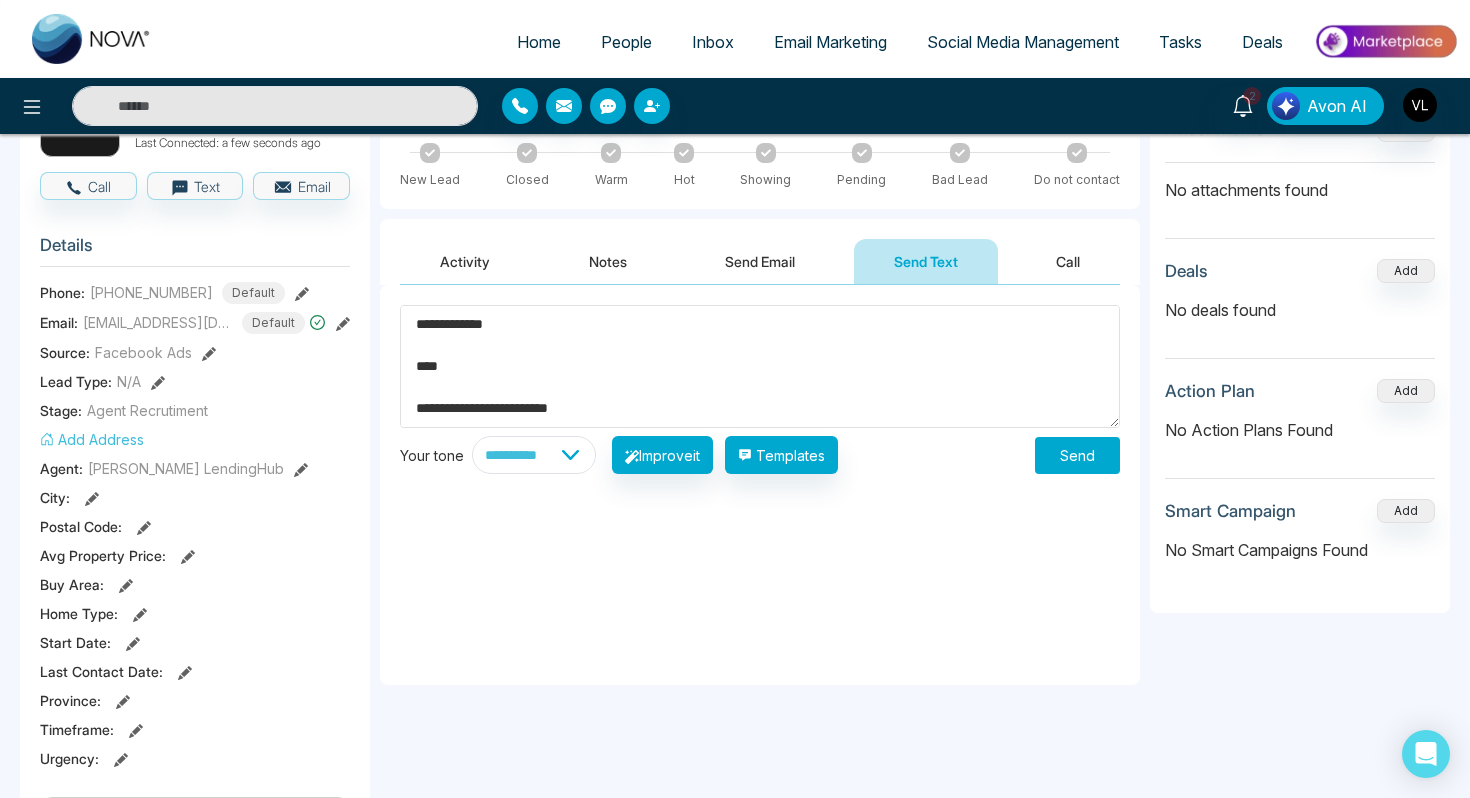 click on "Send" at bounding box center (1077, 455) 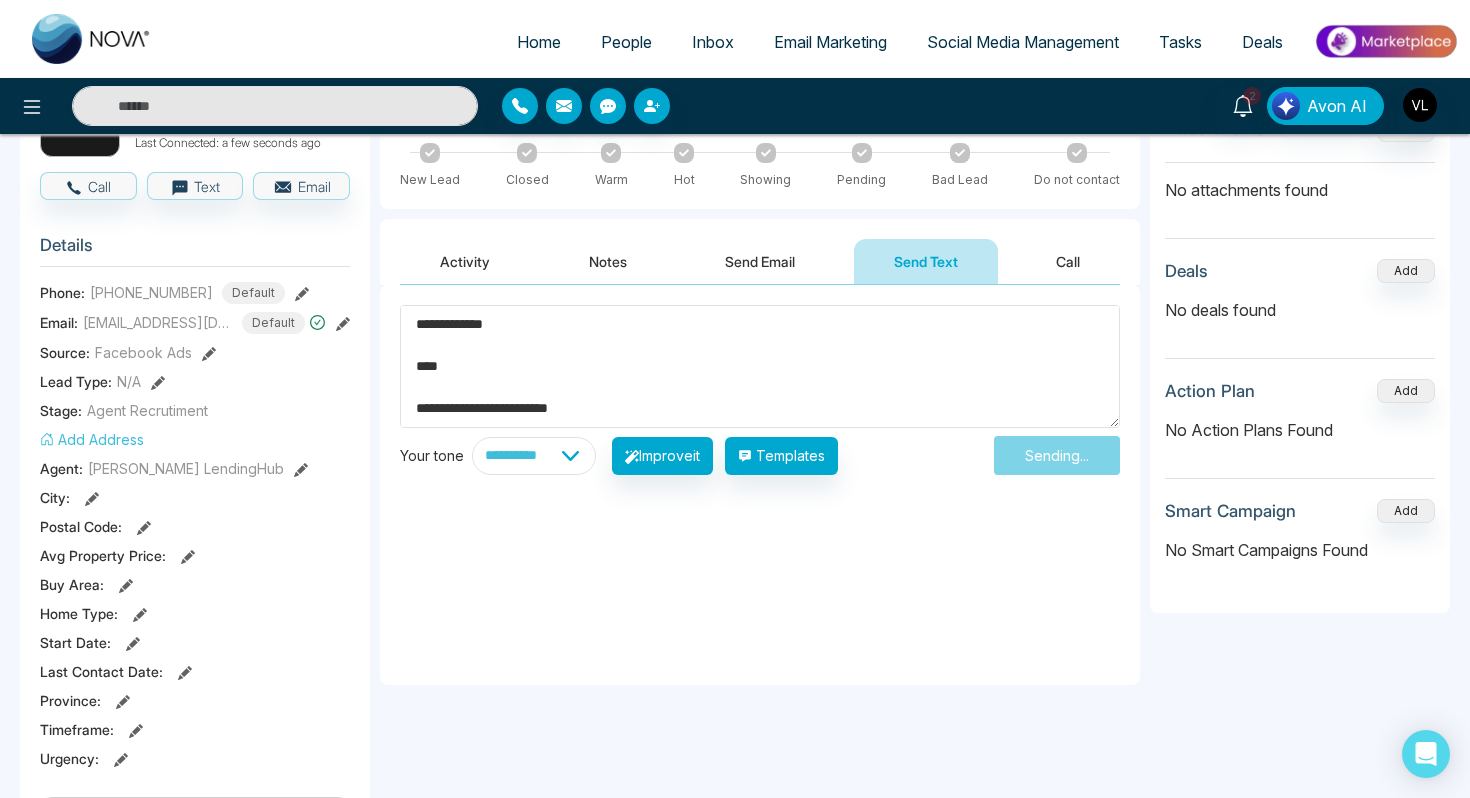 type 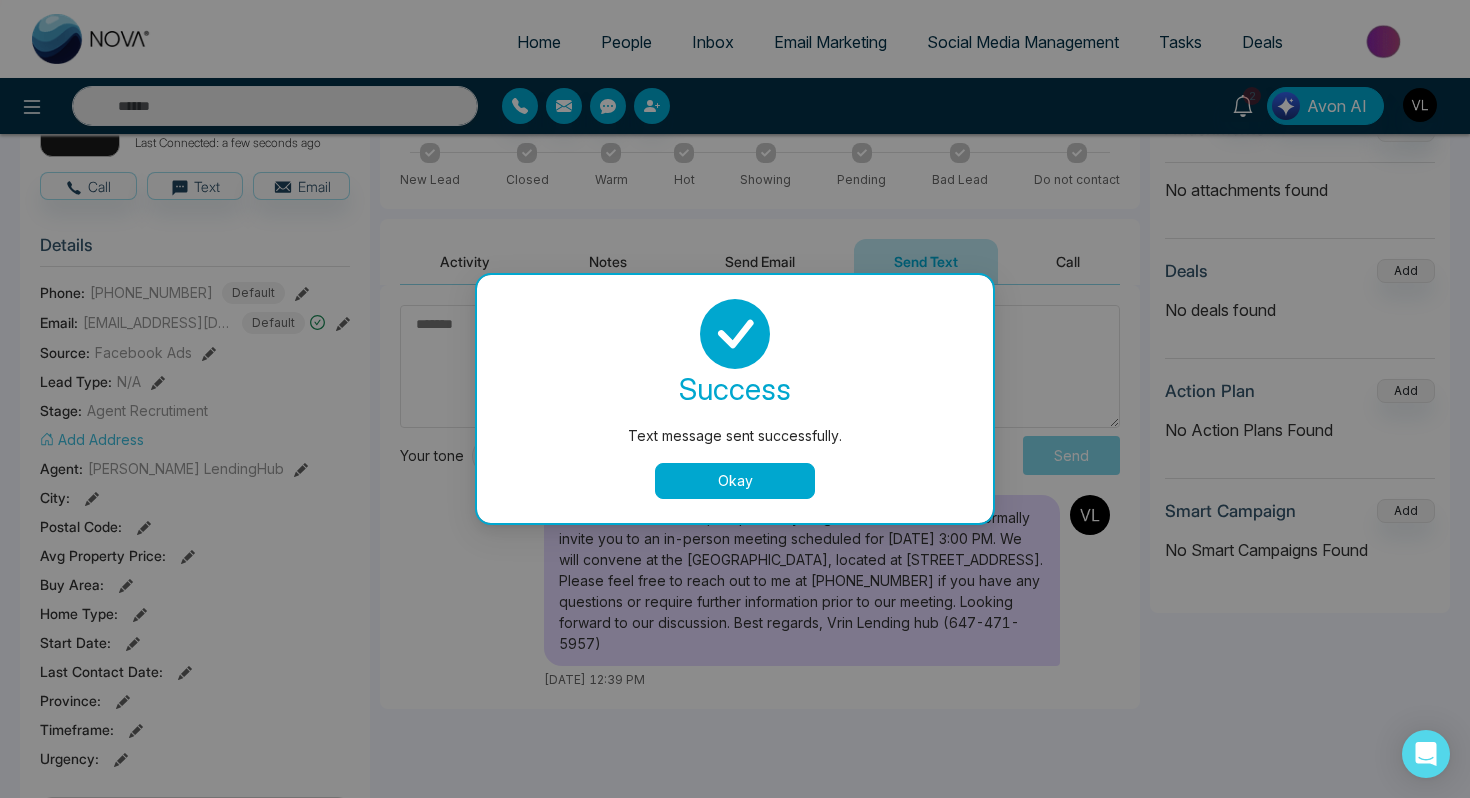 scroll, scrollTop: 0, scrollLeft: 0, axis: both 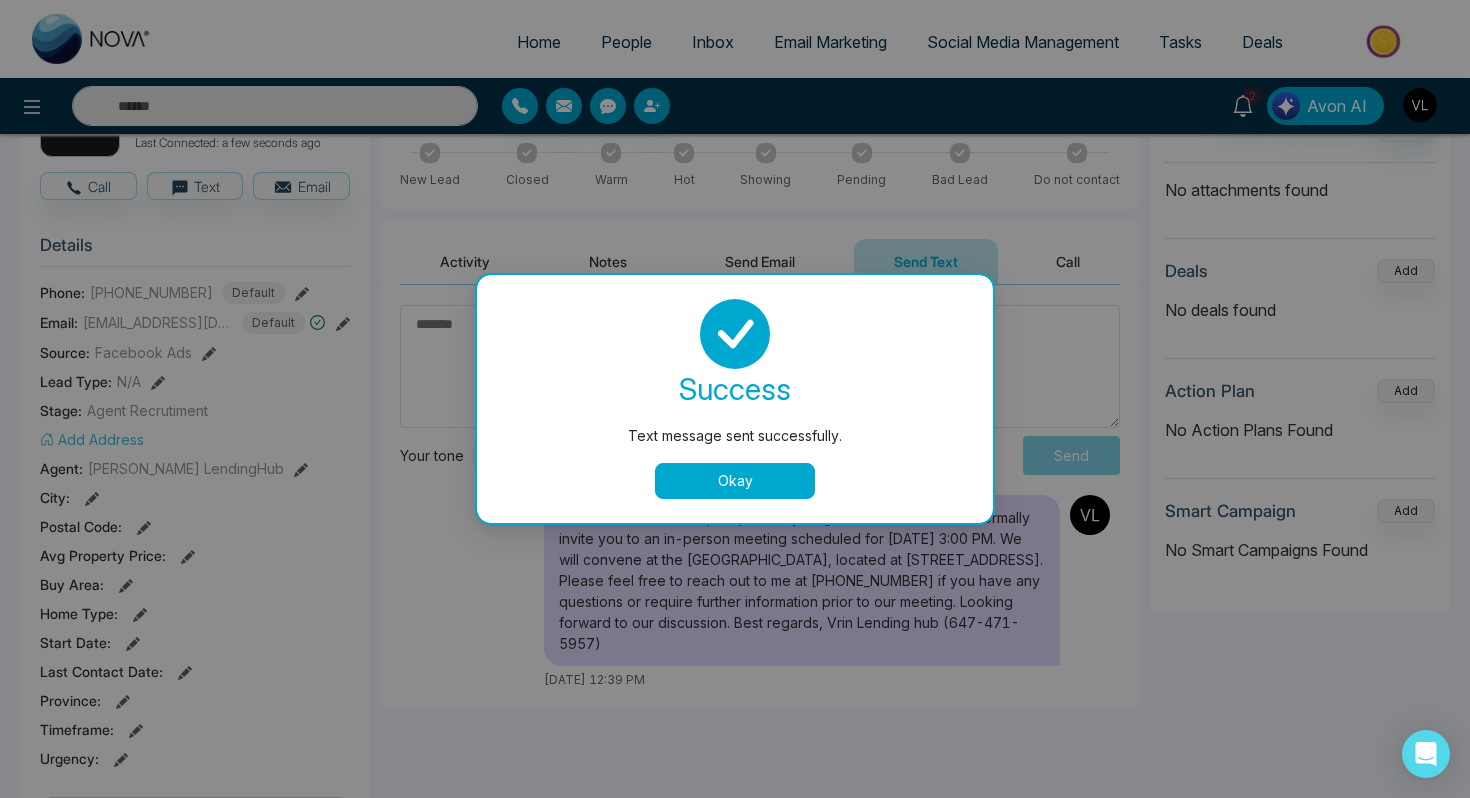 click on "Okay" at bounding box center [735, 481] 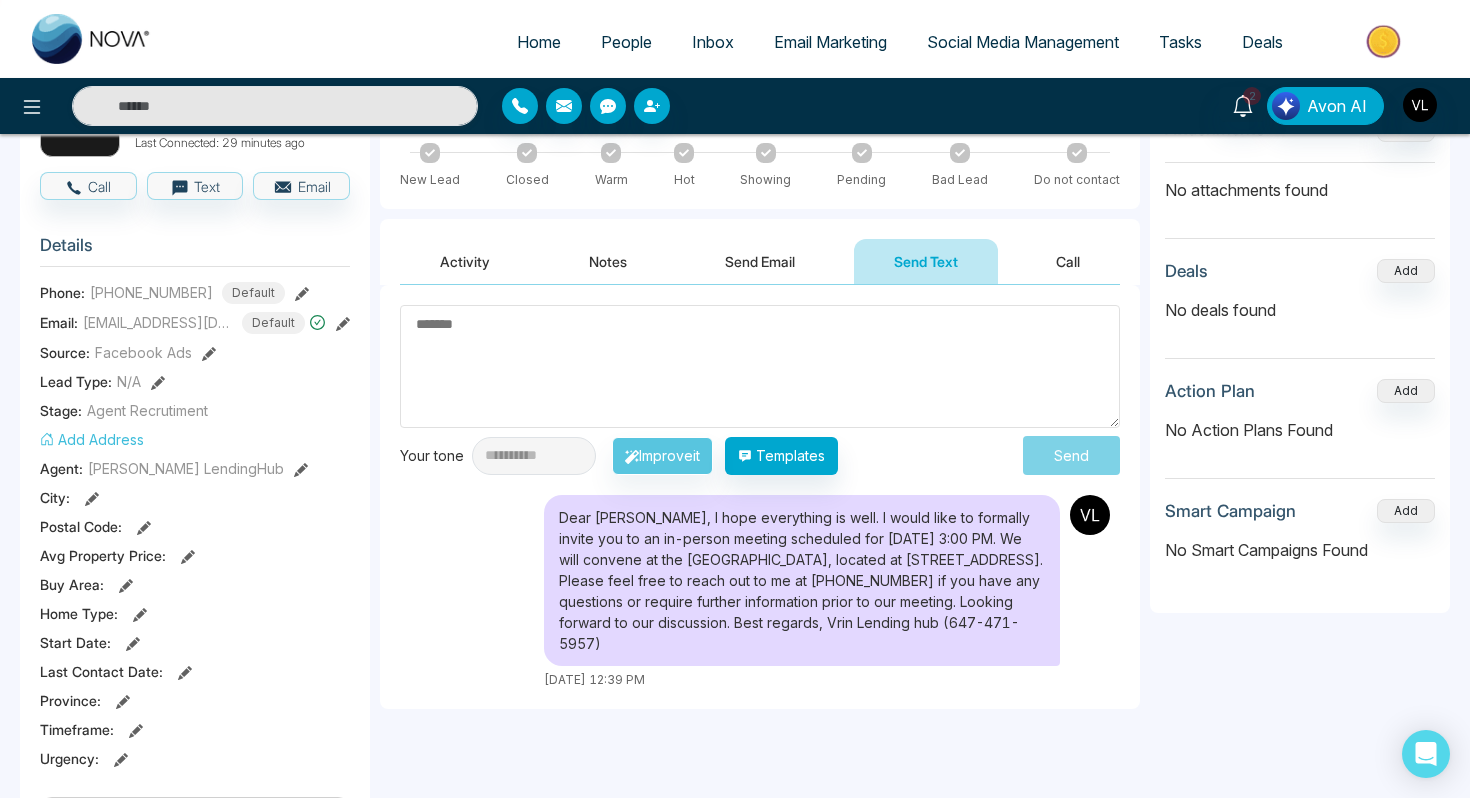 scroll, scrollTop: 0, scrollLeft: 0, axis: both 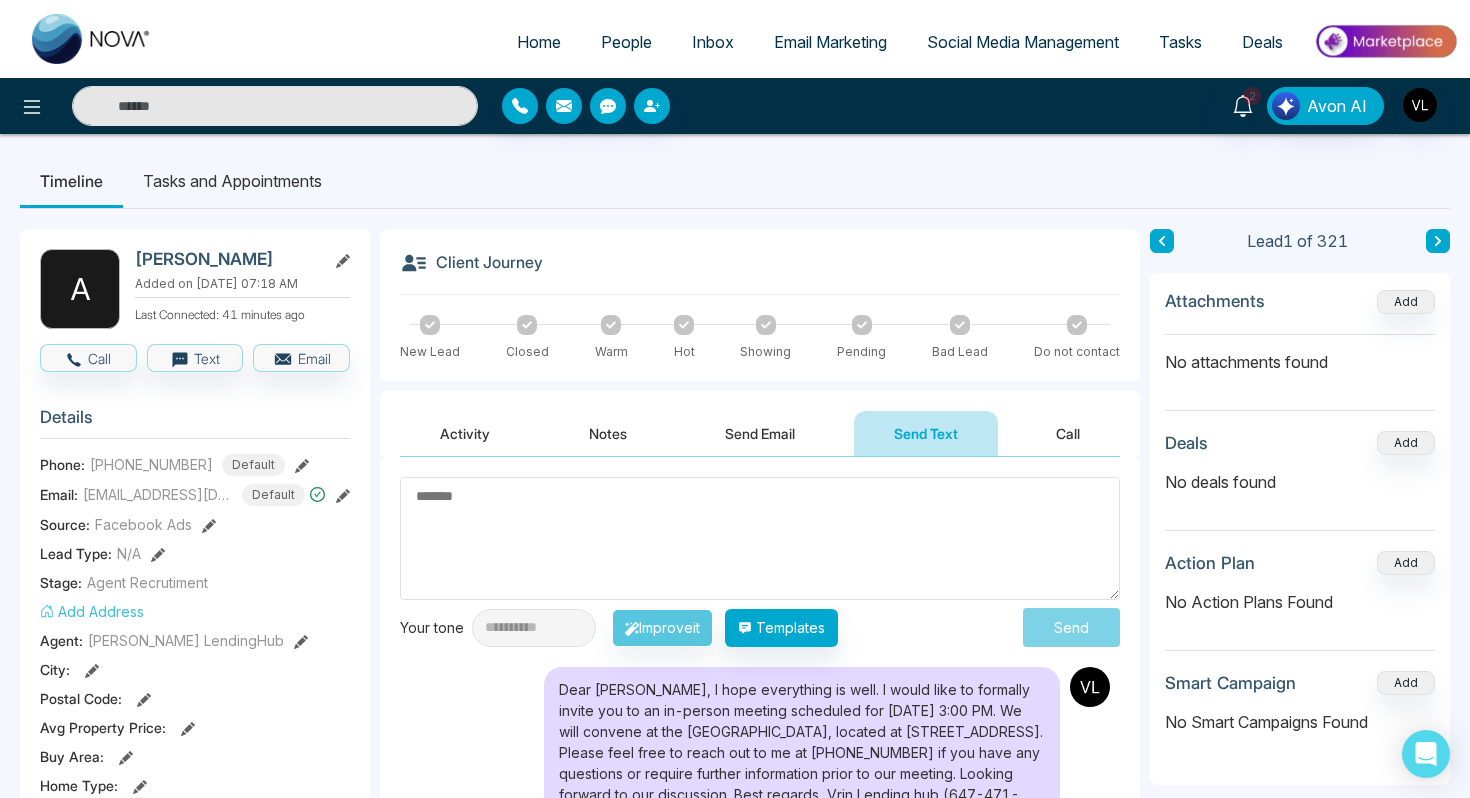 click on "People" at bounding box center (626, 42) 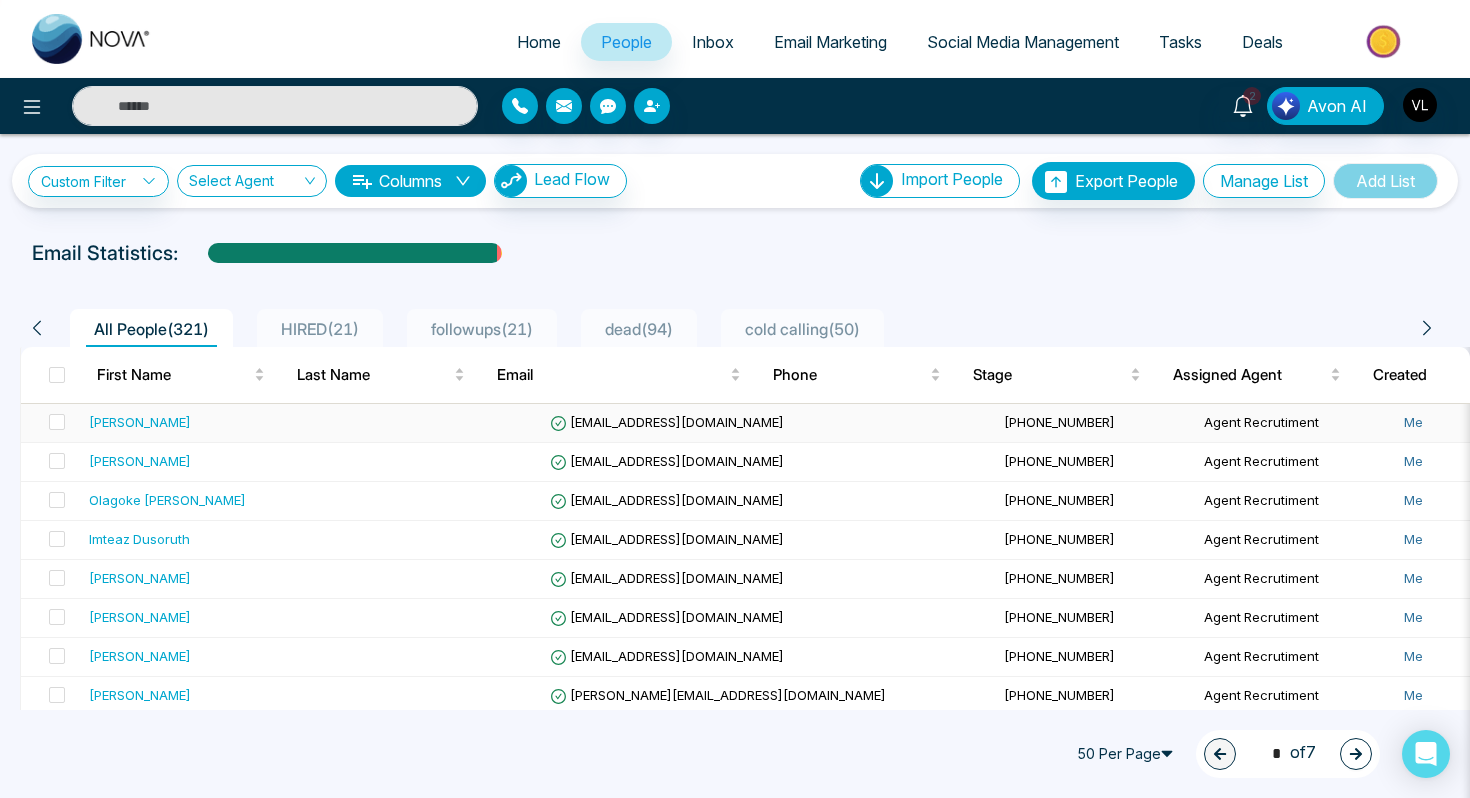 click at bounding box center [442, 423] 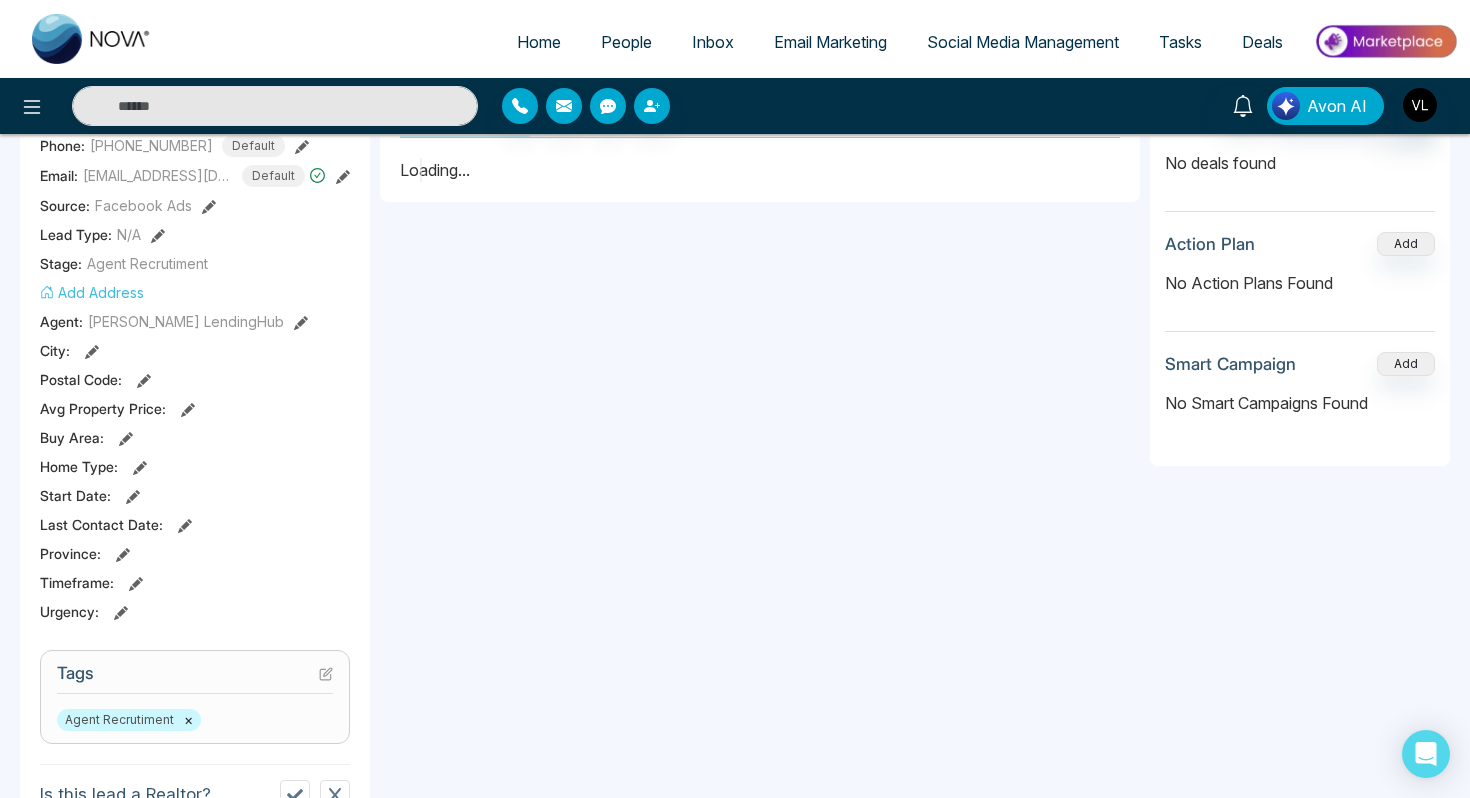 scroll, scrollTop: 320, scrollLeft: 0, axis: vertical 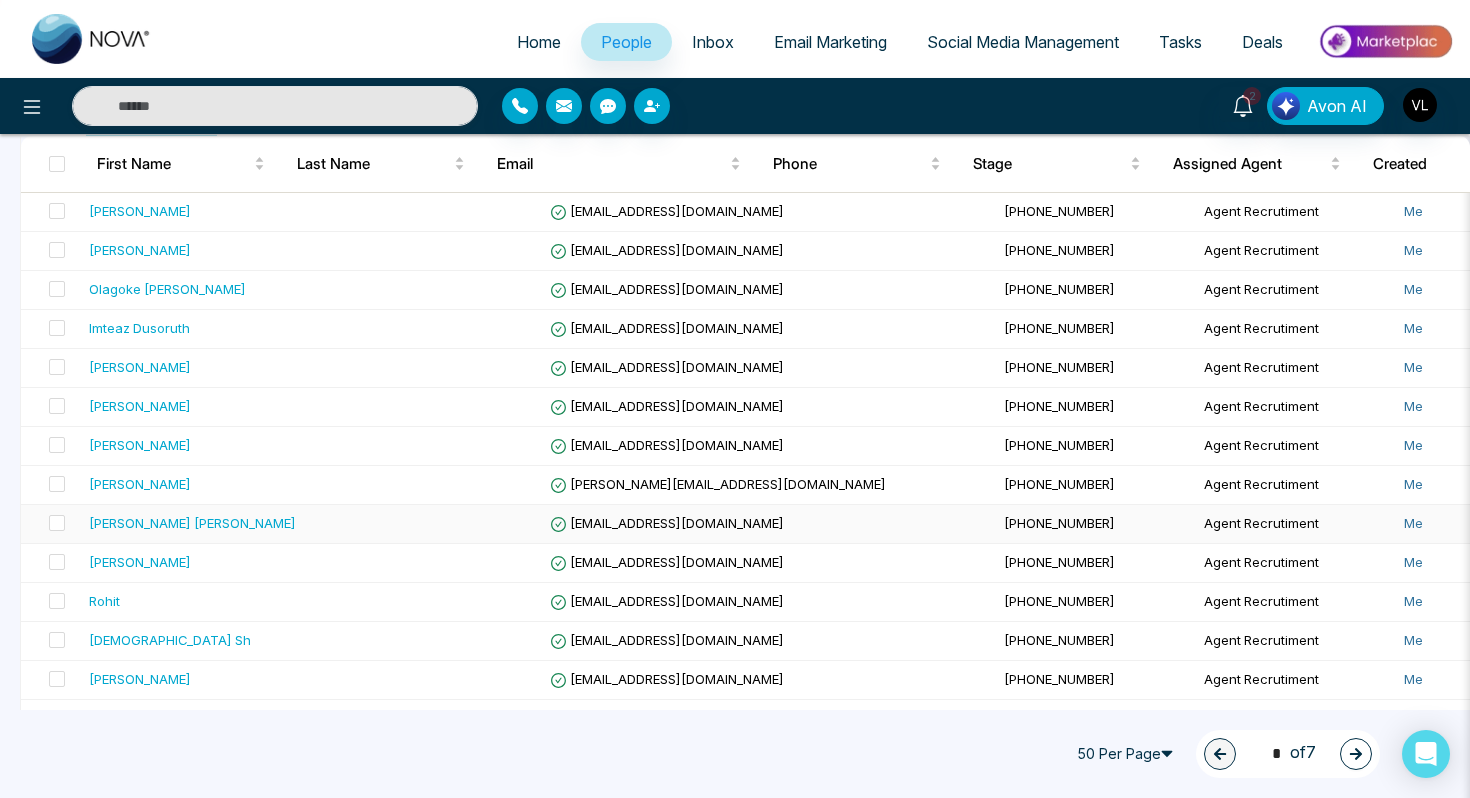 click on "[PERSON_NAME] [PERSON_NAME]" at bounding box center [211, 524] 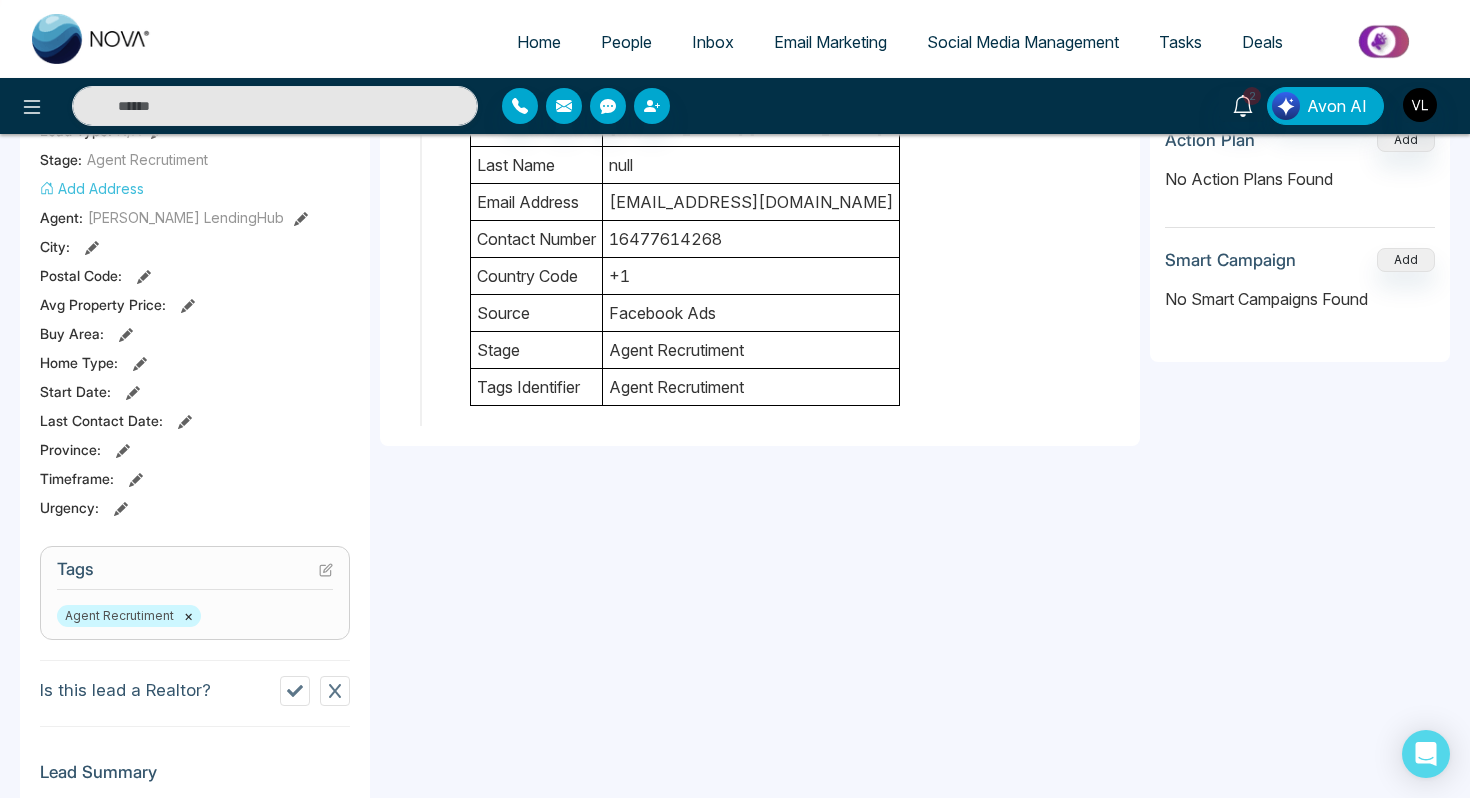 scroll, scrollTop: 362, scrollLeft: 0, axis: vertical 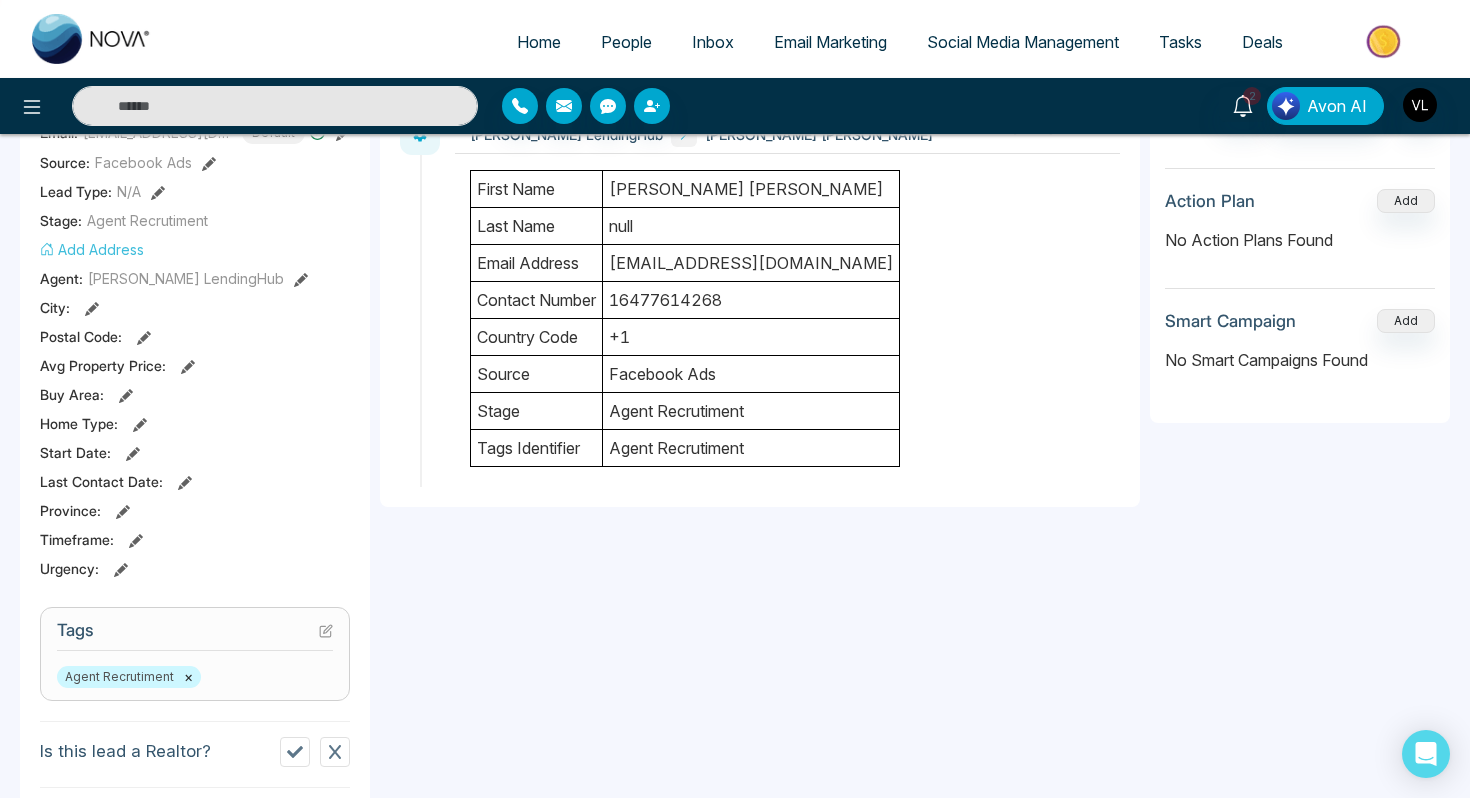 click at bounding box center [275, 106] 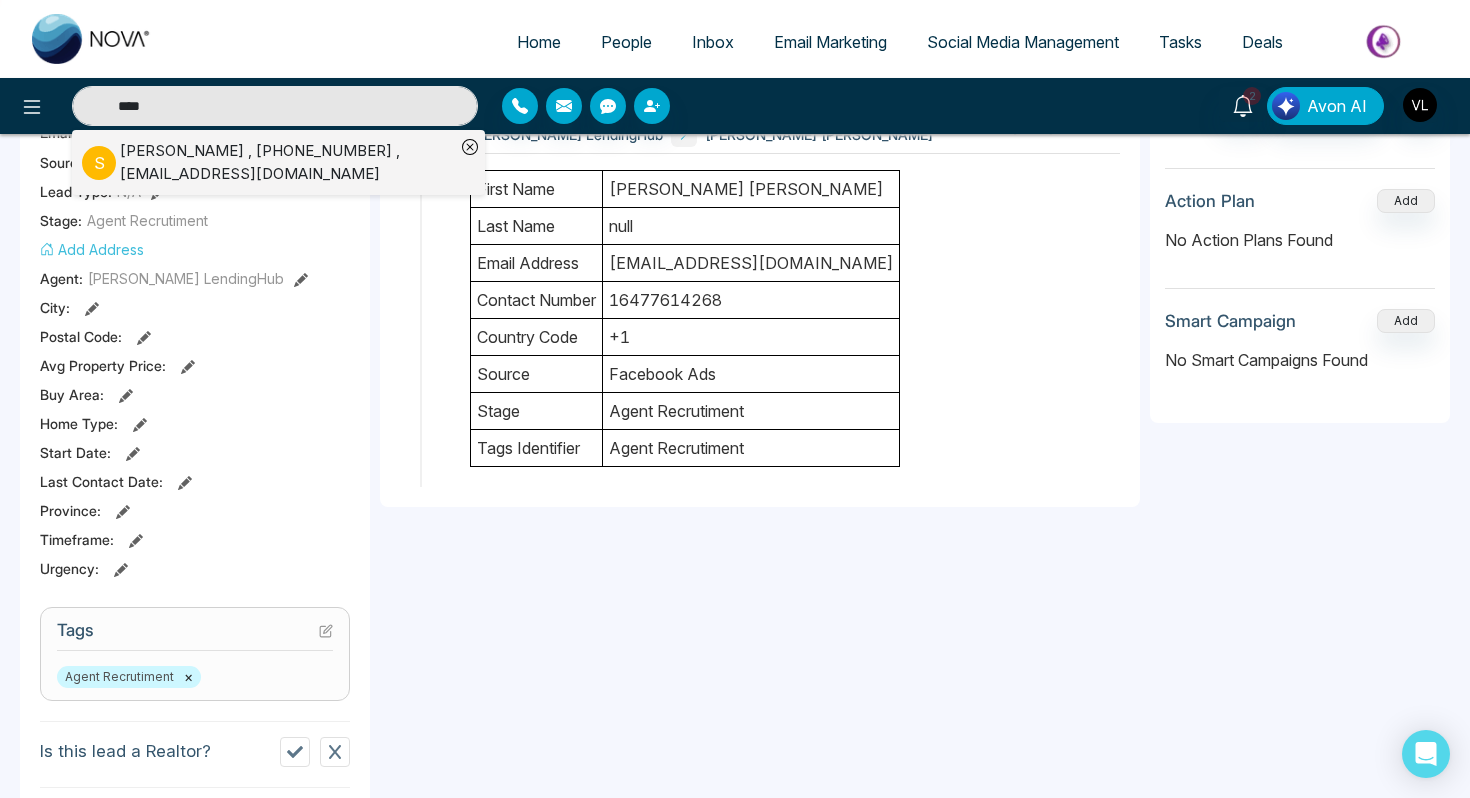 type on "****" 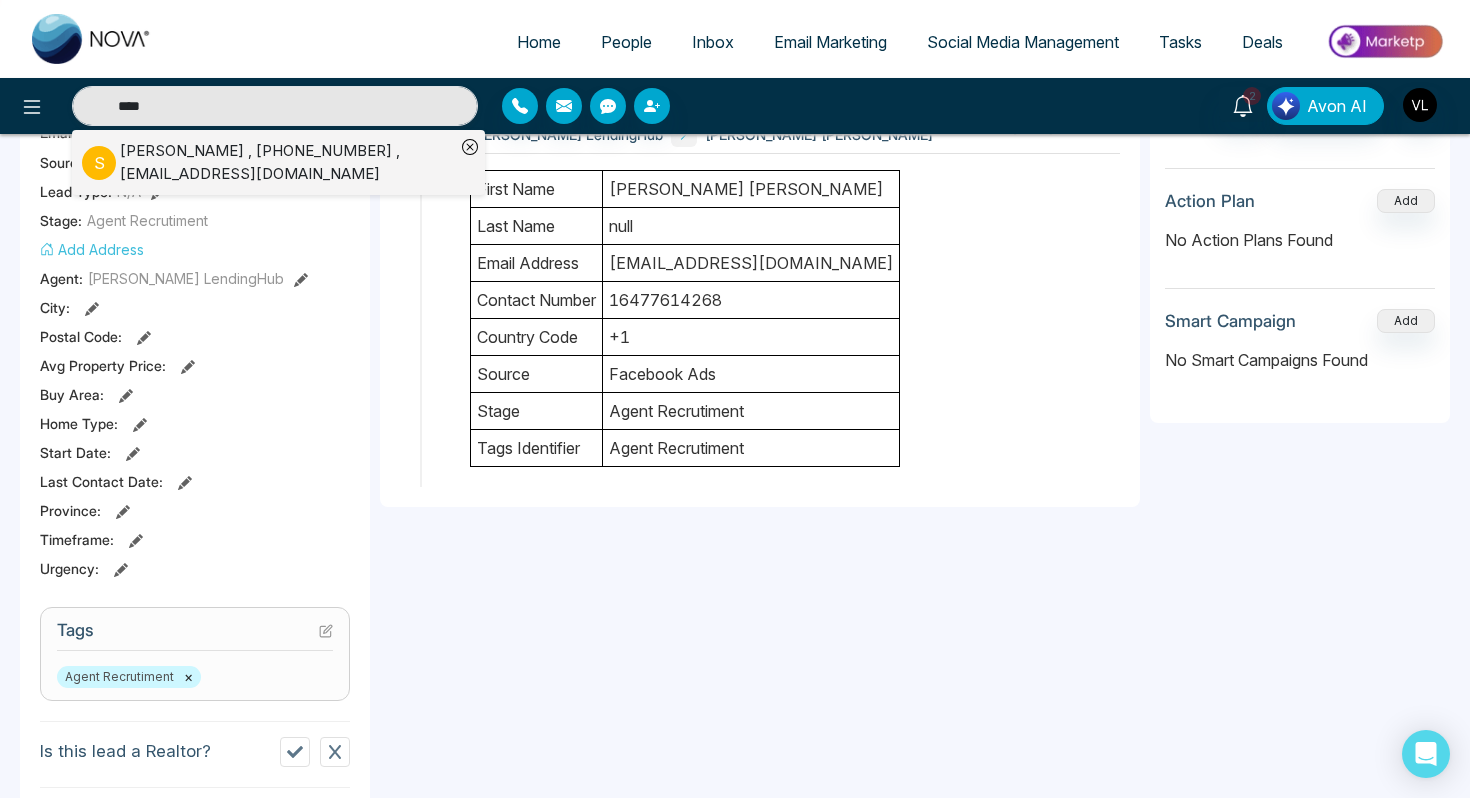 click on "[PERSON_NAME]     , [PHONE_NUMBER]   , [EMAIL_ADDRESS][DOMAIN_NAME]" at bounding box center (287, 162) 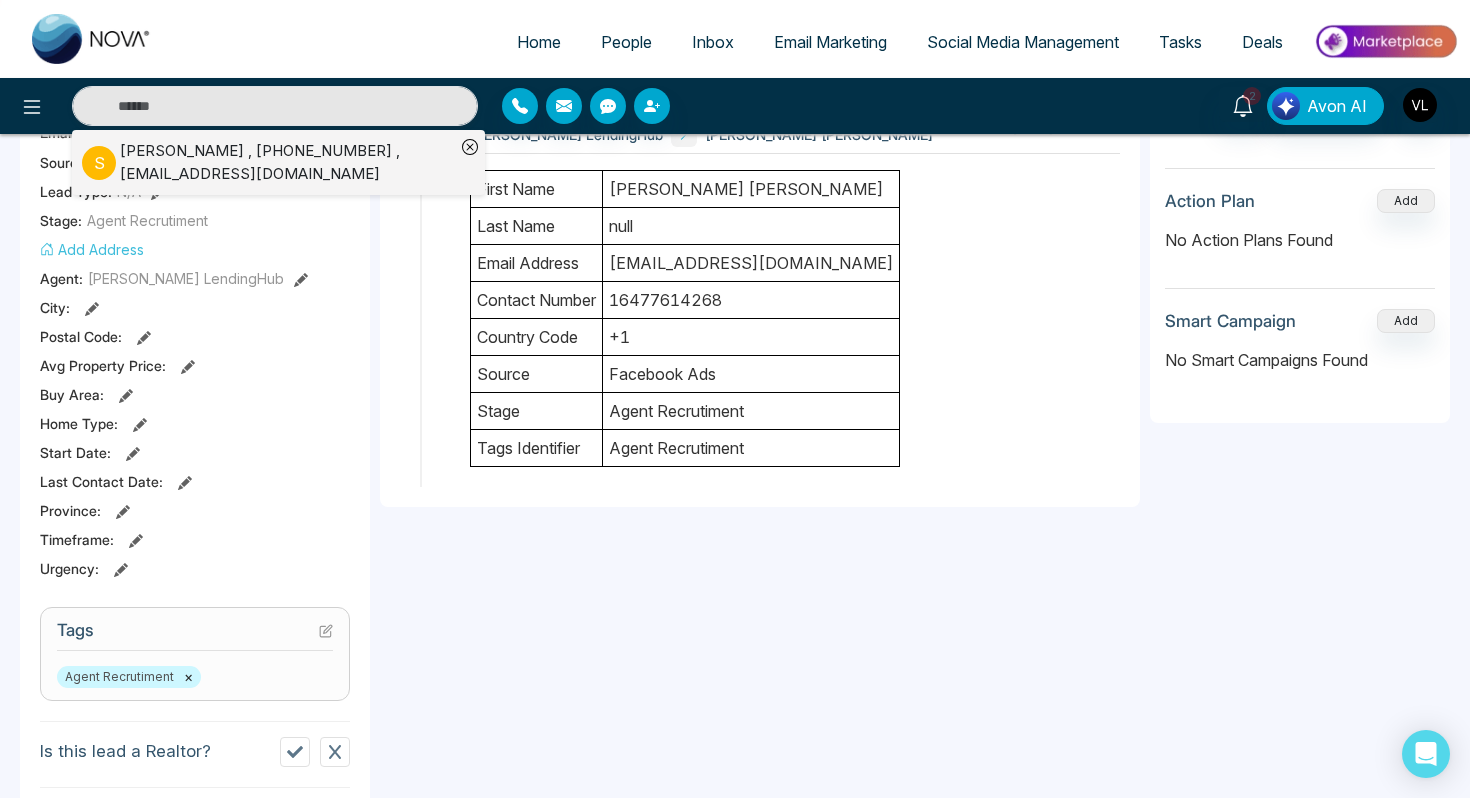 type on "****" 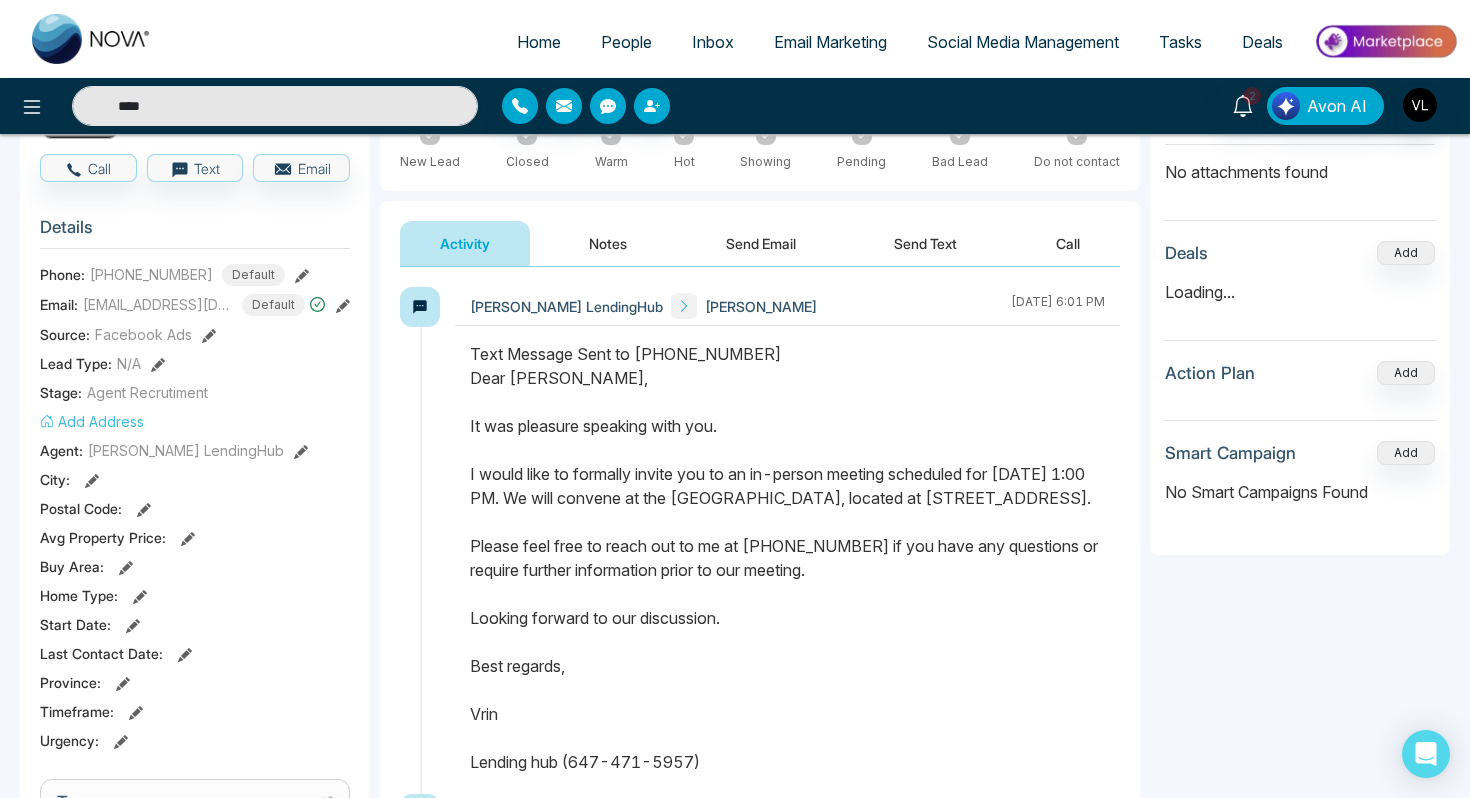 scroll, scrollTop: 216, scrollLeft: 0, axis: vertical 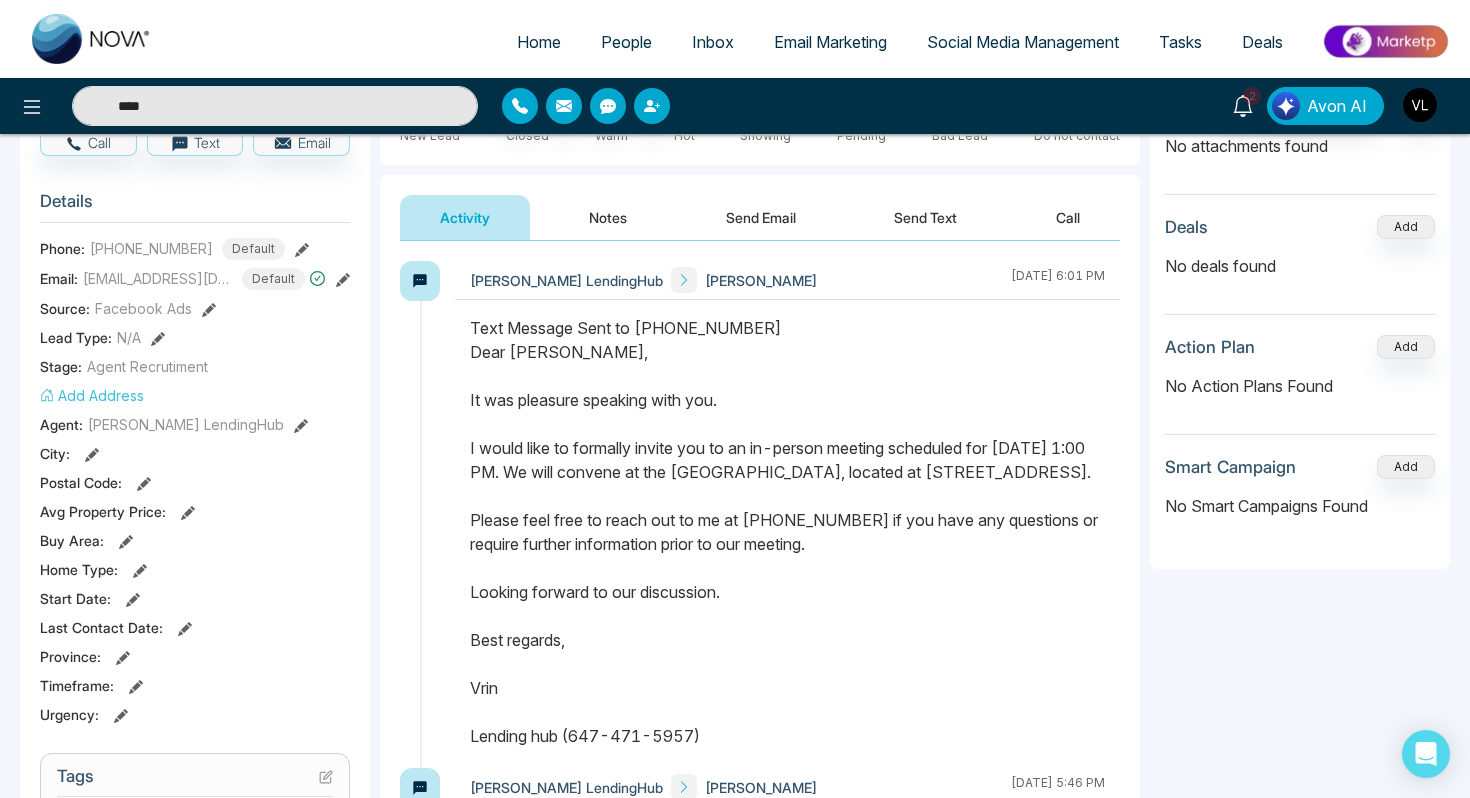 drag, startPoint x: 470, startPoint y: 347, endPoint x: 648, endPoint y: 637, distance: 340.27048 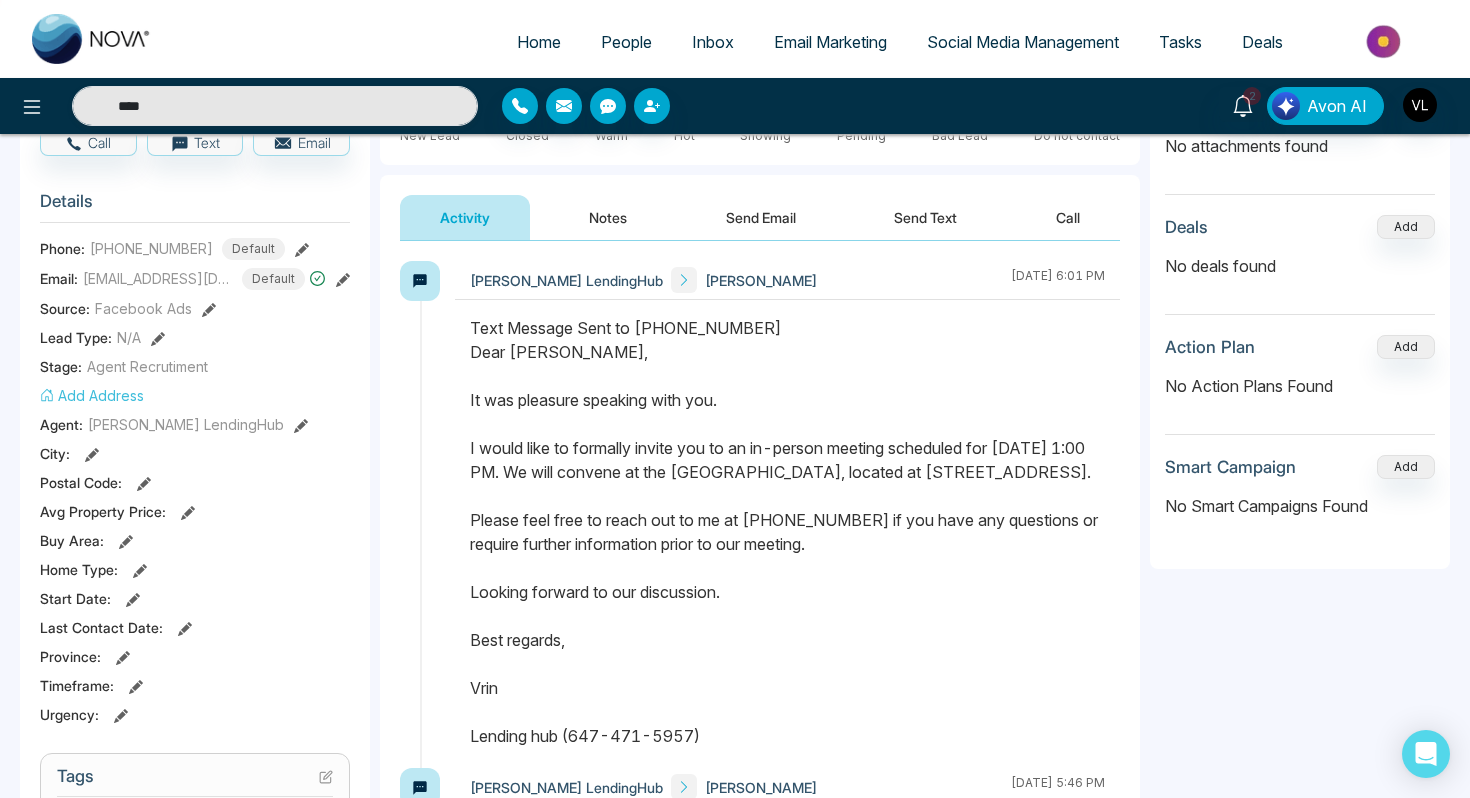 click on "Text Message Sent to [PHONE_NUMBER]  Dear [PERSON_NAME],
It was pleasure speaking with you.
I would like to formally invite you to an in-person meeting scheduled for [DATE] 1:00 PM. We will convene at the [GEOGRAPHIC_DATA], located at [STREET_ADDRESS].
Please feel free to reach out to me at [PHONE_NUMBER] if you have any questions or require further information prior to our meeting.
Looking forward to our discussion.
Best regards,
Vrin
Lending hub (647-471-5957)" at bounding box center (787, 532) 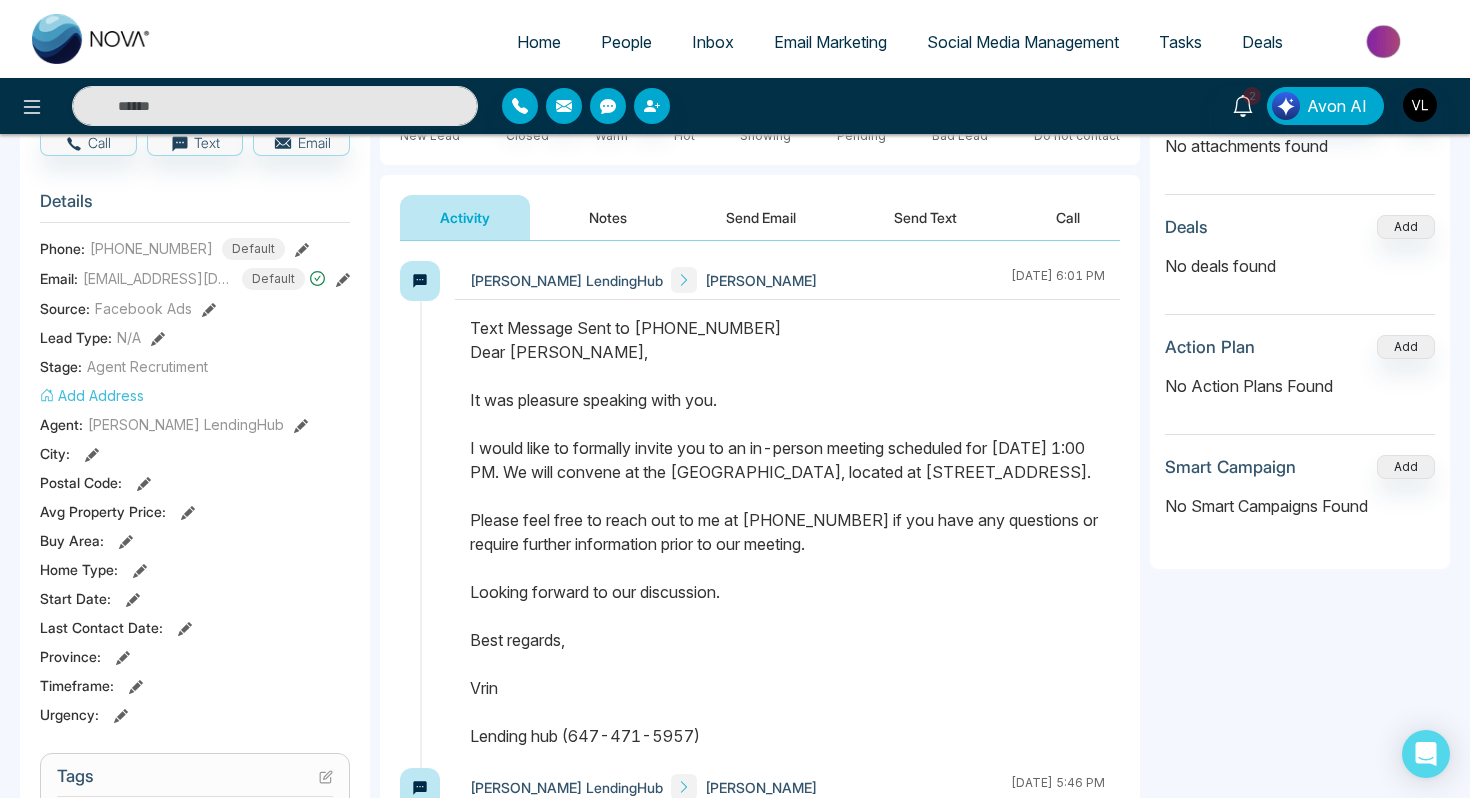 scroll, scrollTop: 1411, scrollLeft: 0, axis: vertical 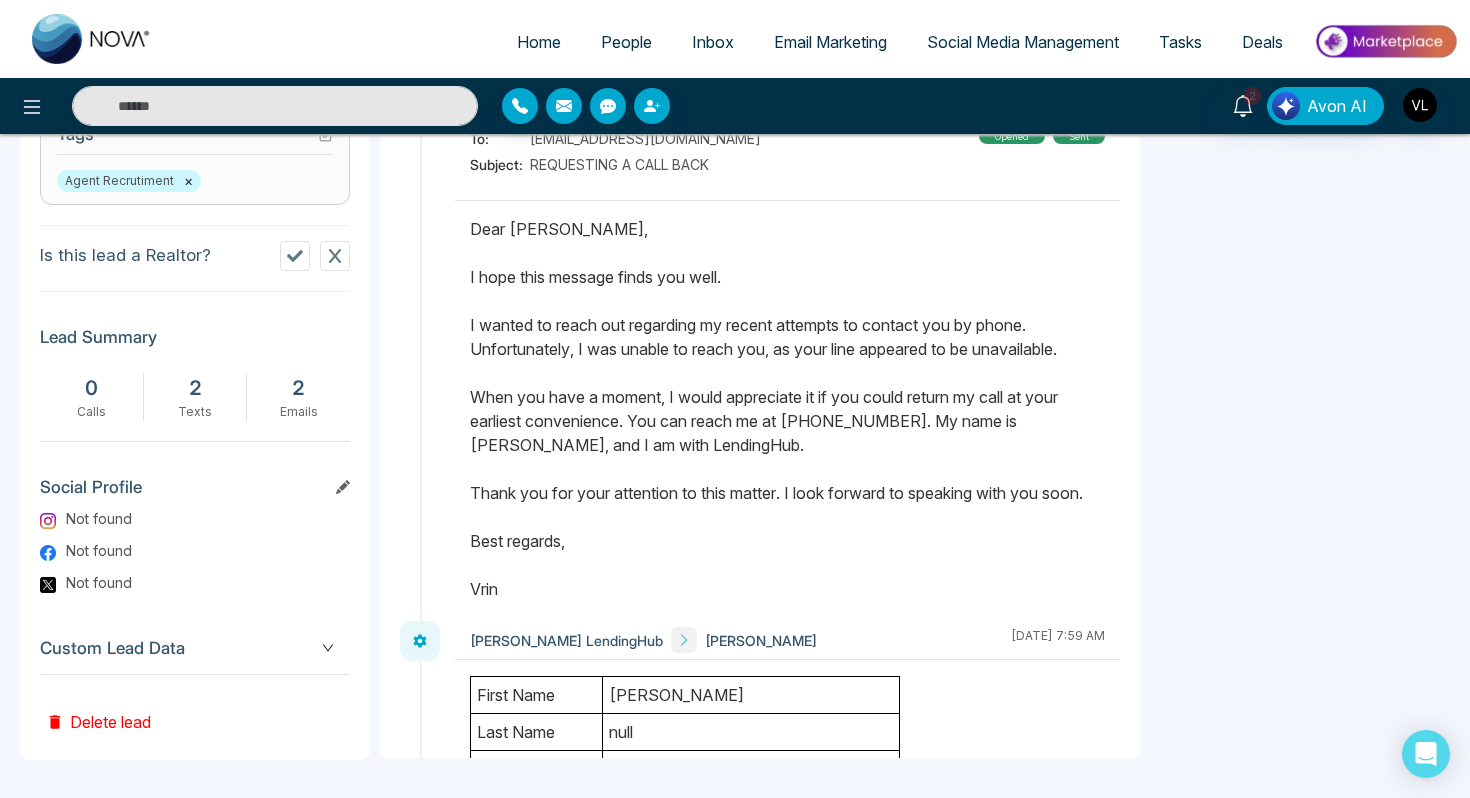 drag, startPoint x: 465, startPoint y: 274, endPoint x: 615, endPoint y: 597, distance: 356.13058 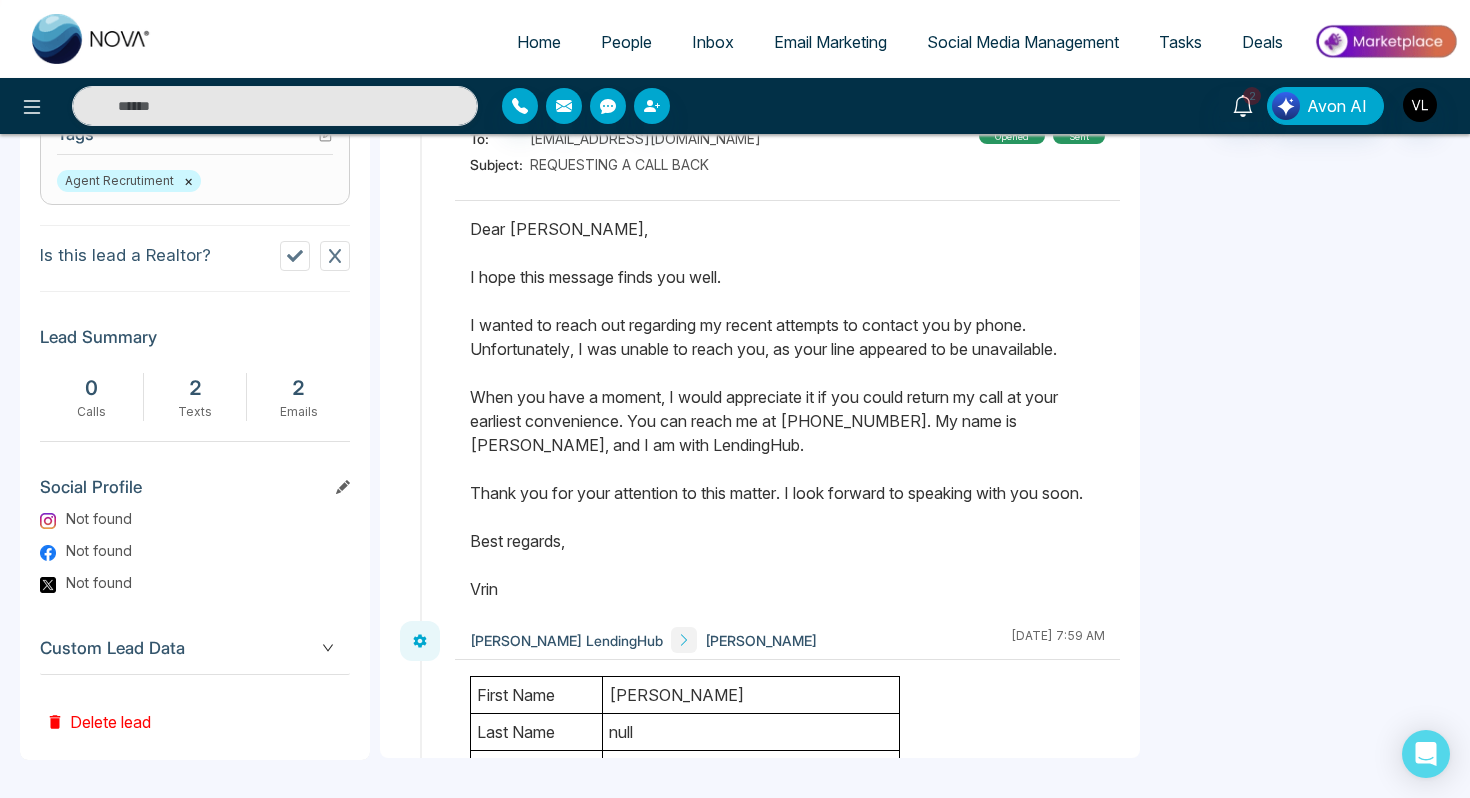 click at bounding box center (787, 401) 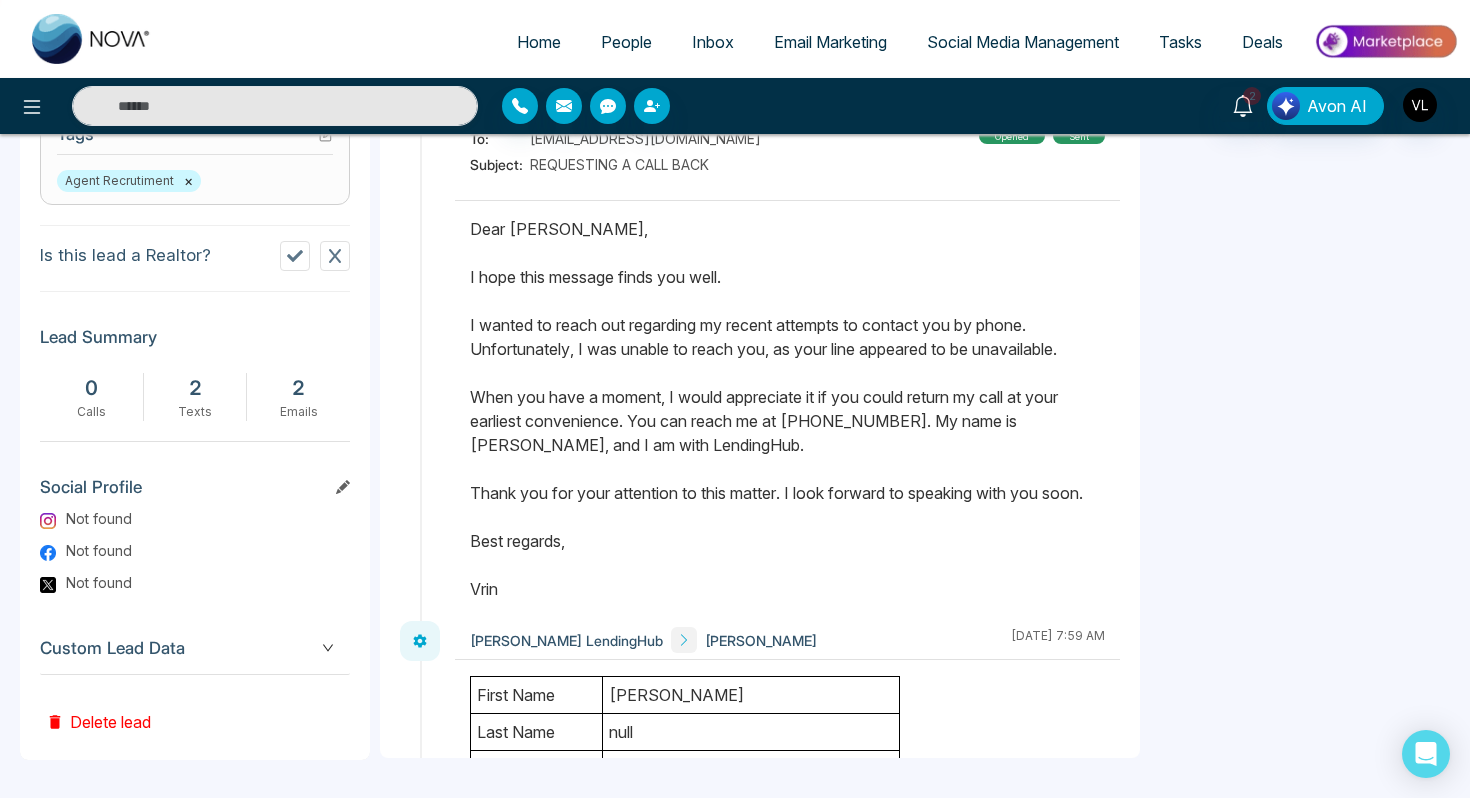 type on "****" 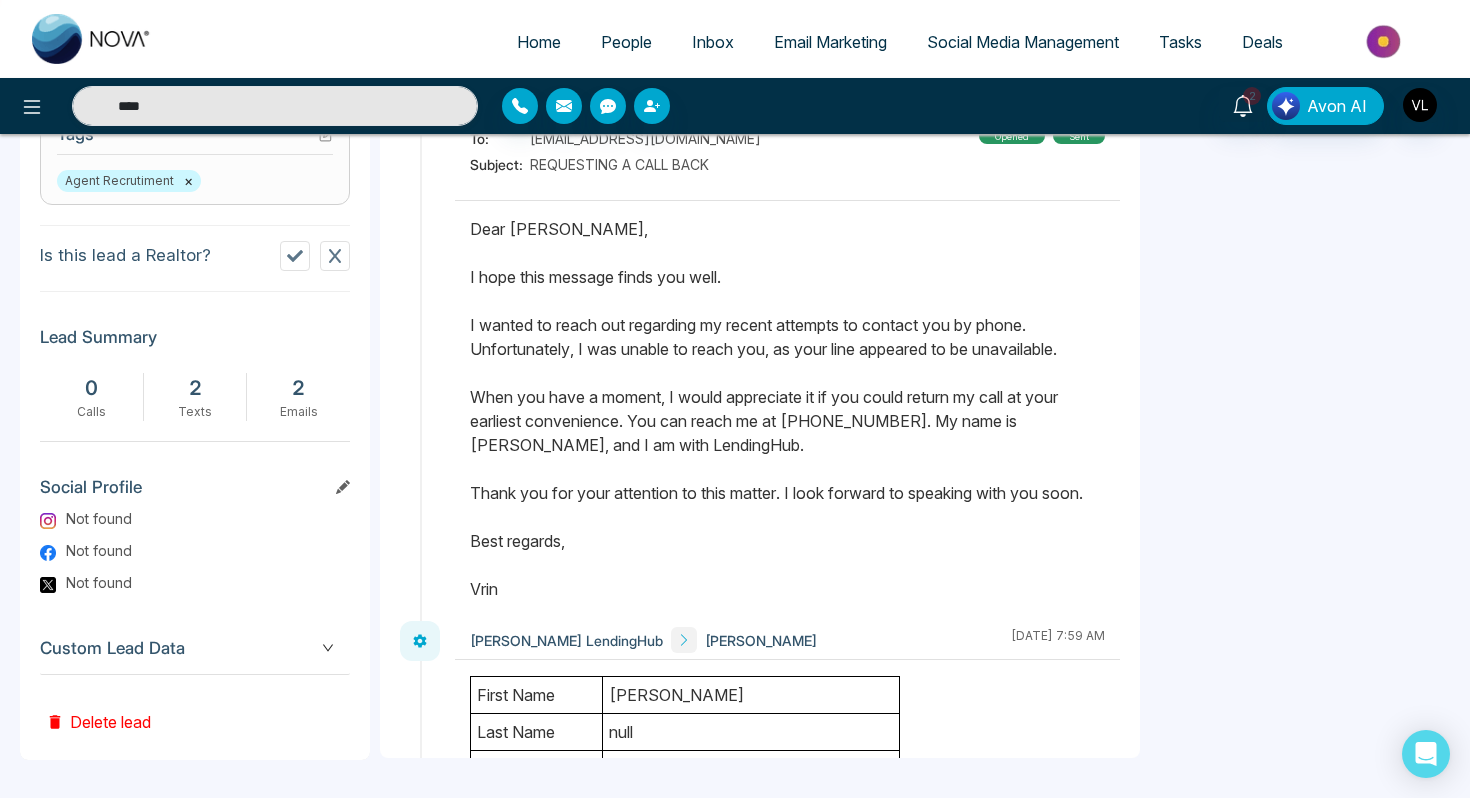 click on "Dear [PERSON_NAME], I hope this message finds you well. I wanted to reach out regarding my recent attempts to contact you by phone. Unfortunately, I was unable to reach you, as your line appeared to be unavailable.  When you have a moment, I would appreciate it if you could return my call at your earliest convenience. You can reach me at [PHONE_NUMBER]. My name is [PERSON_NAME], and I am with LendingHub. Thank you for your attention to this matter. I look forward to speaking with you soon. Best regards, Vrin  LendingHub" at bounding box center [787, 421] 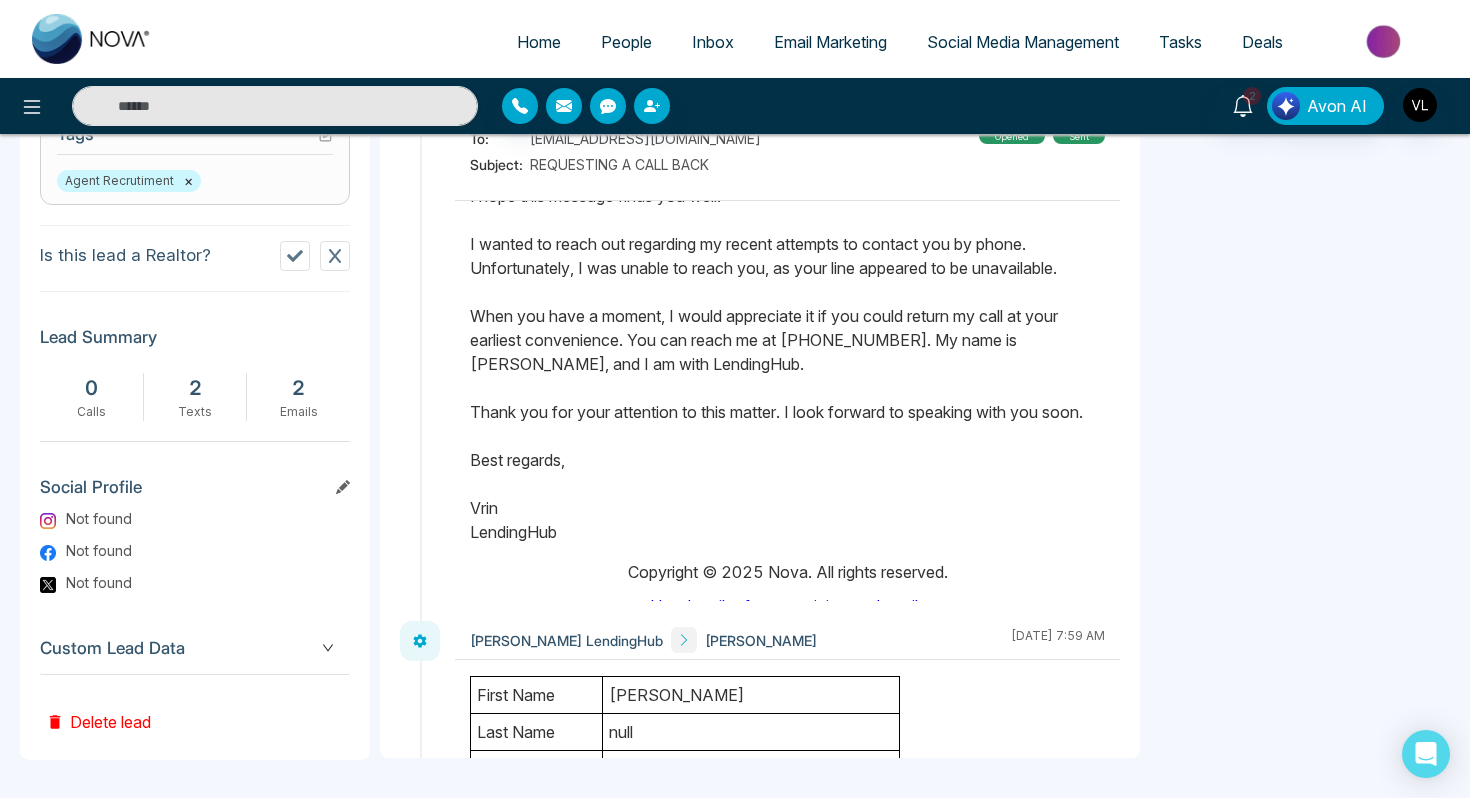 scroll, scrollTop: 98, scrollLeft: 0, axis: vertical 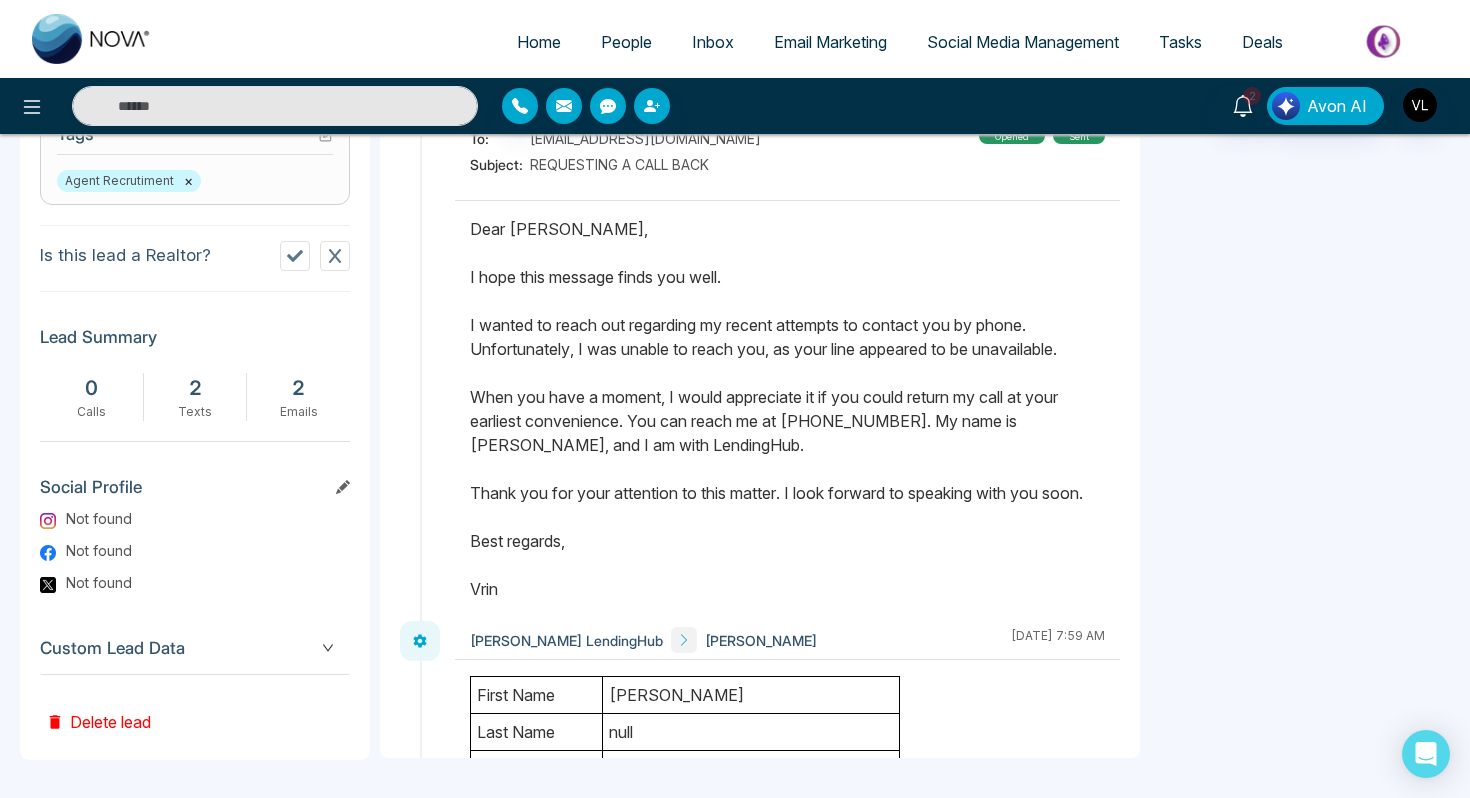 drag, startPoint x: 566, startPoint y: 569, endPoint x: 470, endPoint y: 272, distance: 312.1298 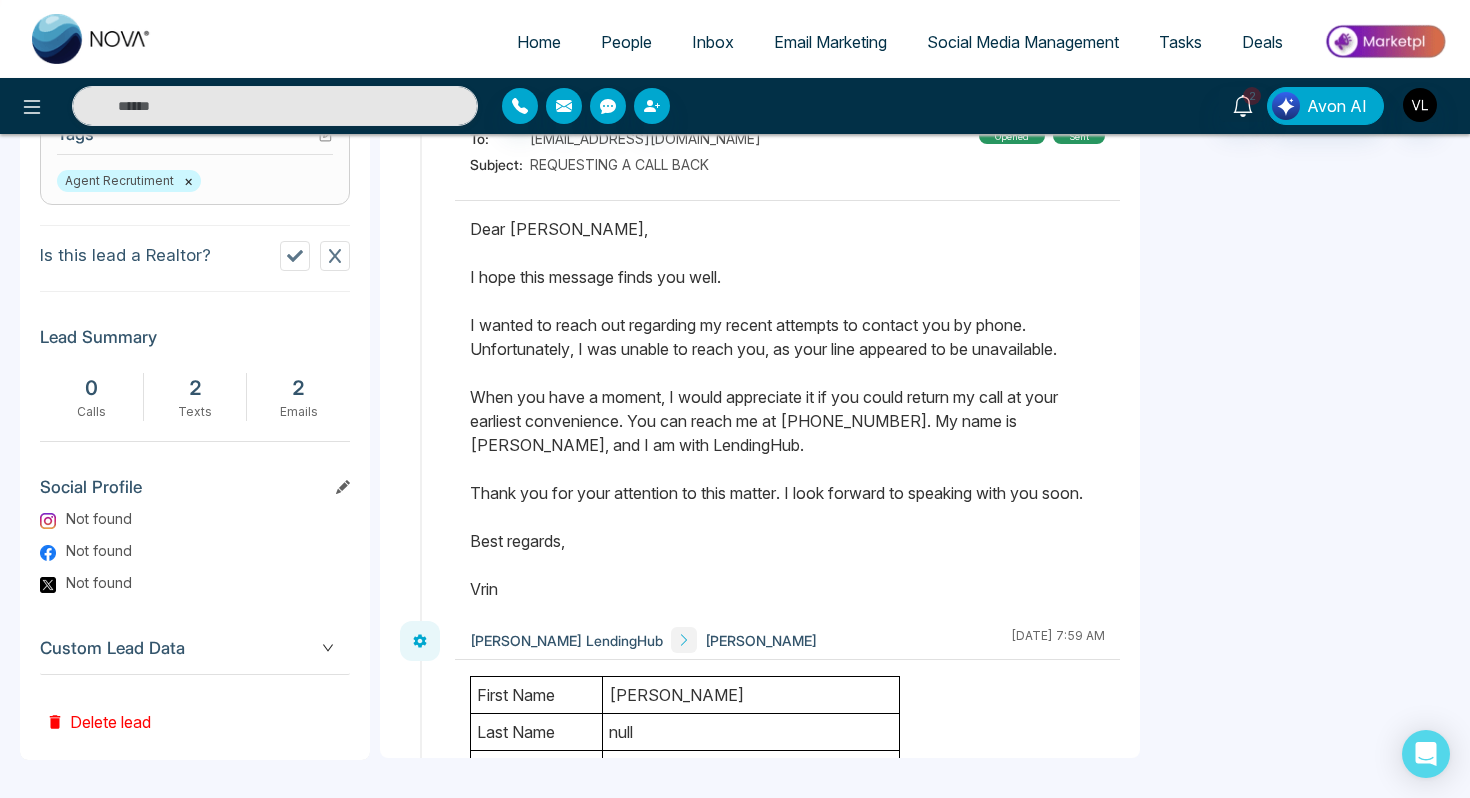click on "Dear [PERSON_NAME], I hope this message finds you well. I wanted to reach out regarding my recent attempts to contact you by phone. Unfortunately, I was unable to reach you, as your line appeared to be unavailable.  When you have a moment, I would appreciate it if you could return my call at your earliest convenience. You can reach me at [PHONE_NUMBER]. My name is [PERSON_NAME], and I am with LendingHub. Thank you for your attention to this matter. I look forward to speaking with you soon. Best regards, Vrin  LendingHub" at bounding box center [787, 421] 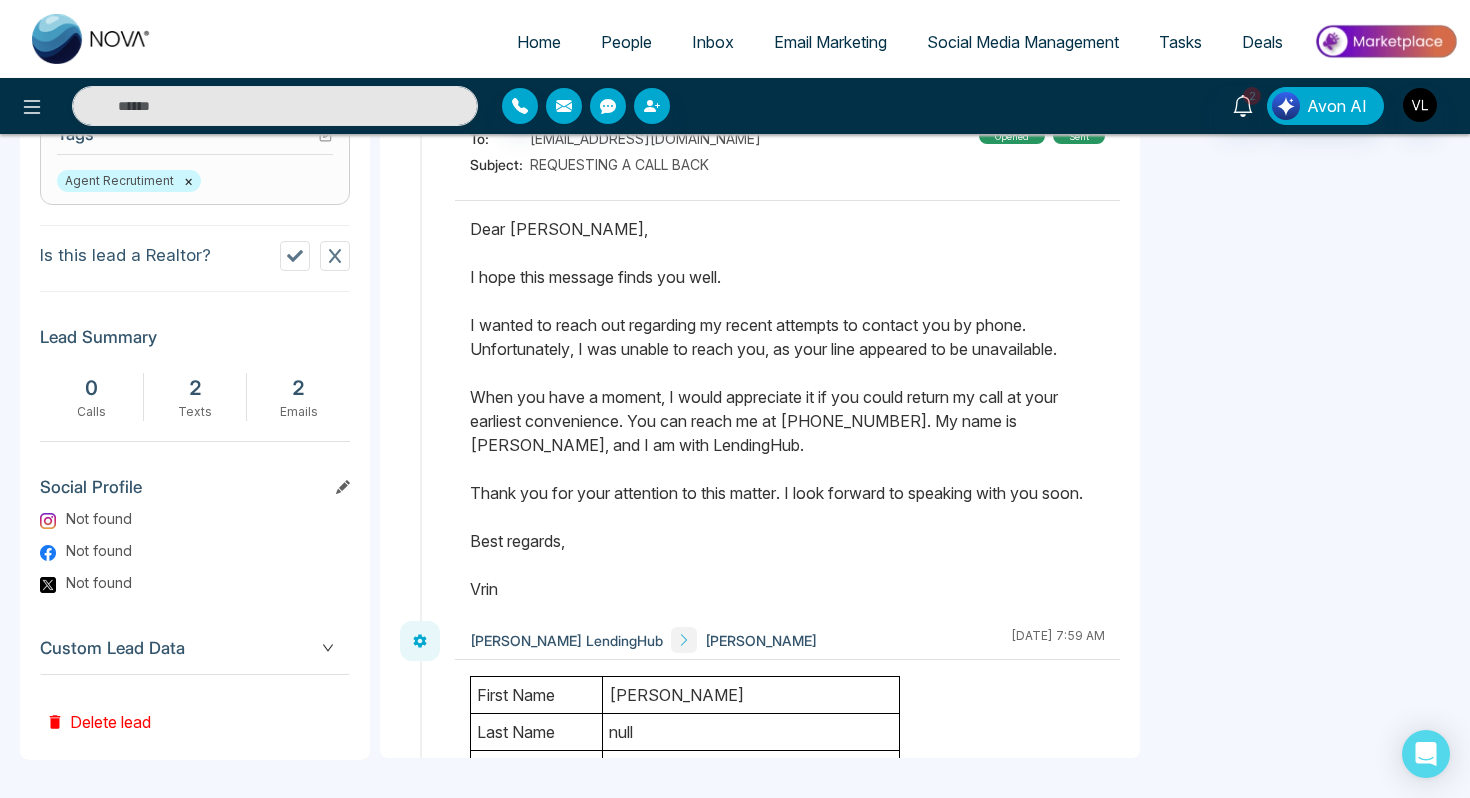 click on "People" at bounding box center (626, 42) 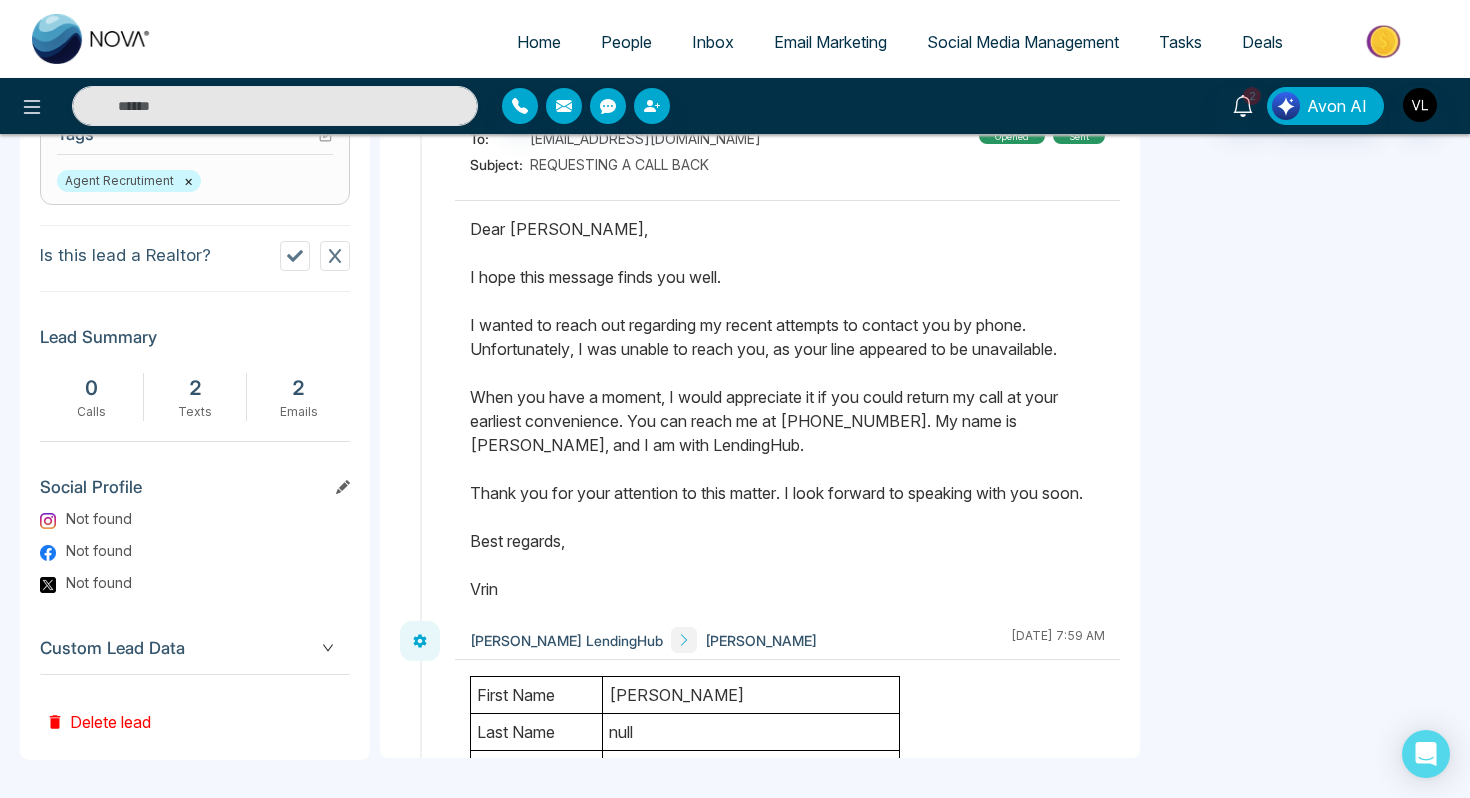 type 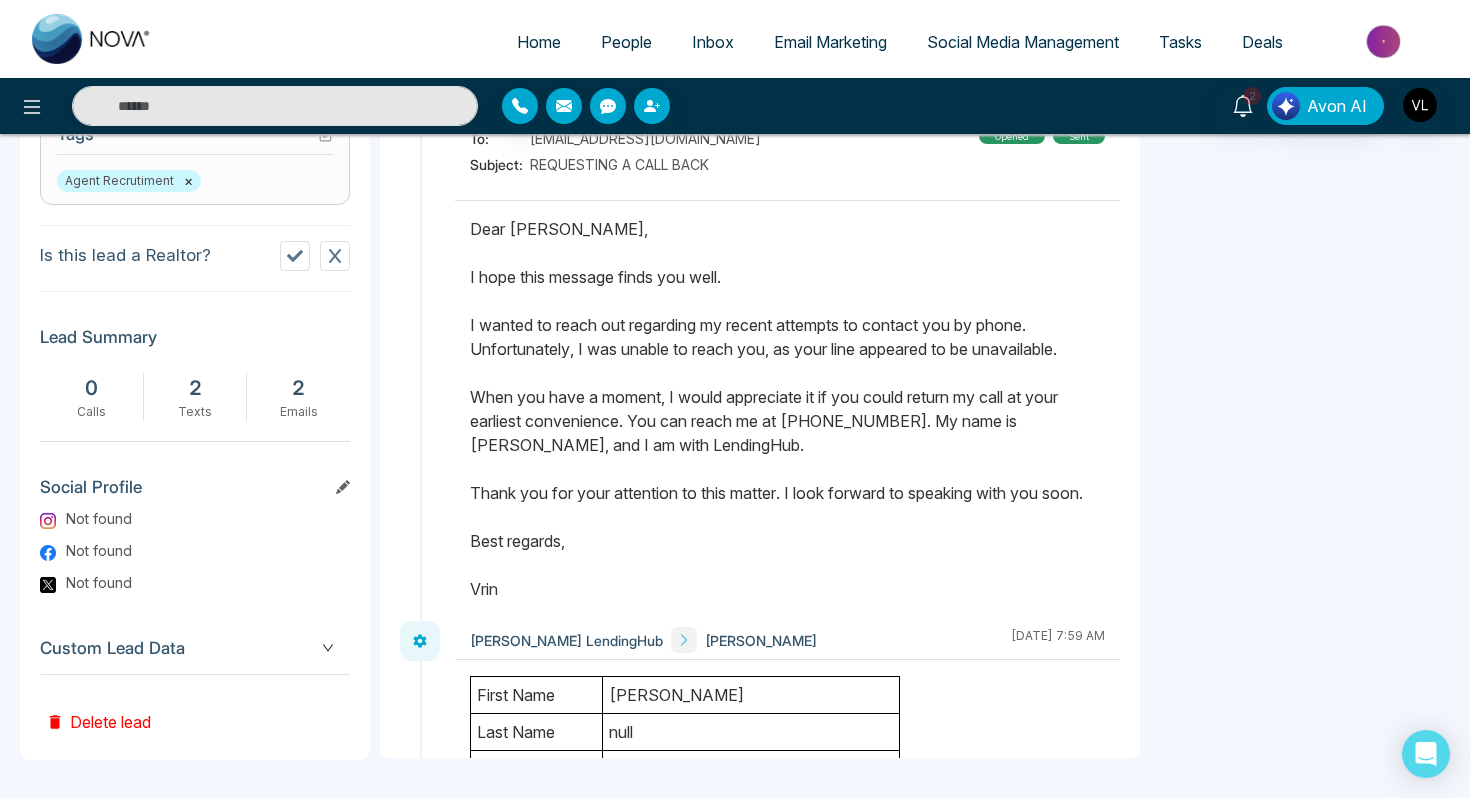 scroll, scrollTop: 0, scrollLeft: 0, axis: both 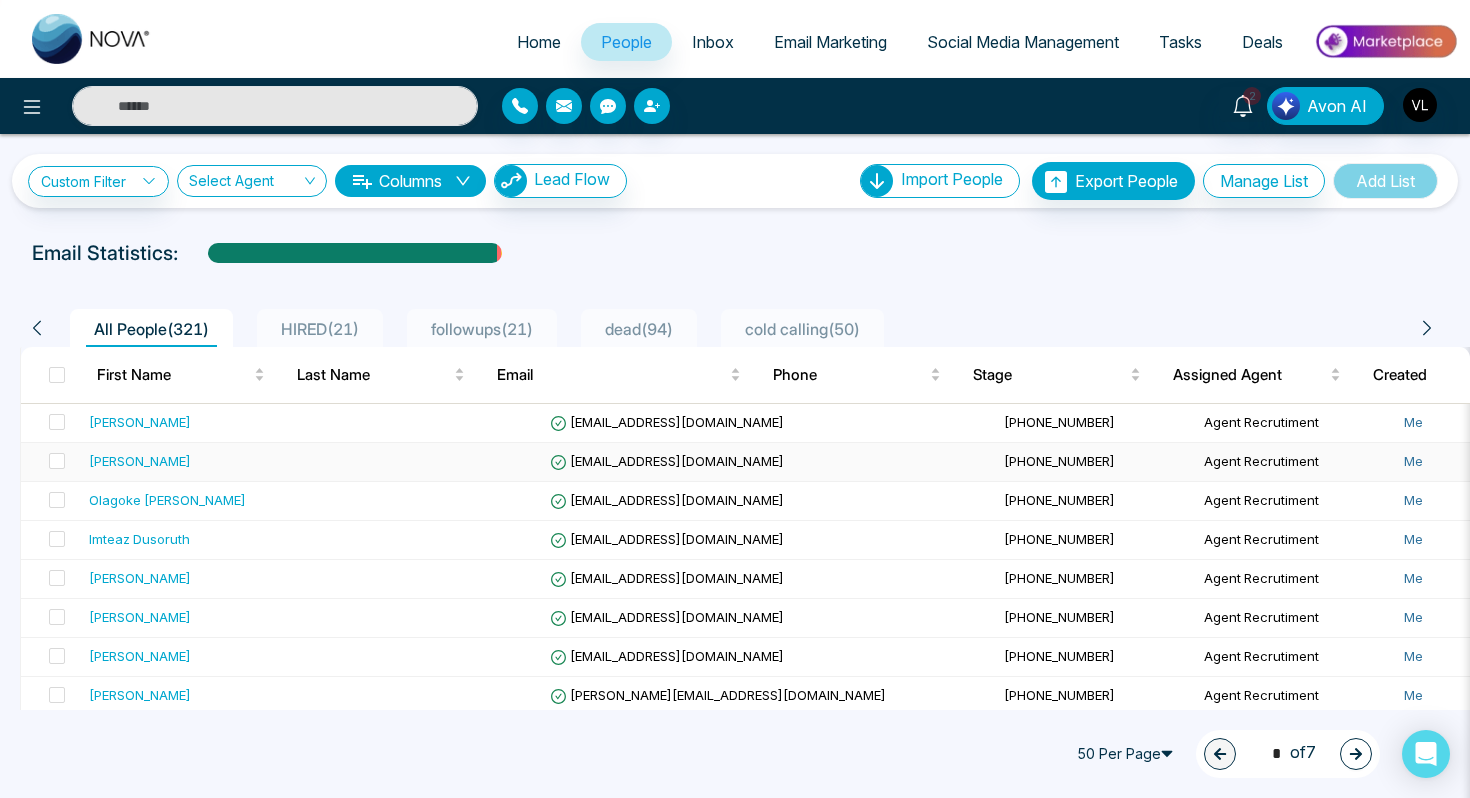click on "[PERSON_NAME]" at bounding box center (211, 461) 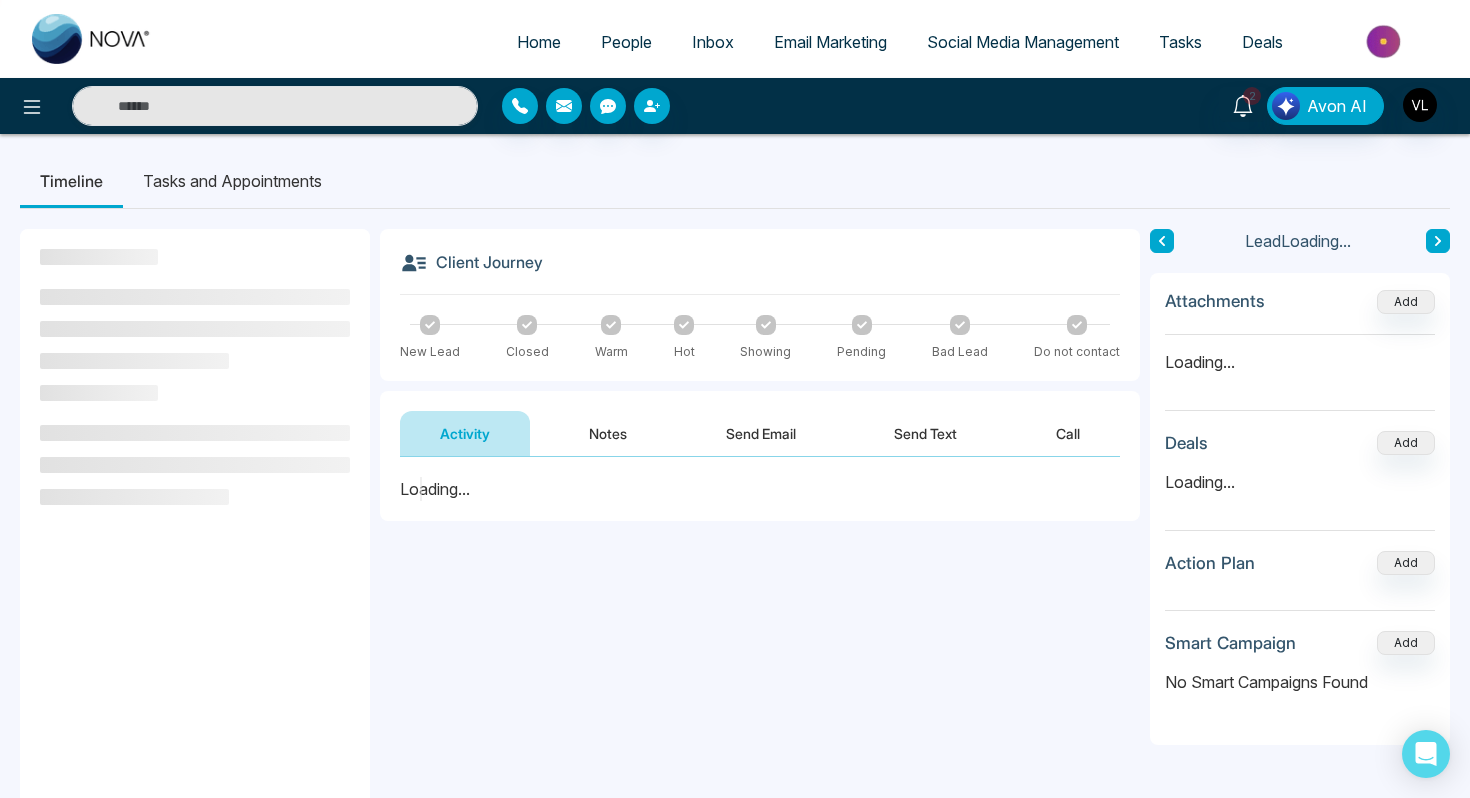 click on "Send Email" at bounding box center (761, 433) 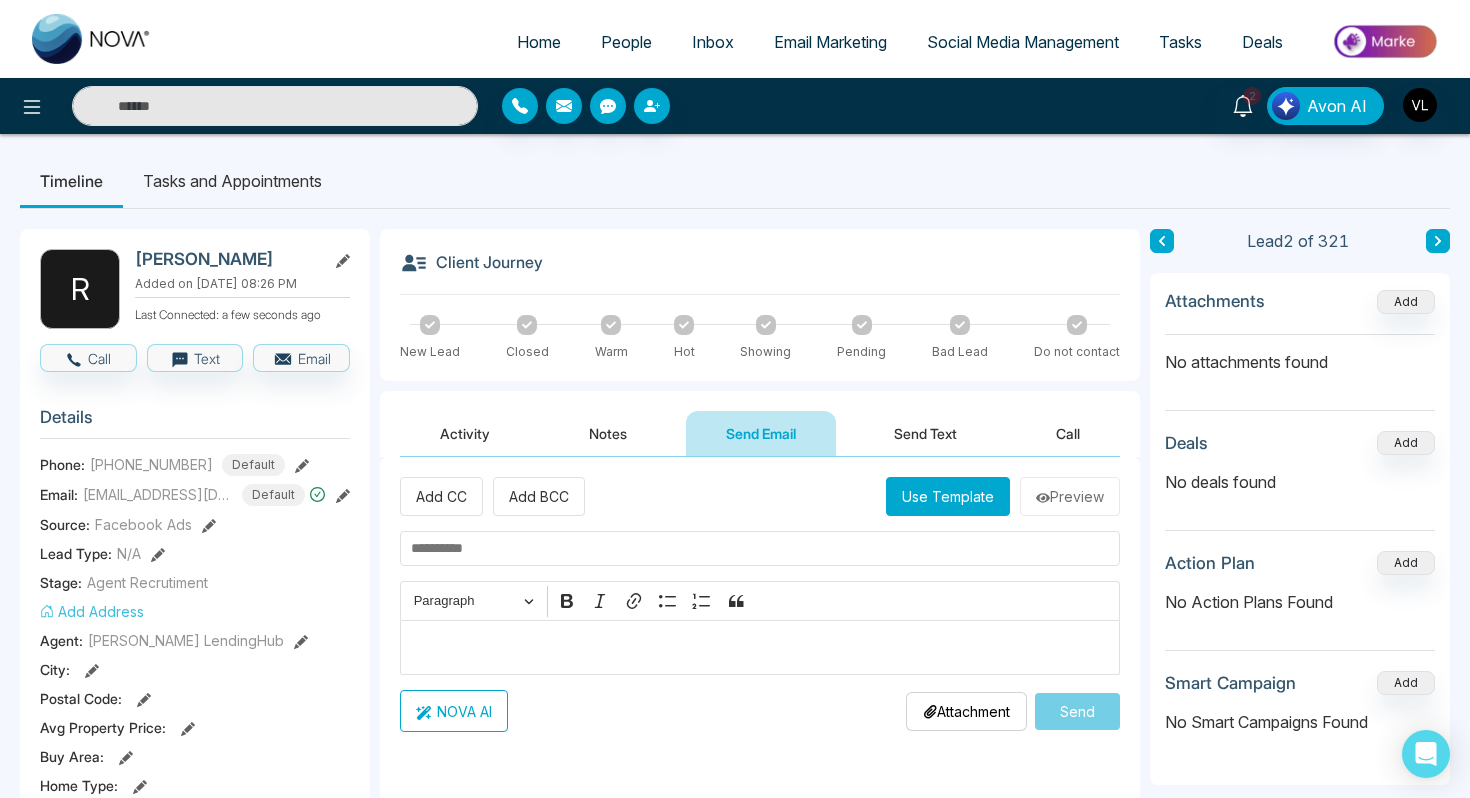 click at bounding box center [760, 648] 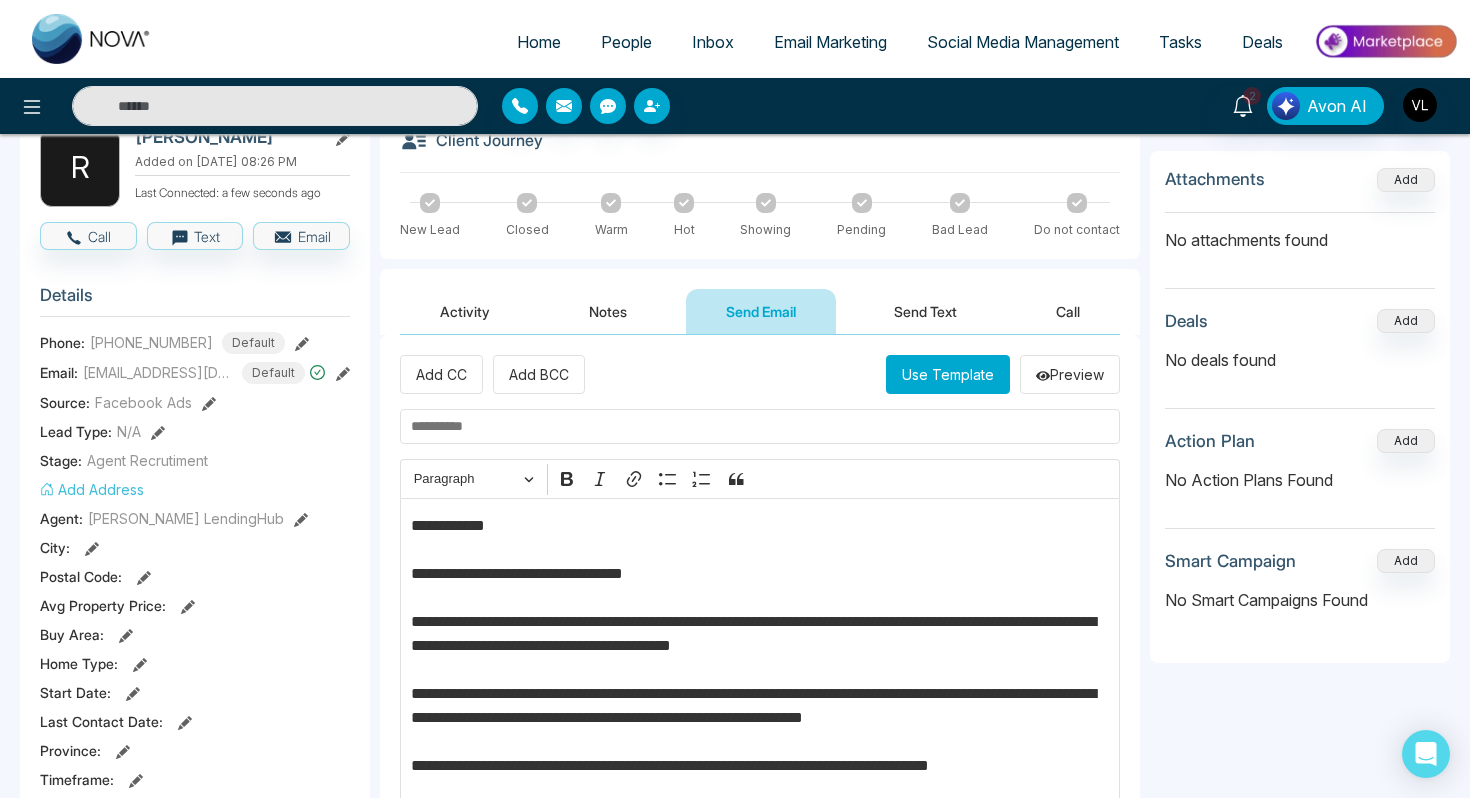 scroll, scrollTop: 78, scrollLeft: 0, axis: vertical 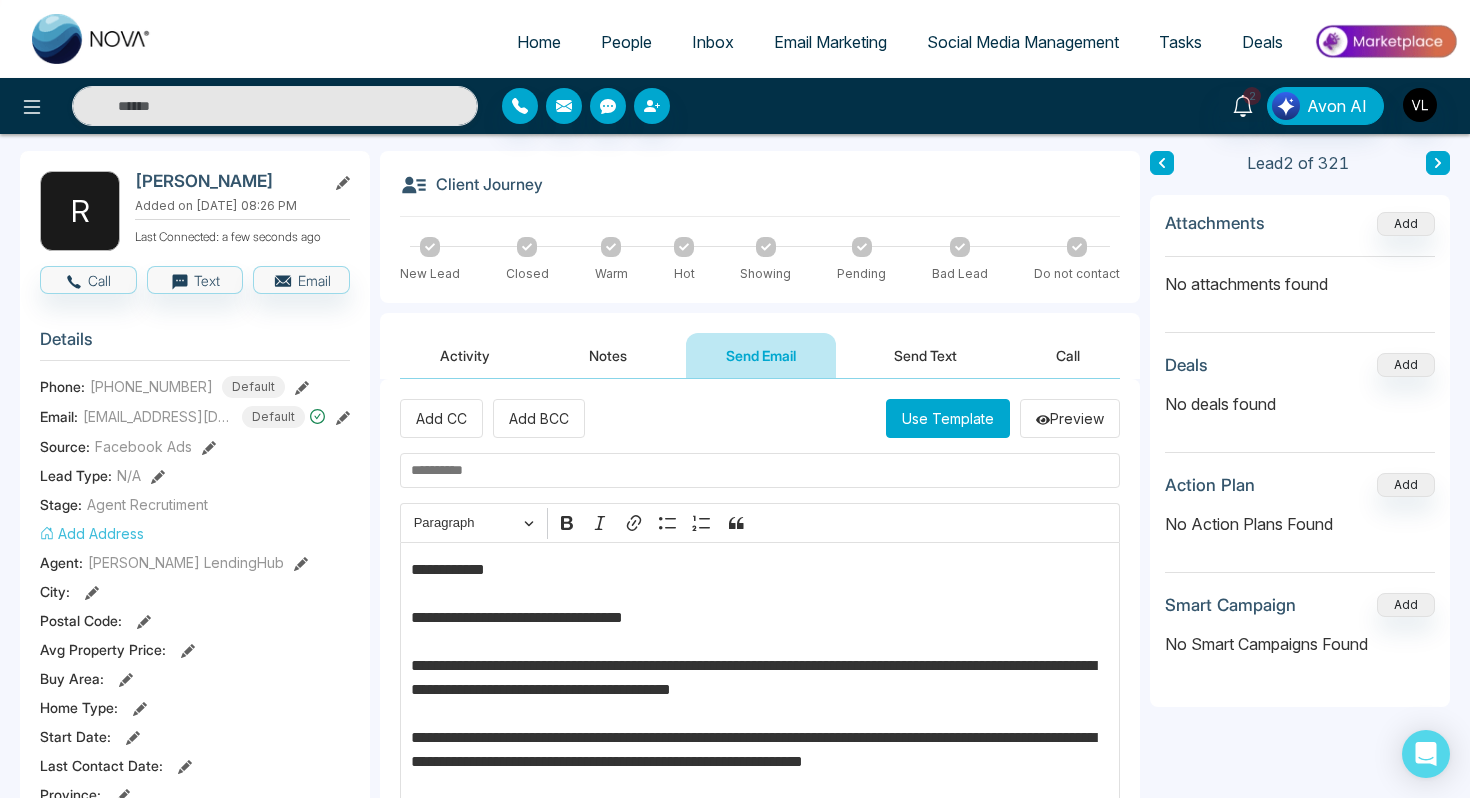 click on "[PERSON_NAME]" at bounding box center [226, 181] 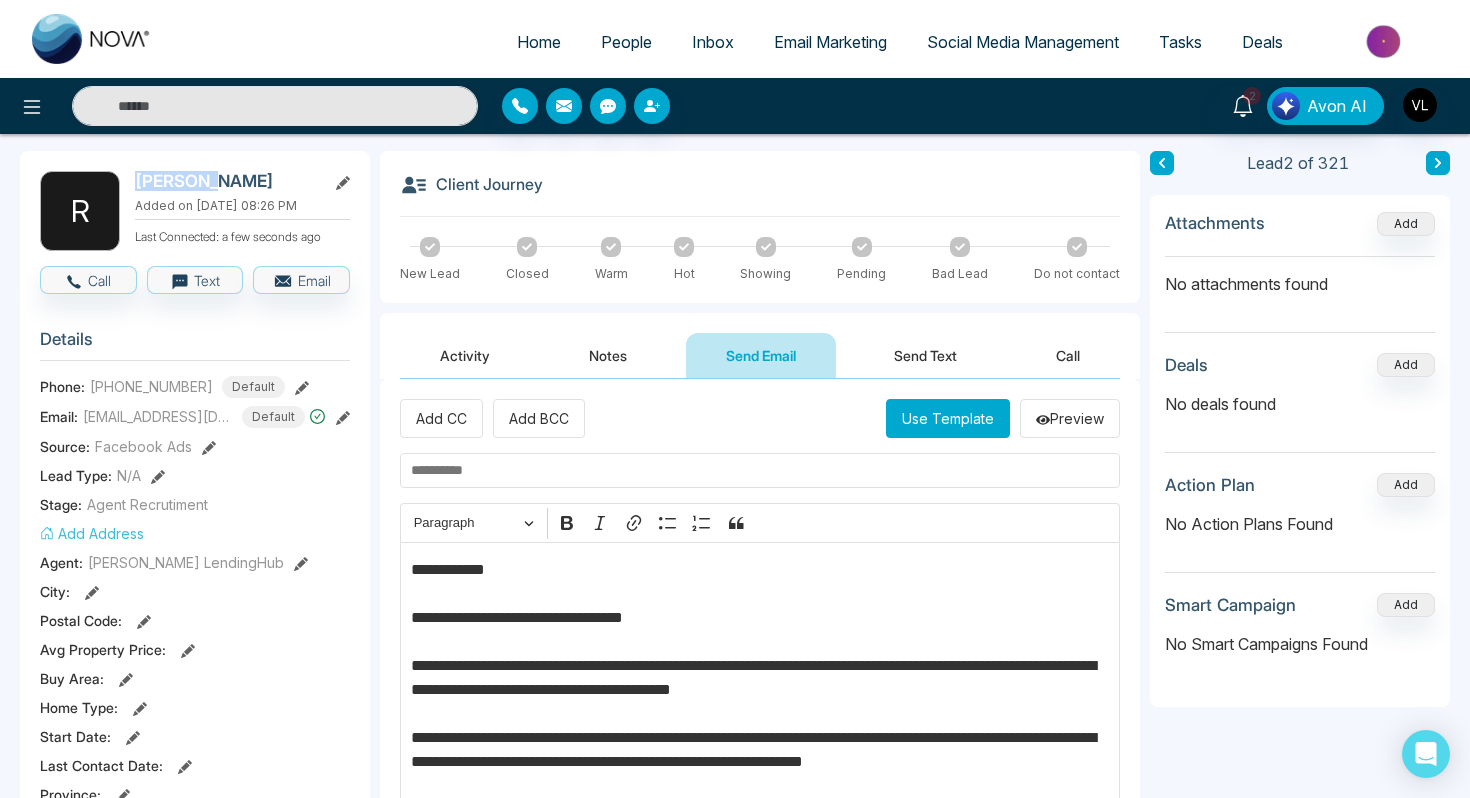 click on "[PERSON_NAME]" at bounding box center (226, 181) 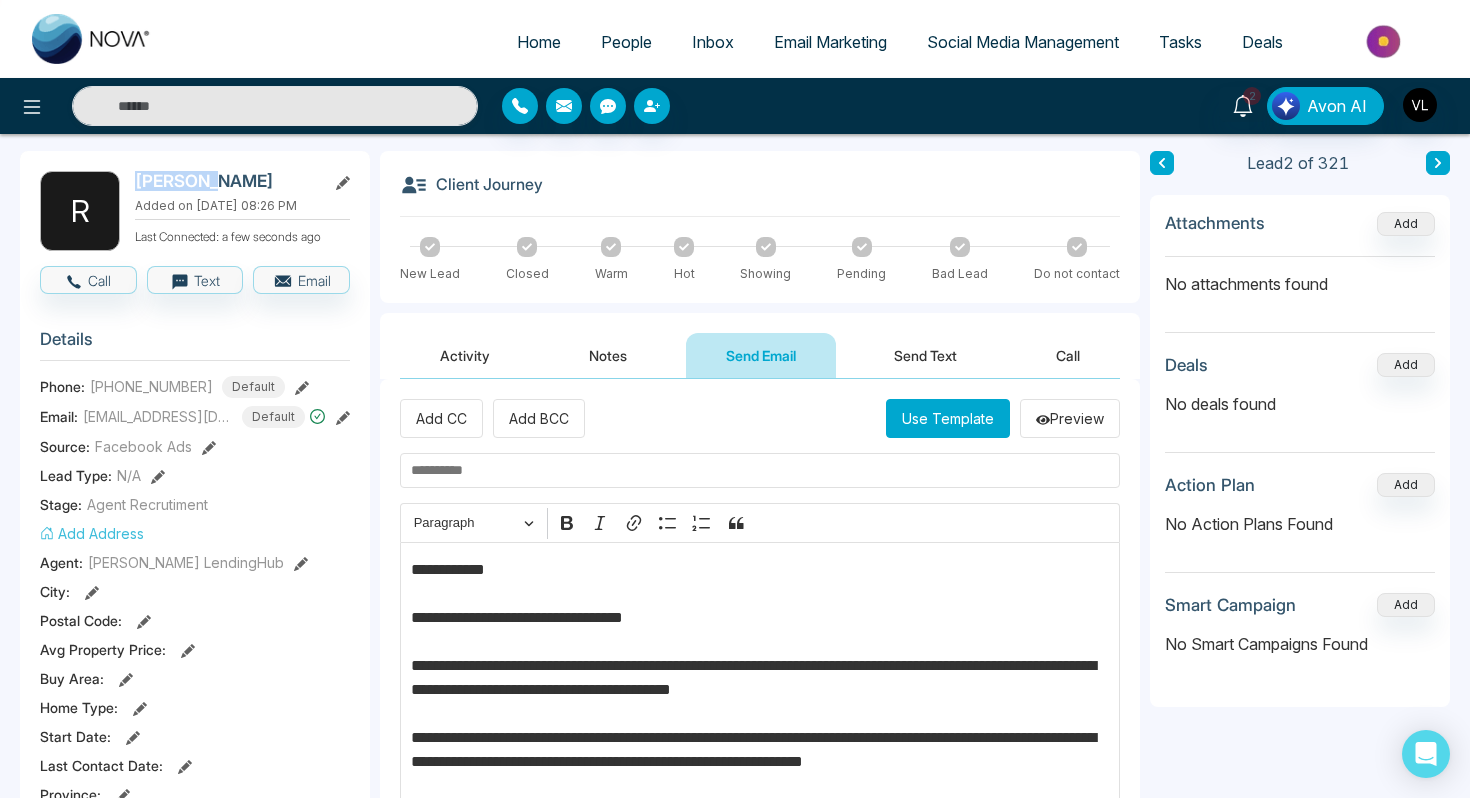 copy on "[PERSON_NAME]" 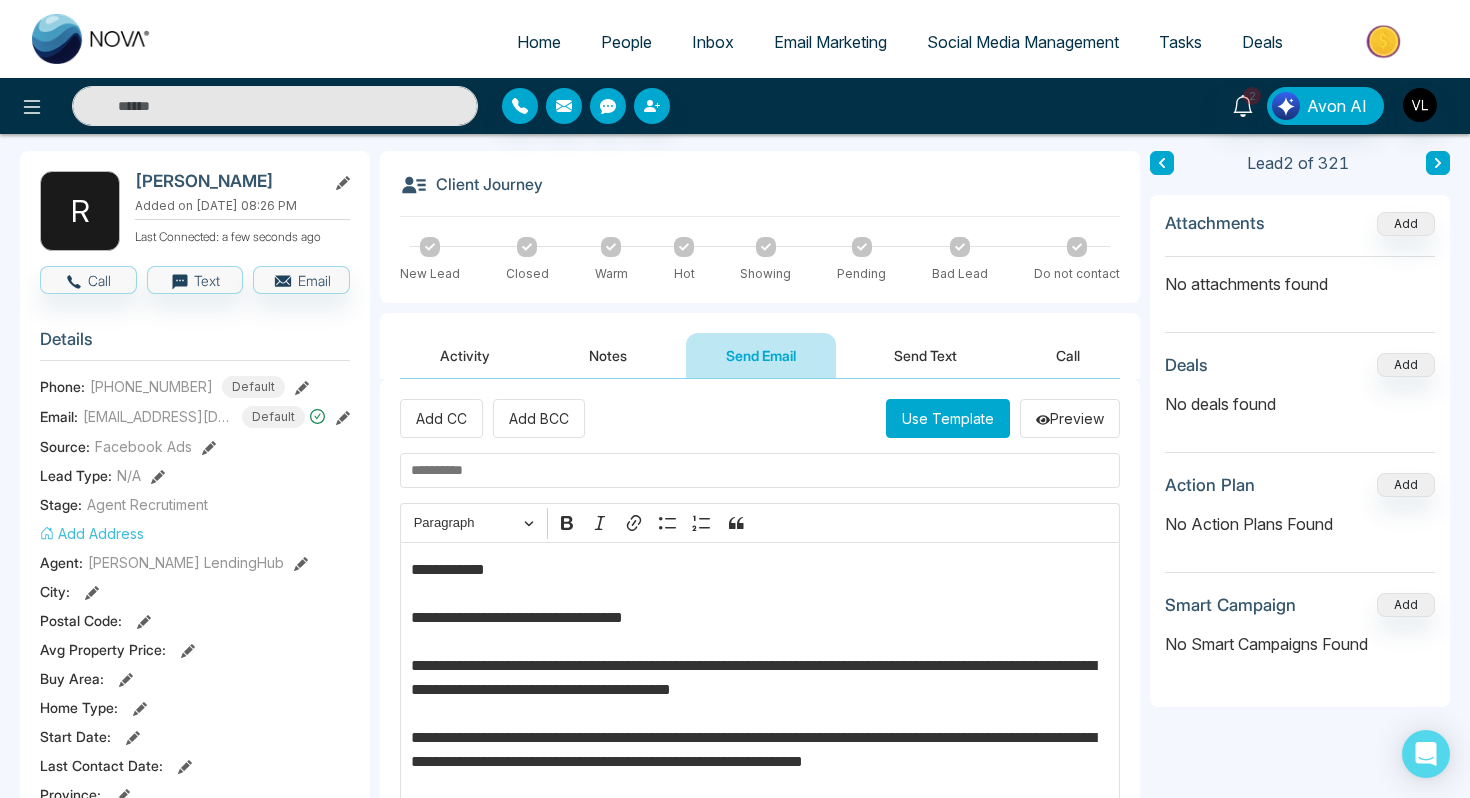 click on "**********" at bounding box center (760, 762) 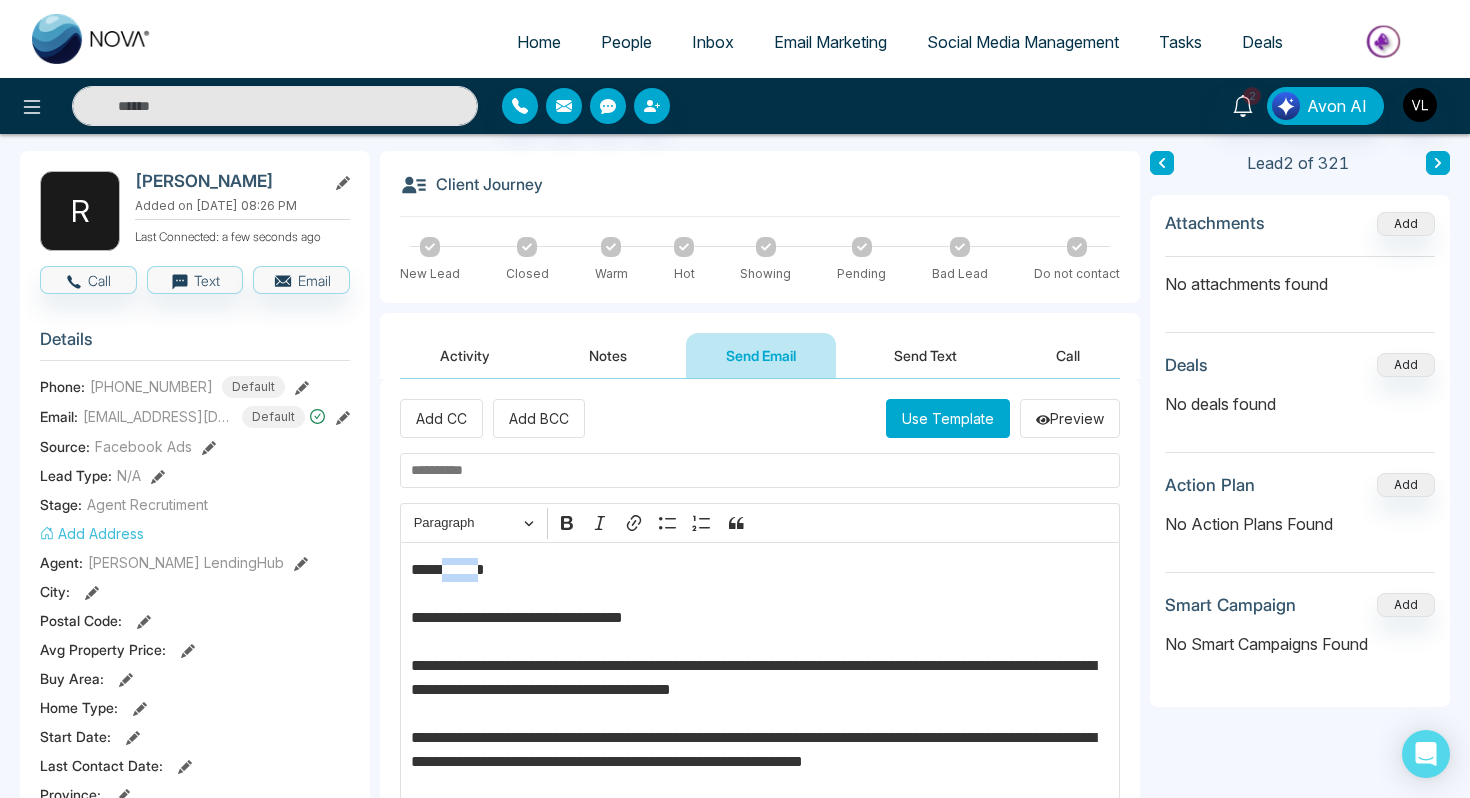 click on "**********" at bounding box center (760, 762) 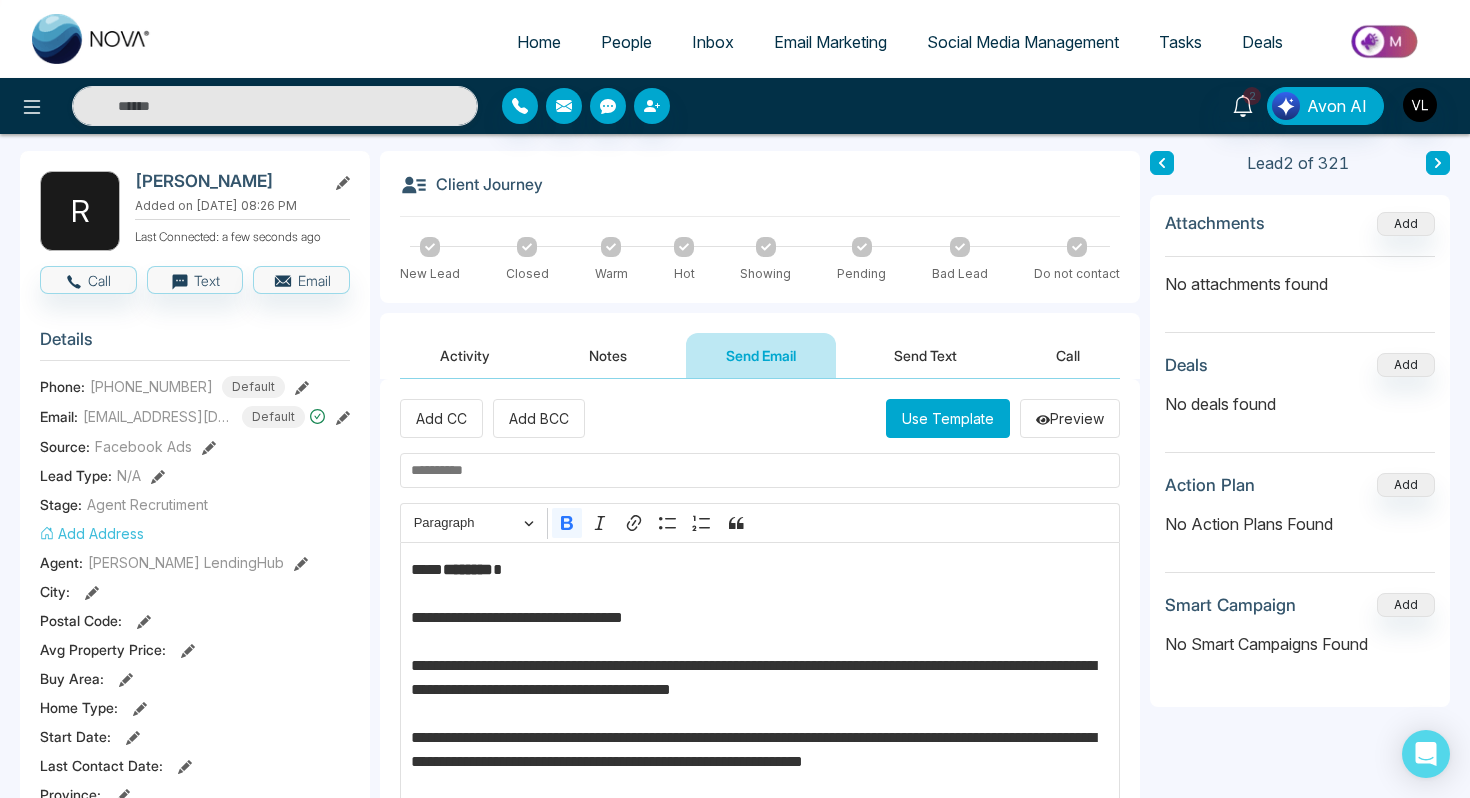 click on "********" at bounding box center [468, 569] 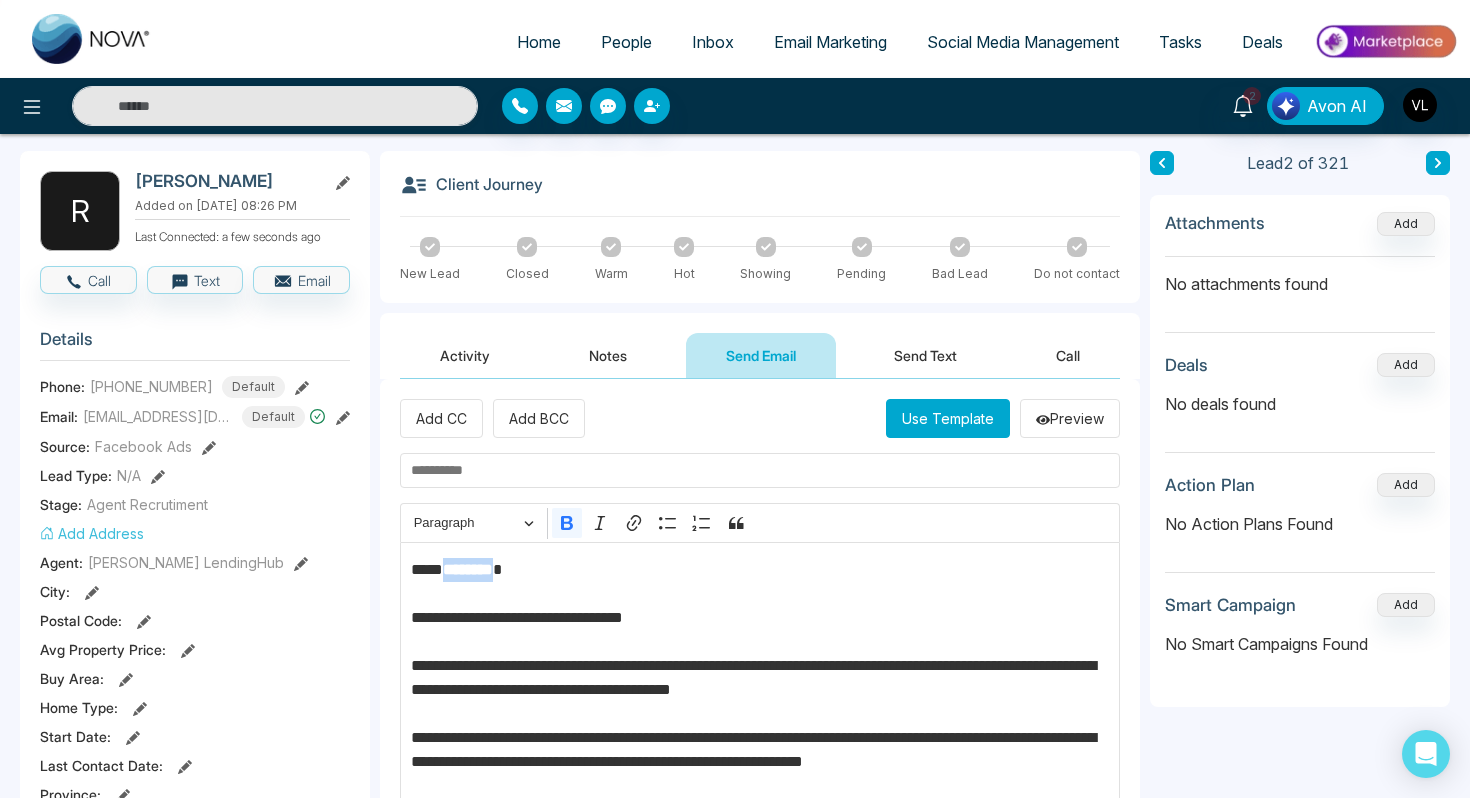 click on "********" at bounding box center (468, 569) 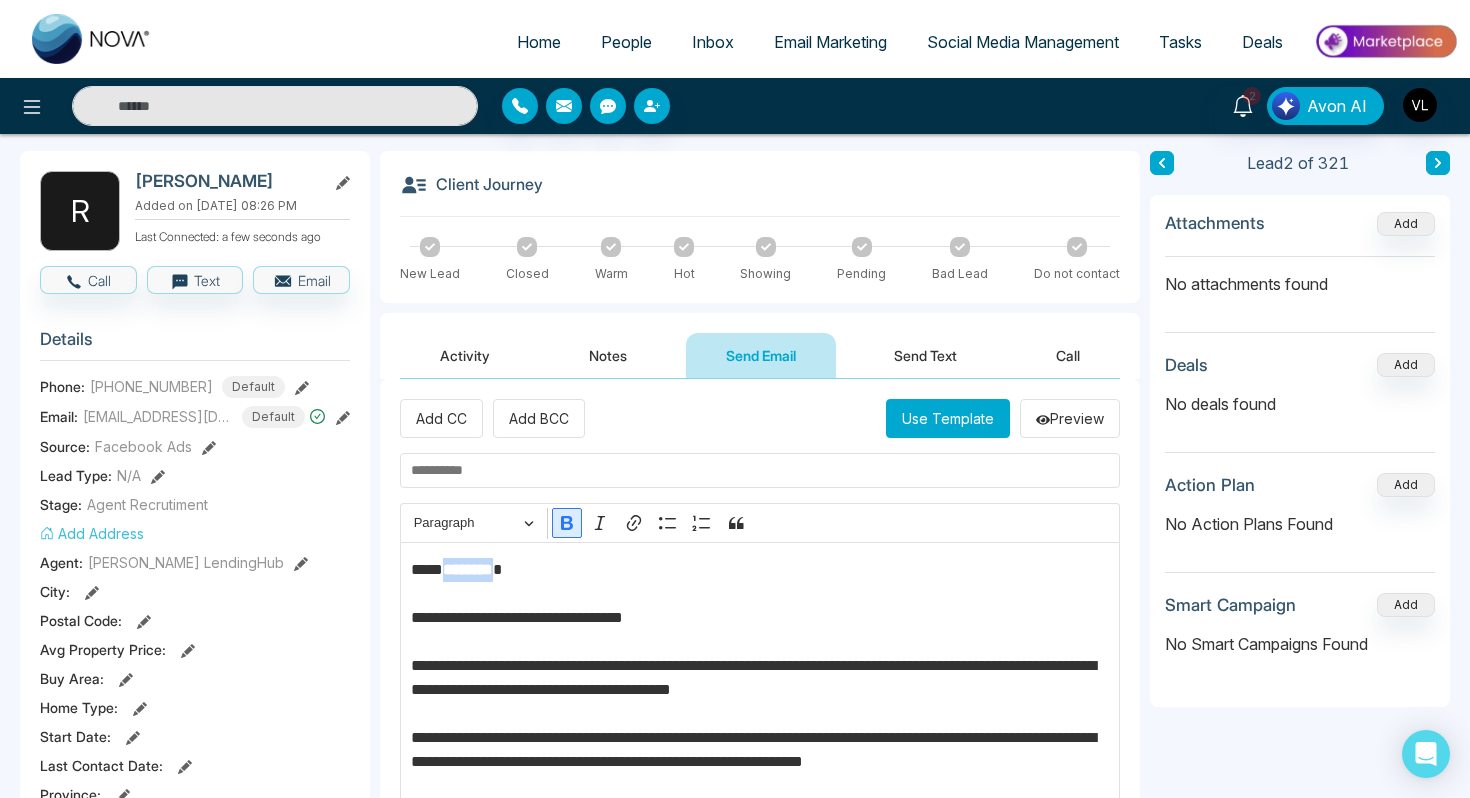 click 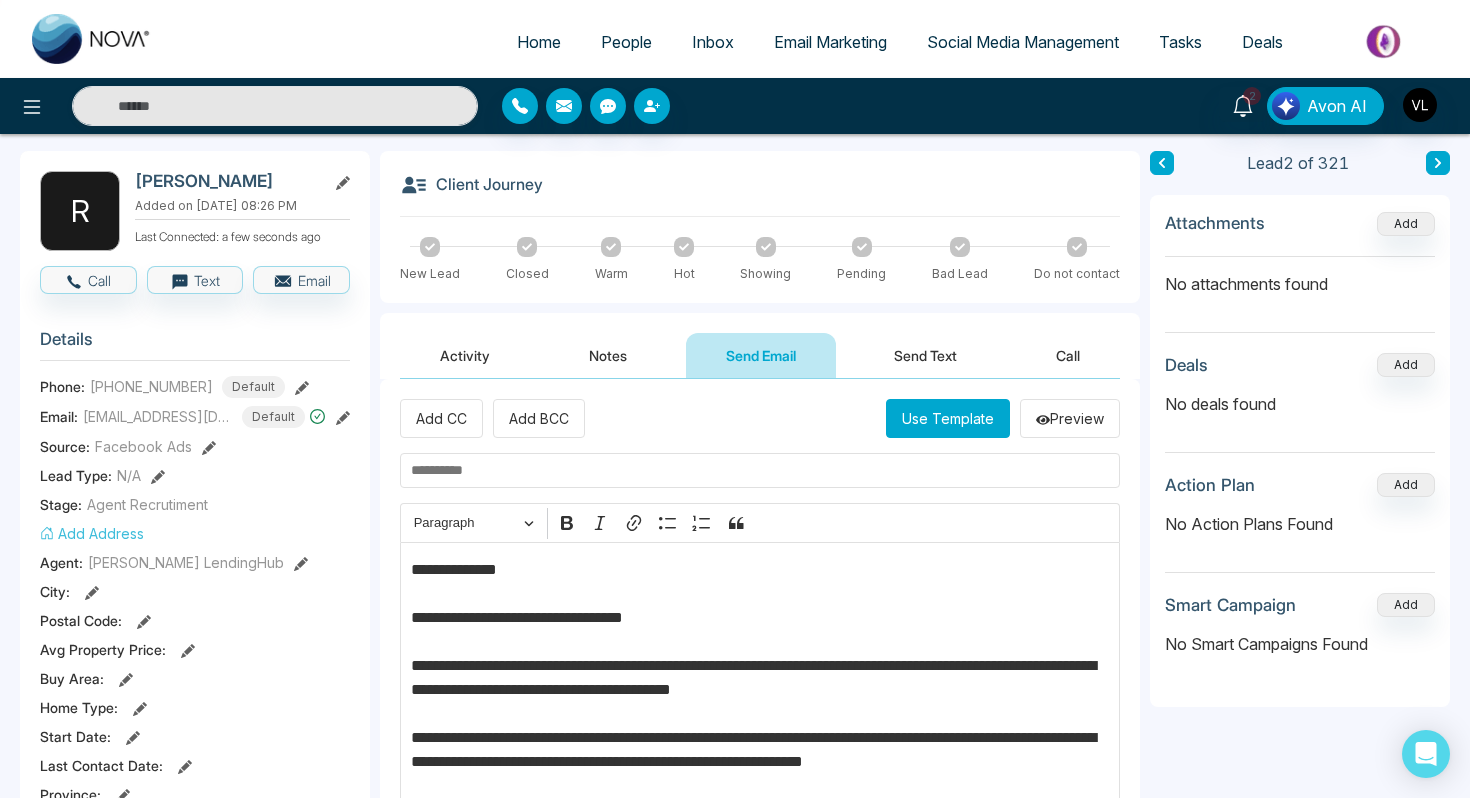 click at bounding box center (760, 470) 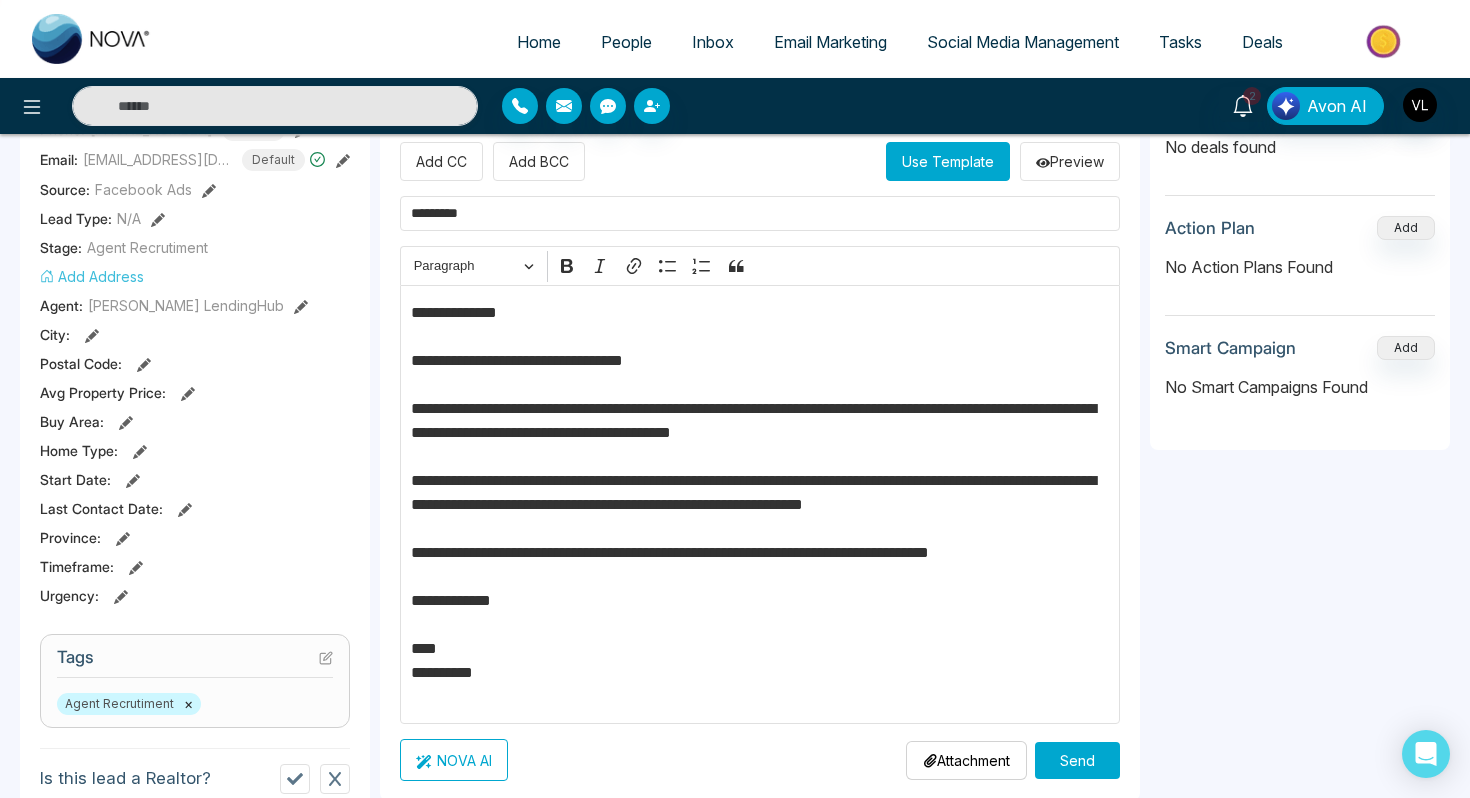 scroll, scrollTop: 339, scrollLeft: 0, axis: vertical 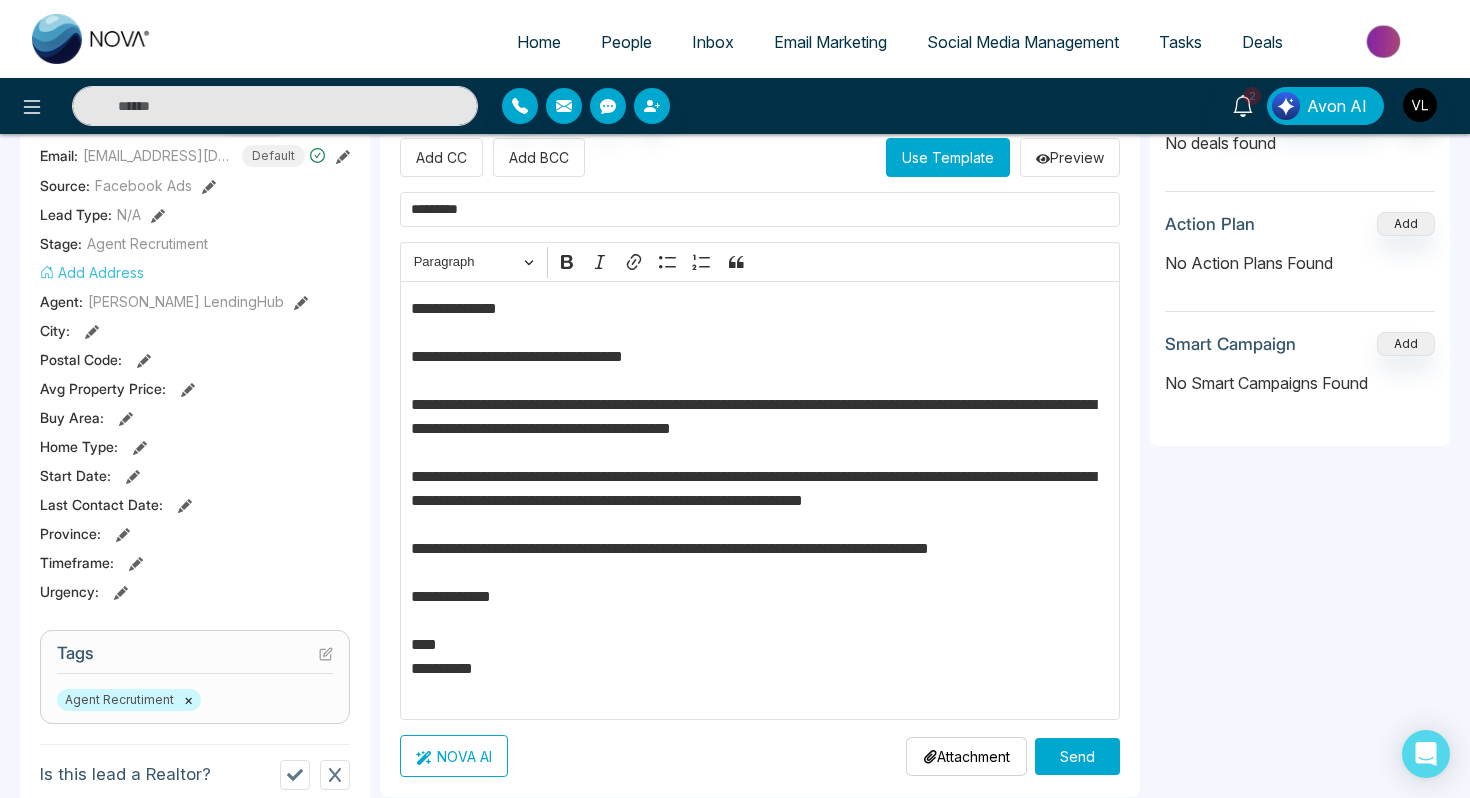 type on "*********" 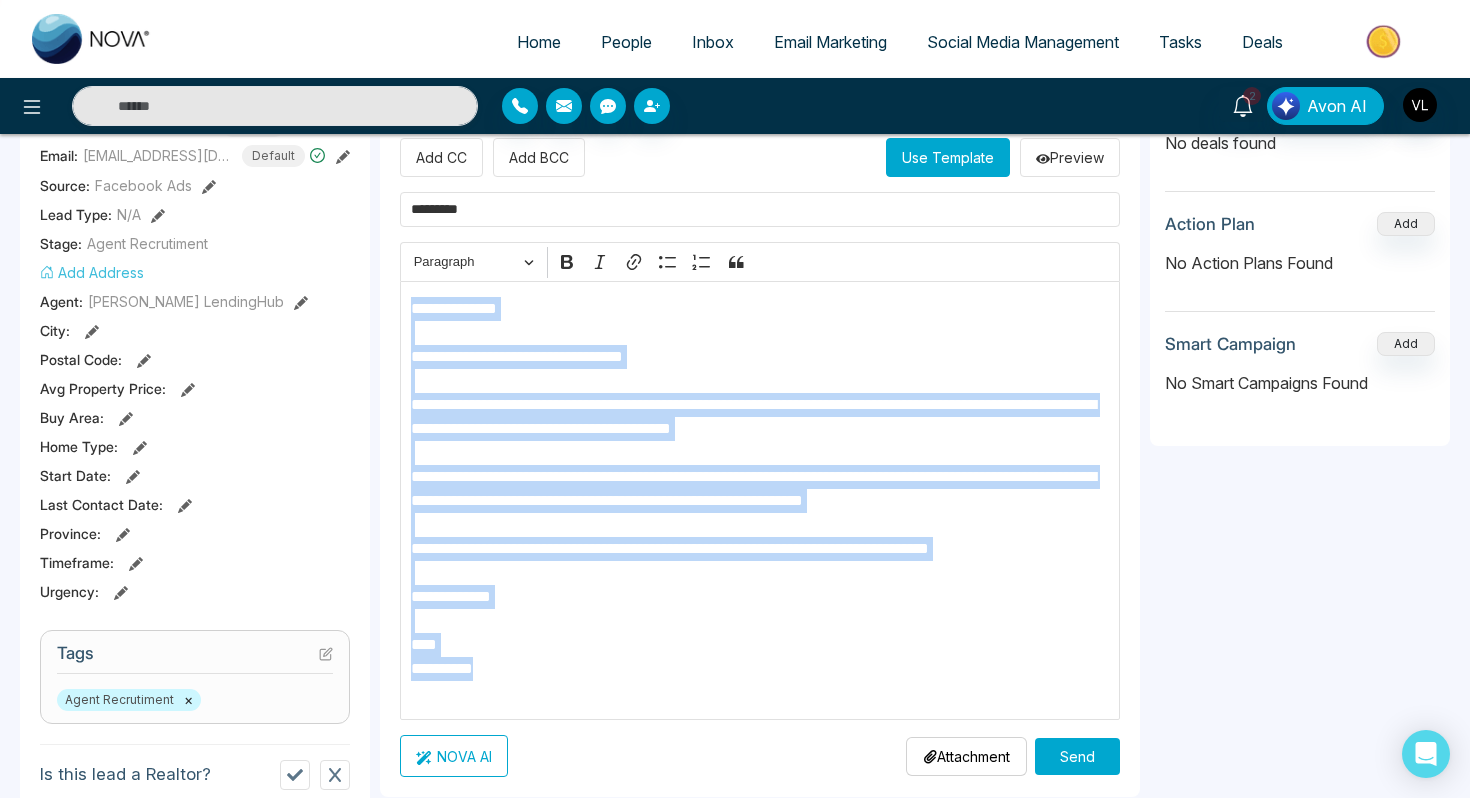 copy on "**********" 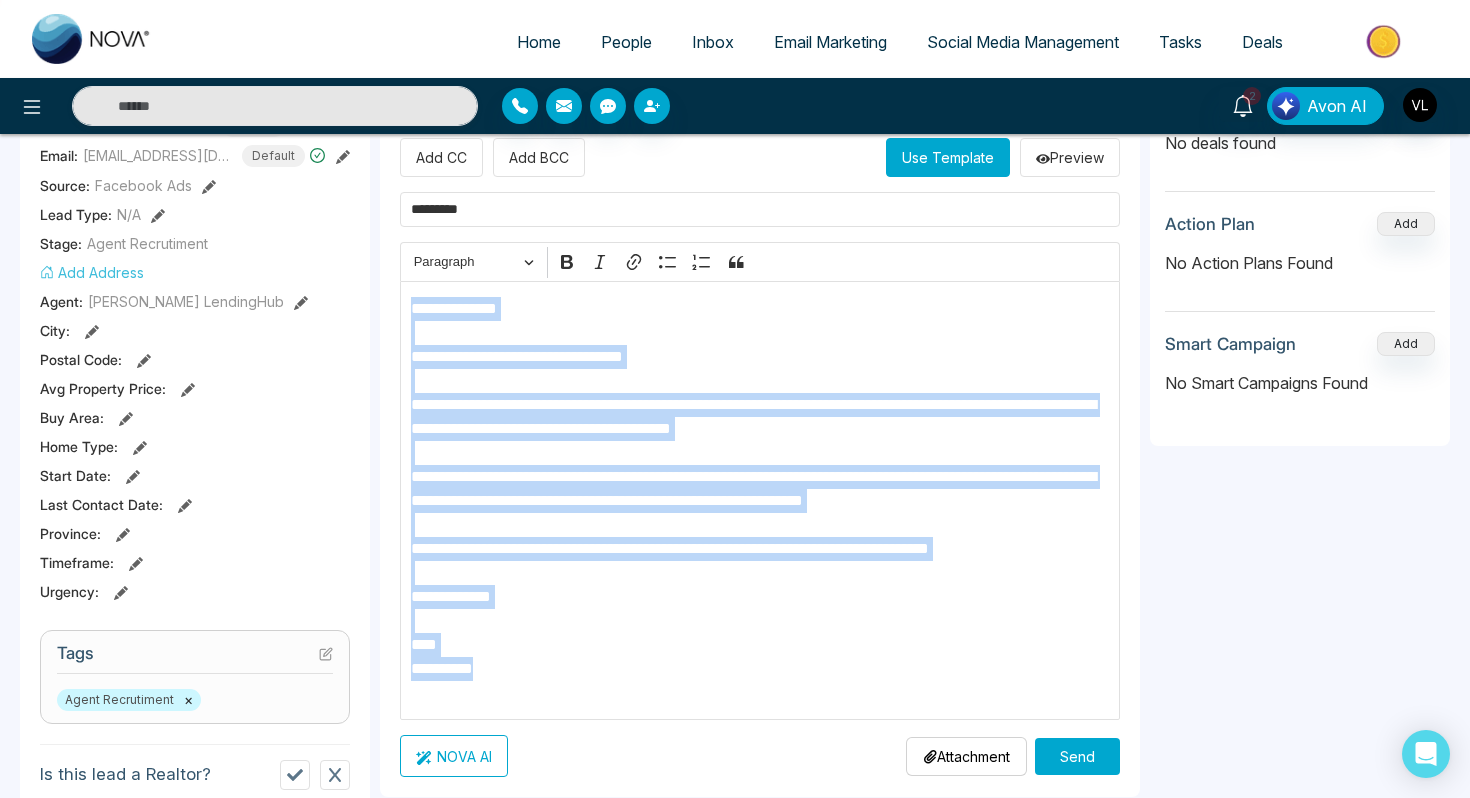 drag, startPoint x: 410, startPoint y: 312, endPoint x: 532, endPoint y: 768, distance: 472.03815 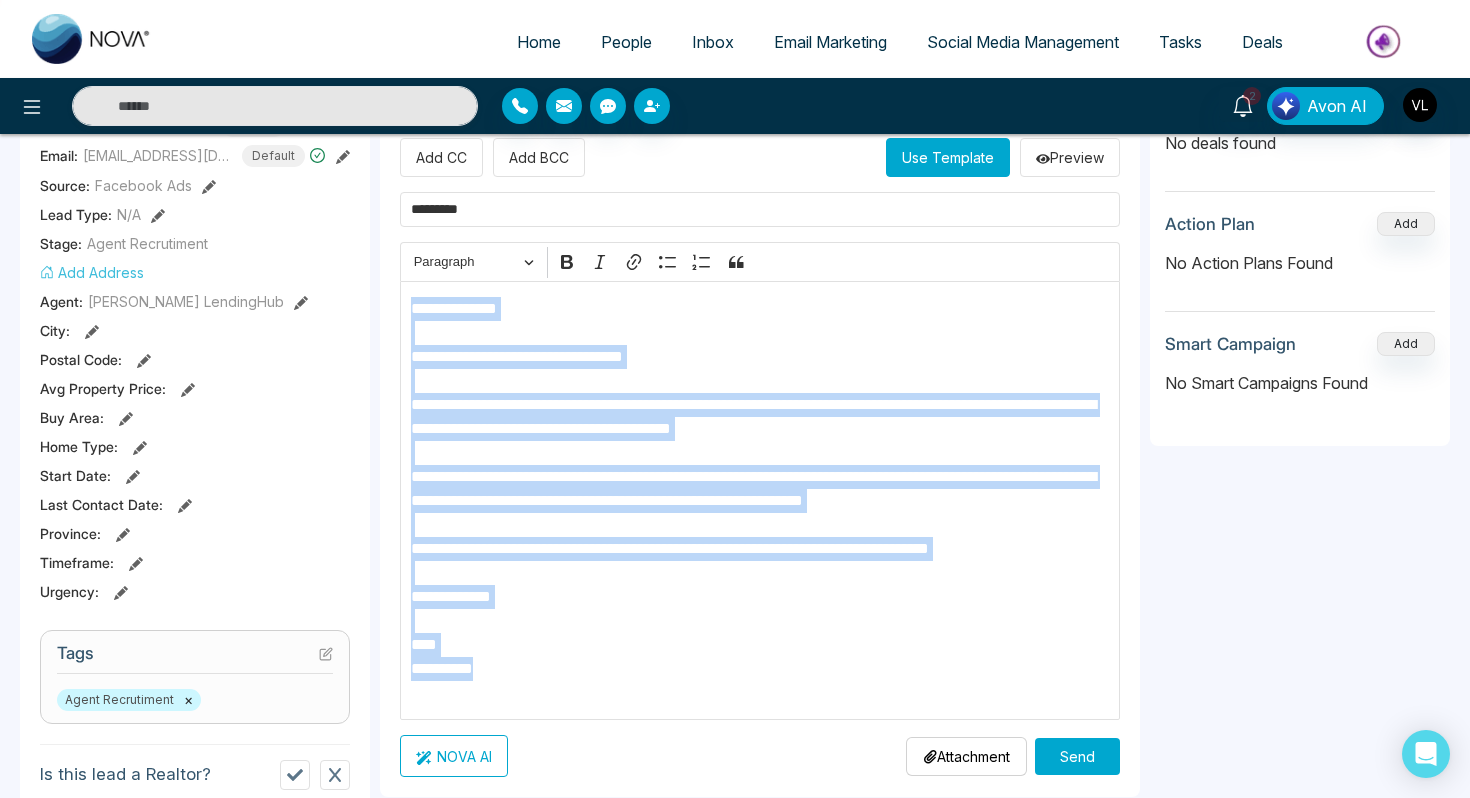 click on "**********" at bounding box center (760, 457) 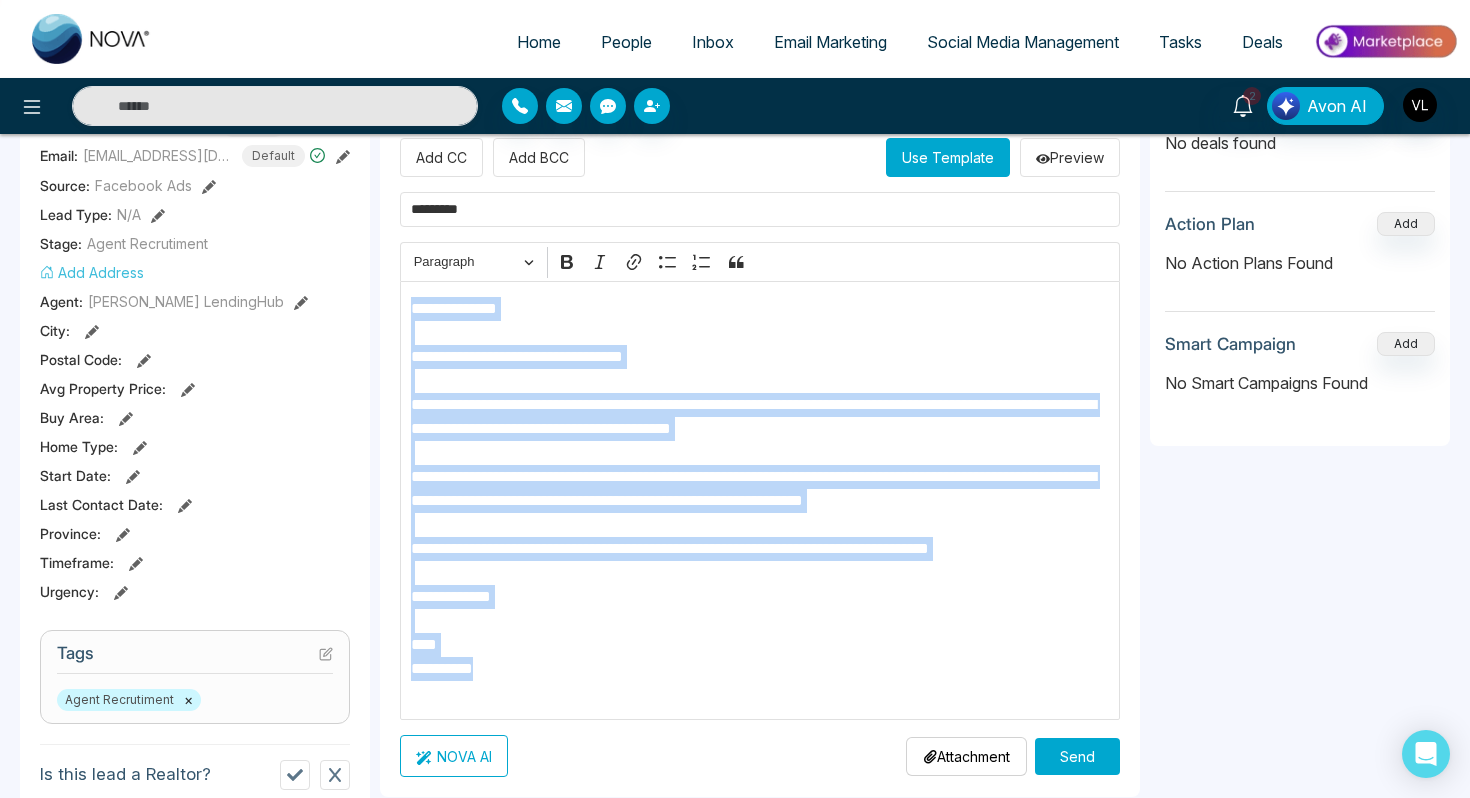 click on "Send" at bounding box center (1077, 756) 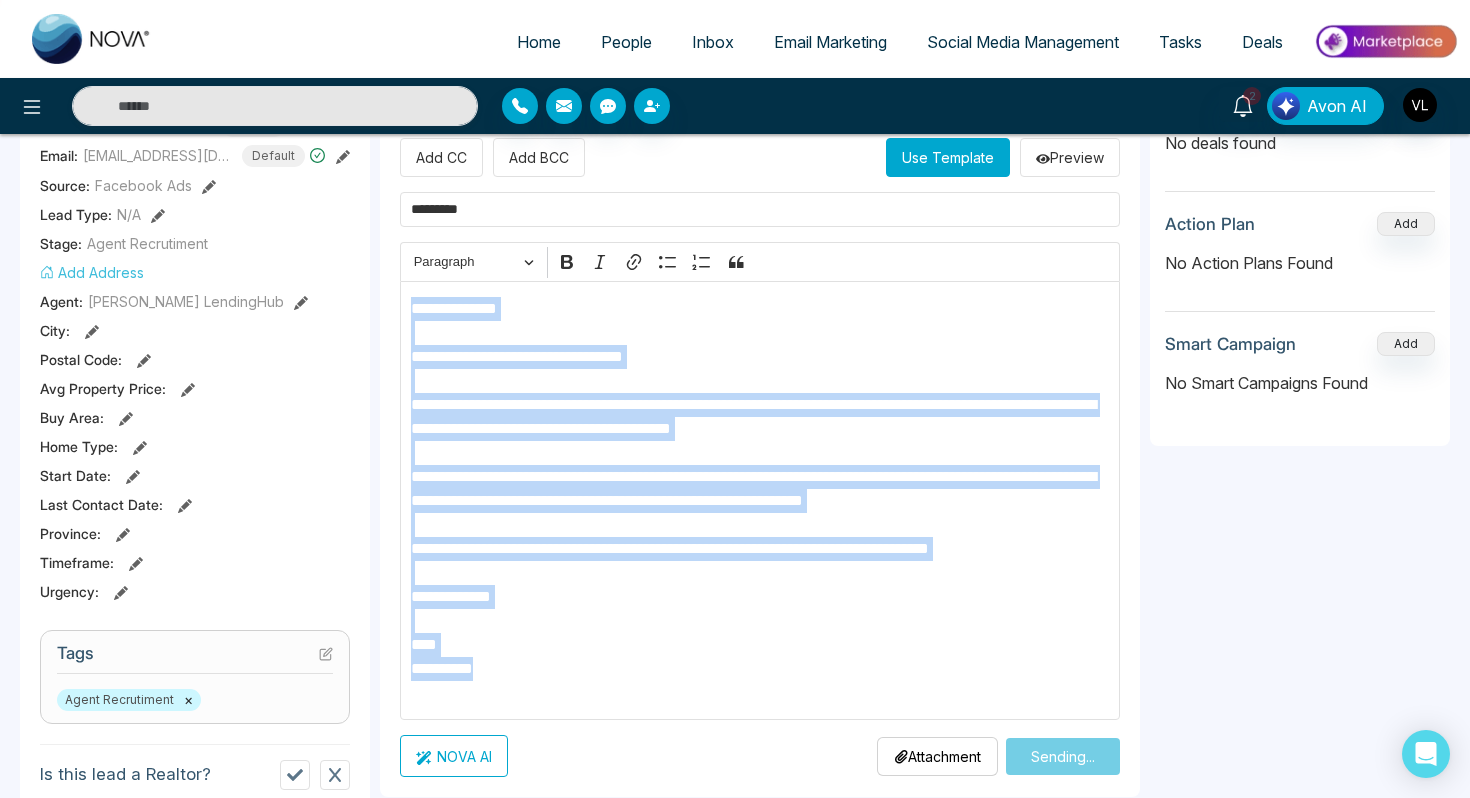 type 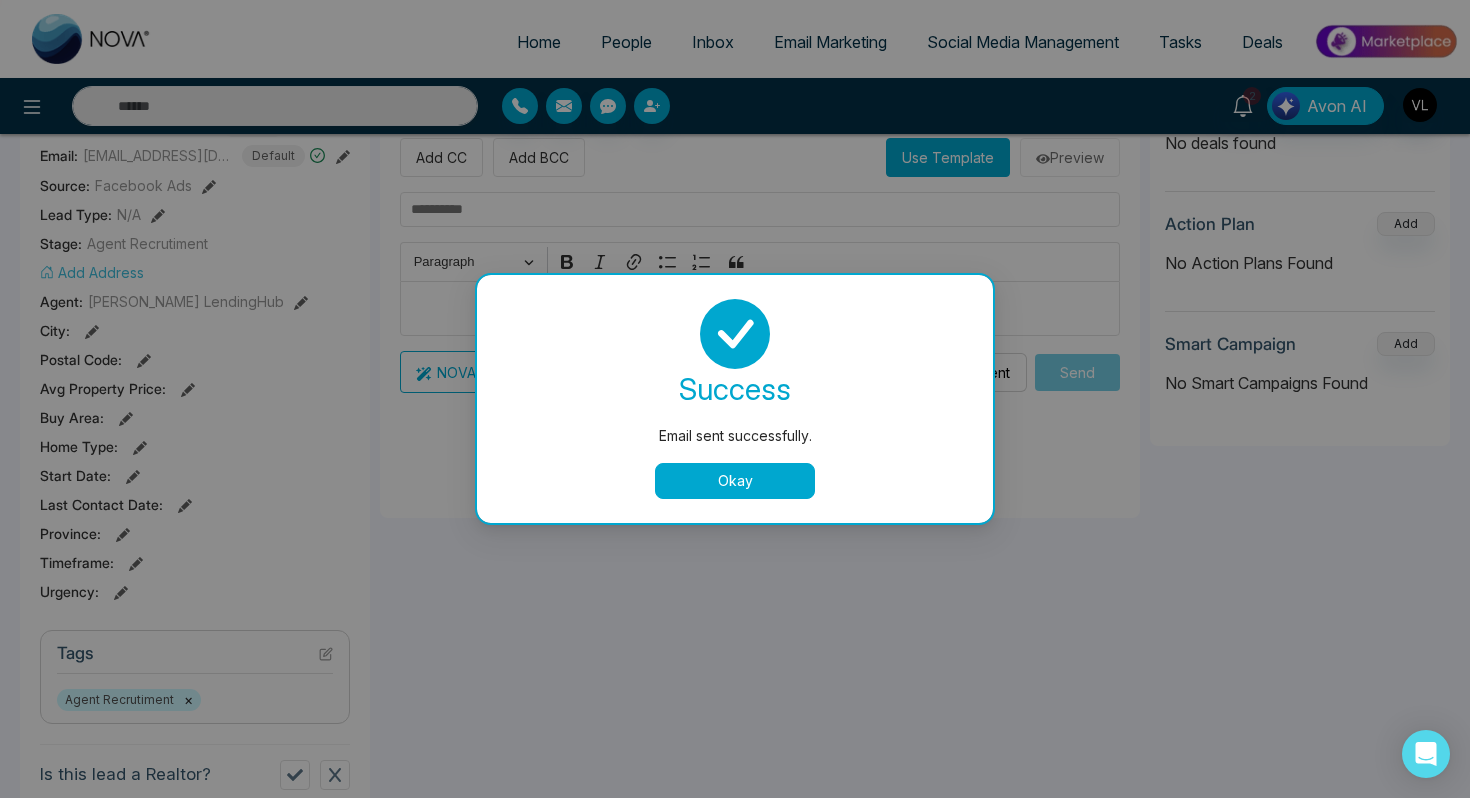 click on "Okay" at bounding box center [735, 481] 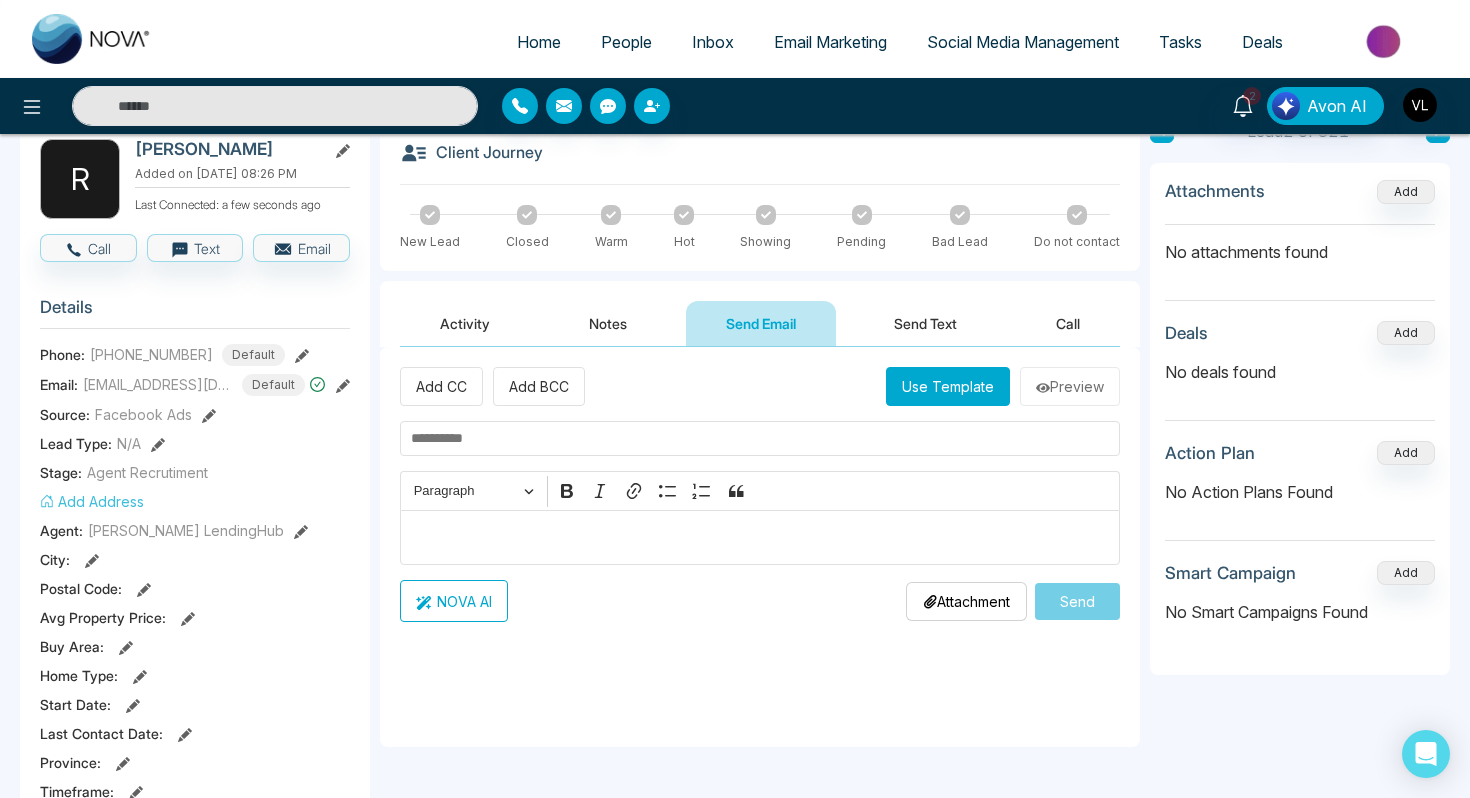 scroll, scrollTop: 112, scrollLeft: 0, axis: vertical 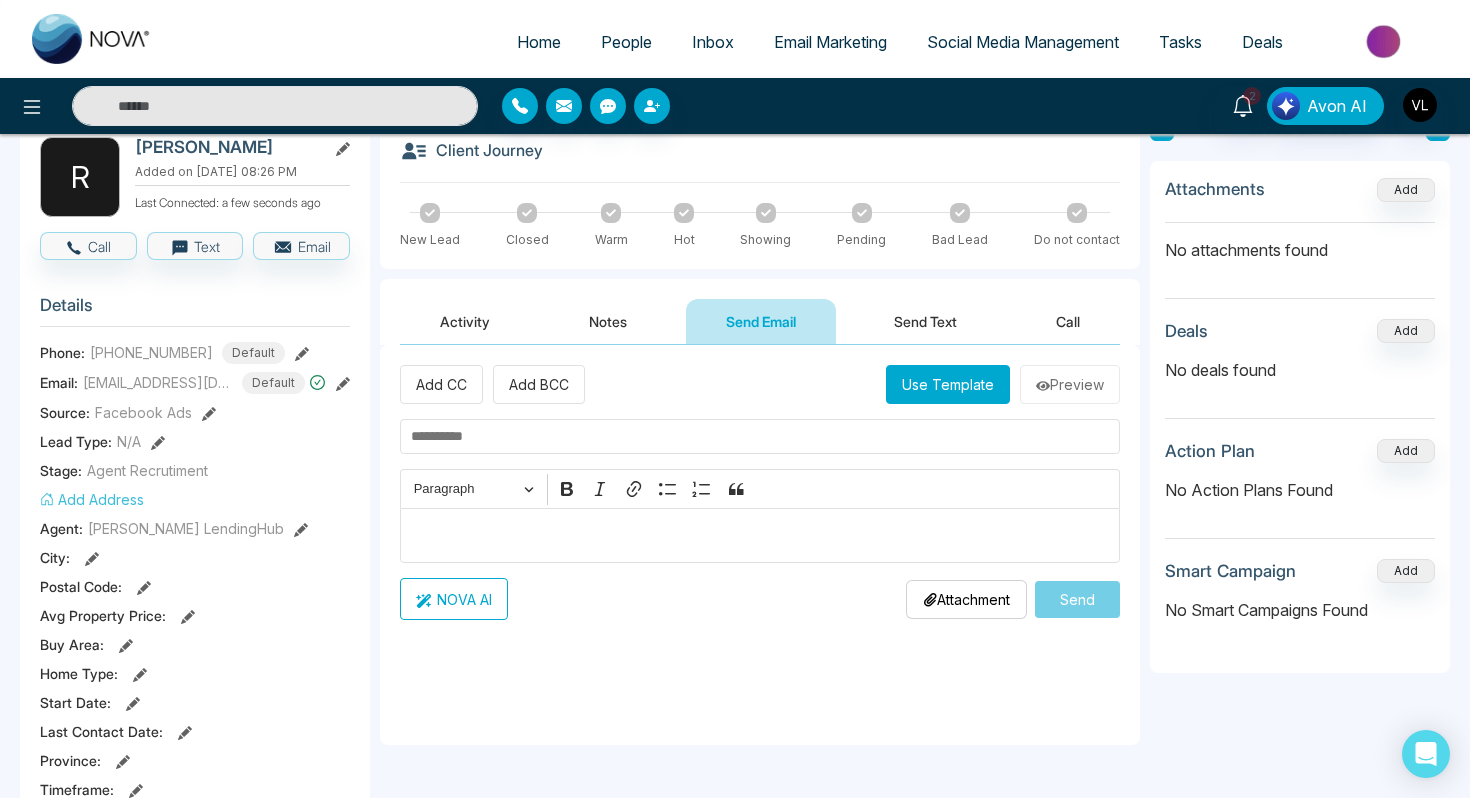 click on "Send Text" at bounding box center [925, 321] 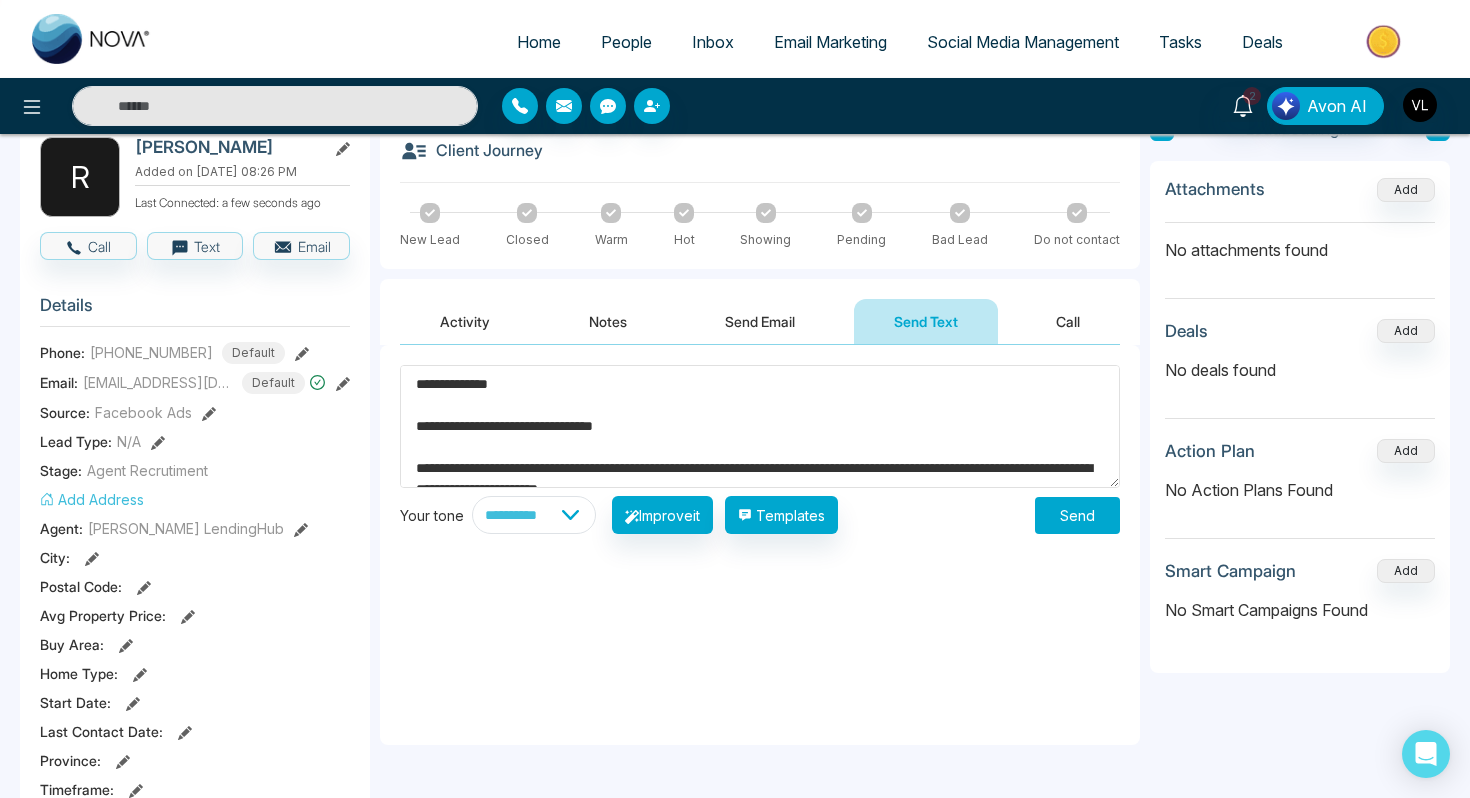 scroll, scrollTop: 221, scrollLeft: 0, axis: vertical 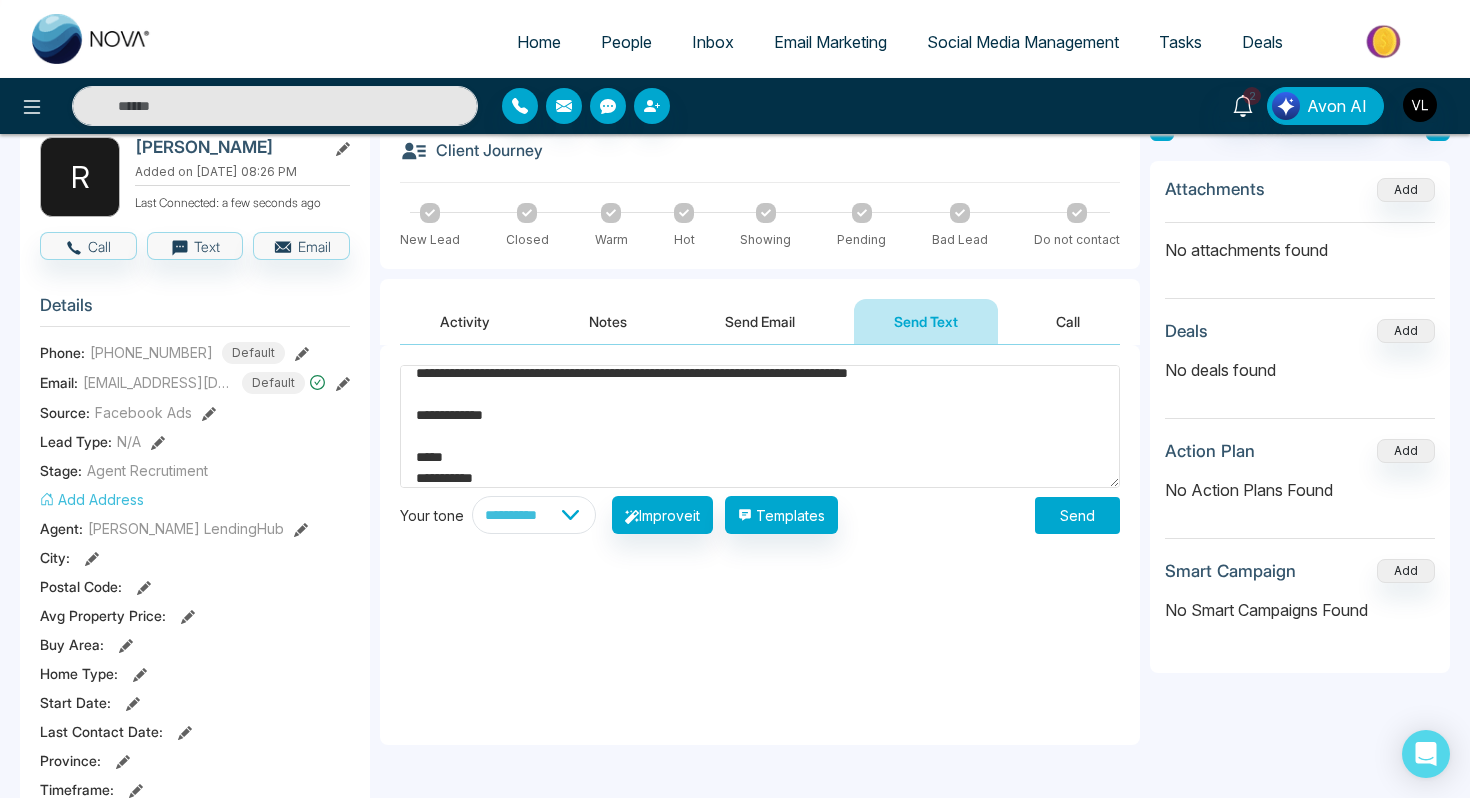 type on "**********" 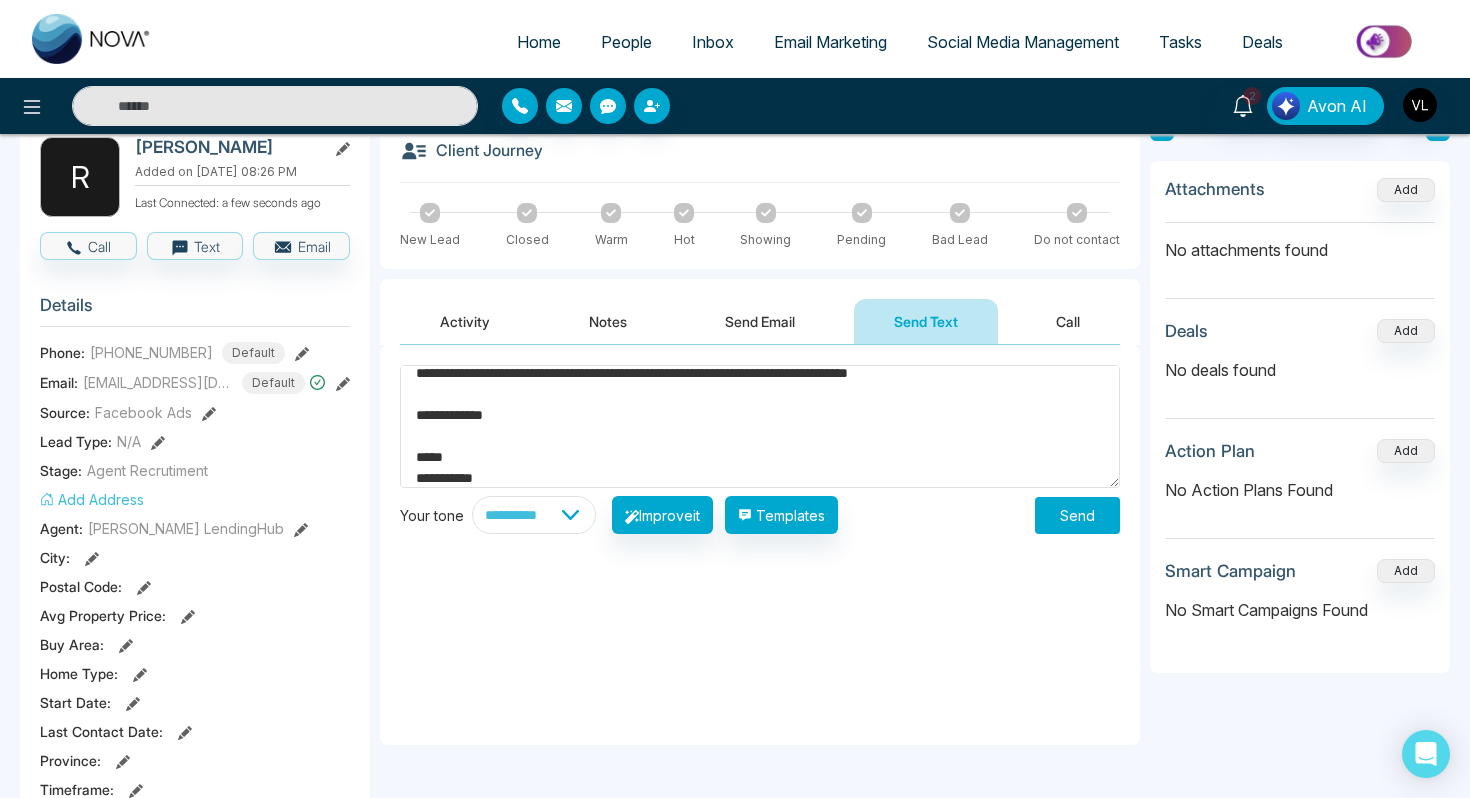 click on "Send" at bounding box center [1077, 515] 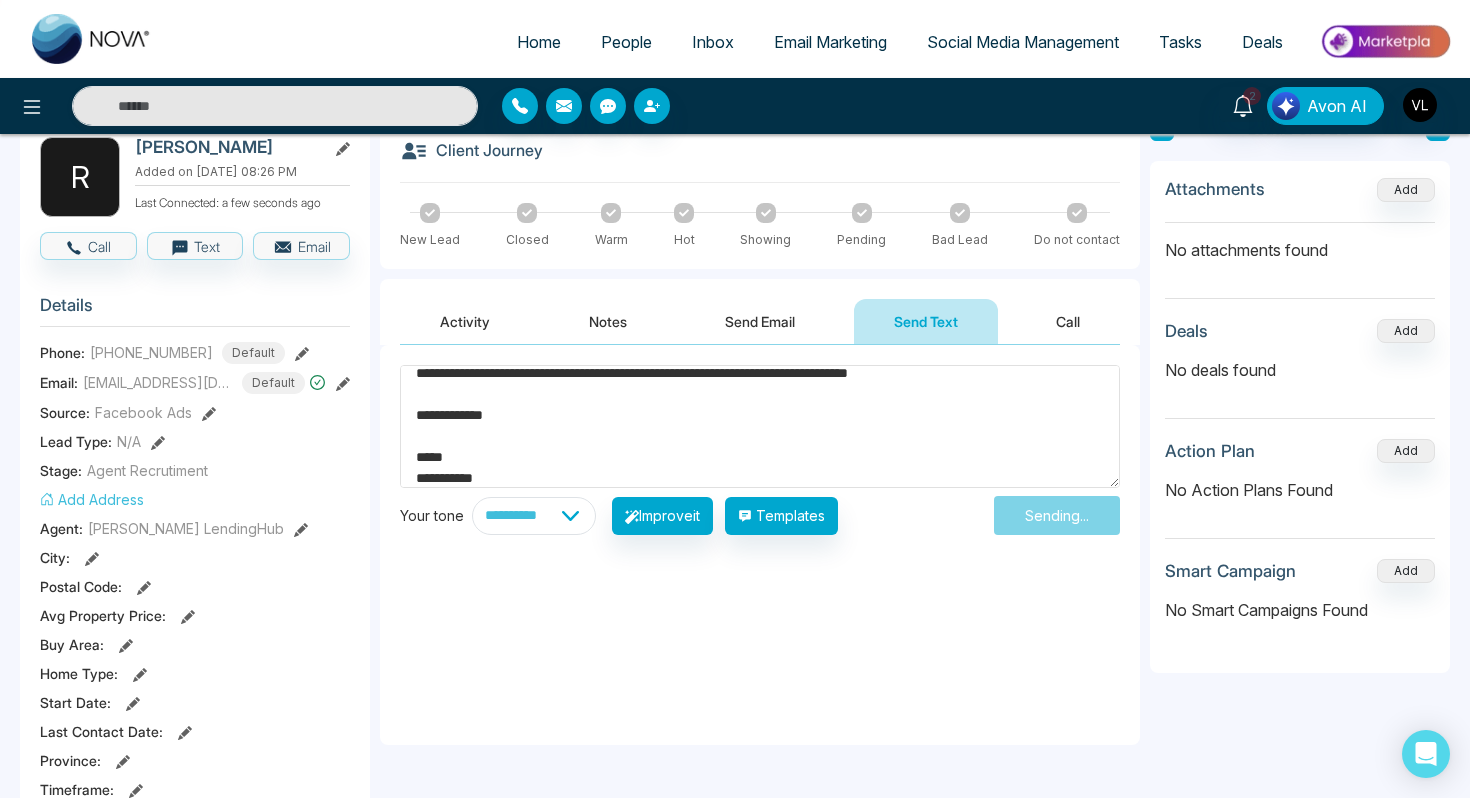 type 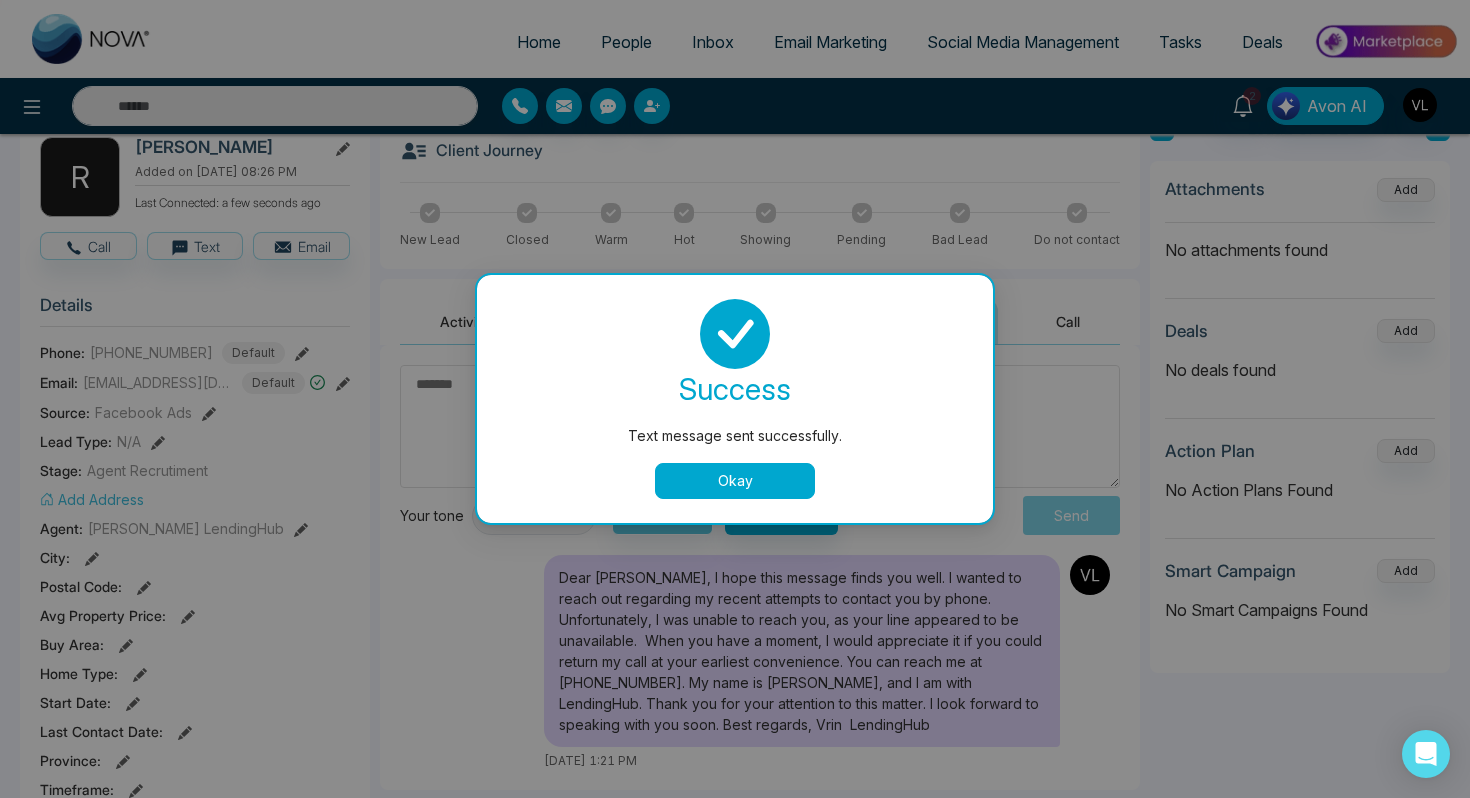 scroll, scrollTop: 0, scrollLeft: 0, axis: both 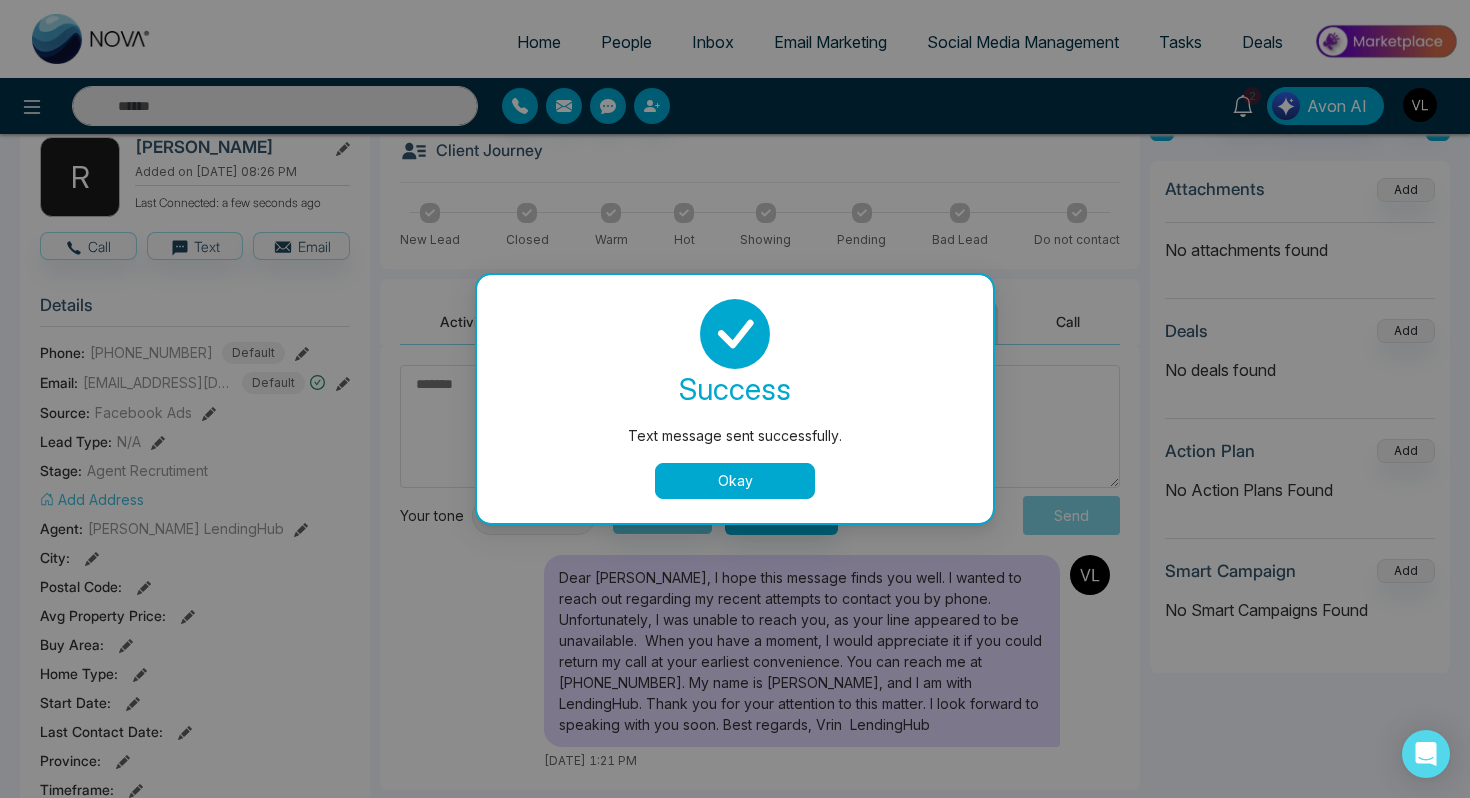 click on "Okay" at bounding box center [735, 481] 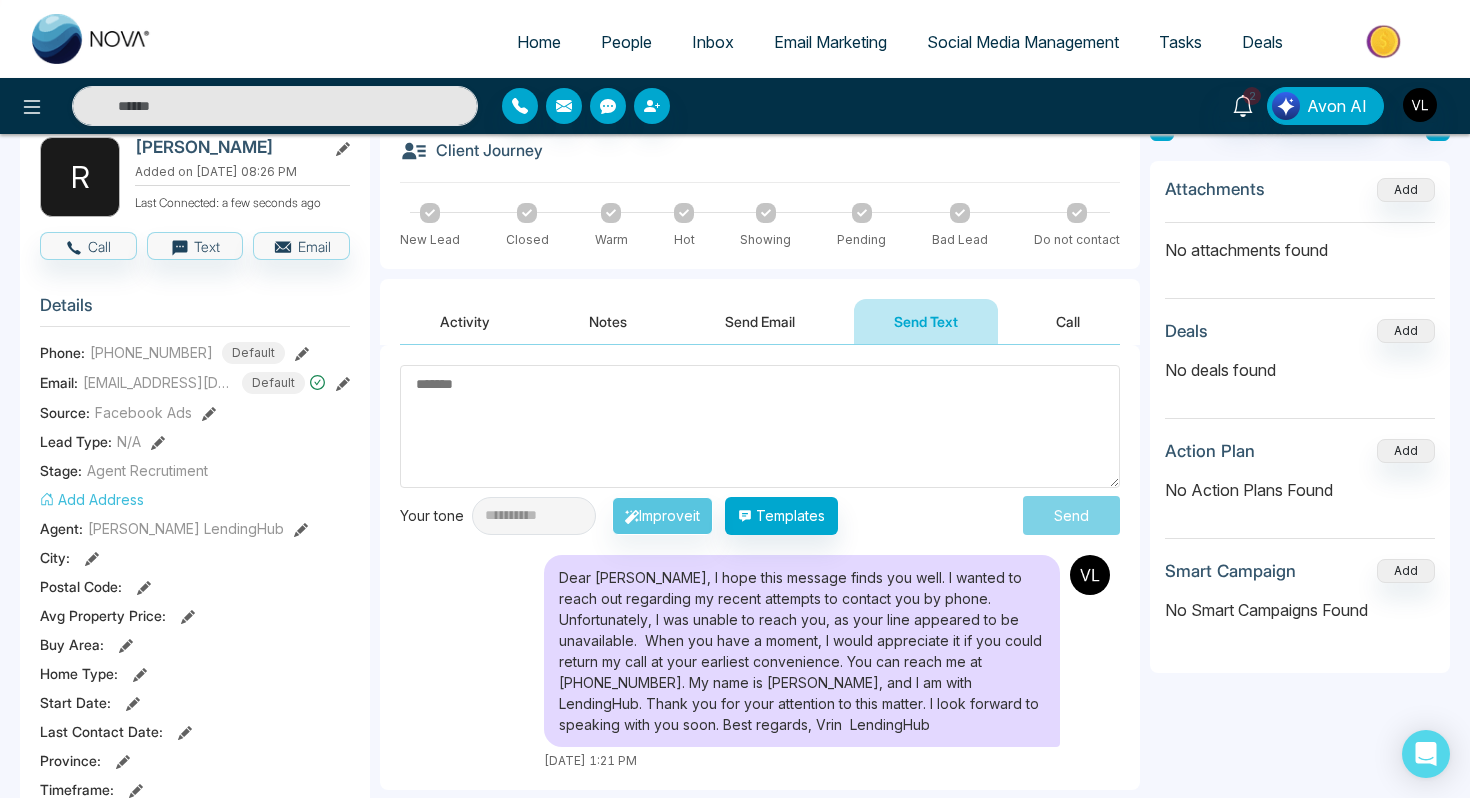click on "Activity" at bounding box center (465, 321) 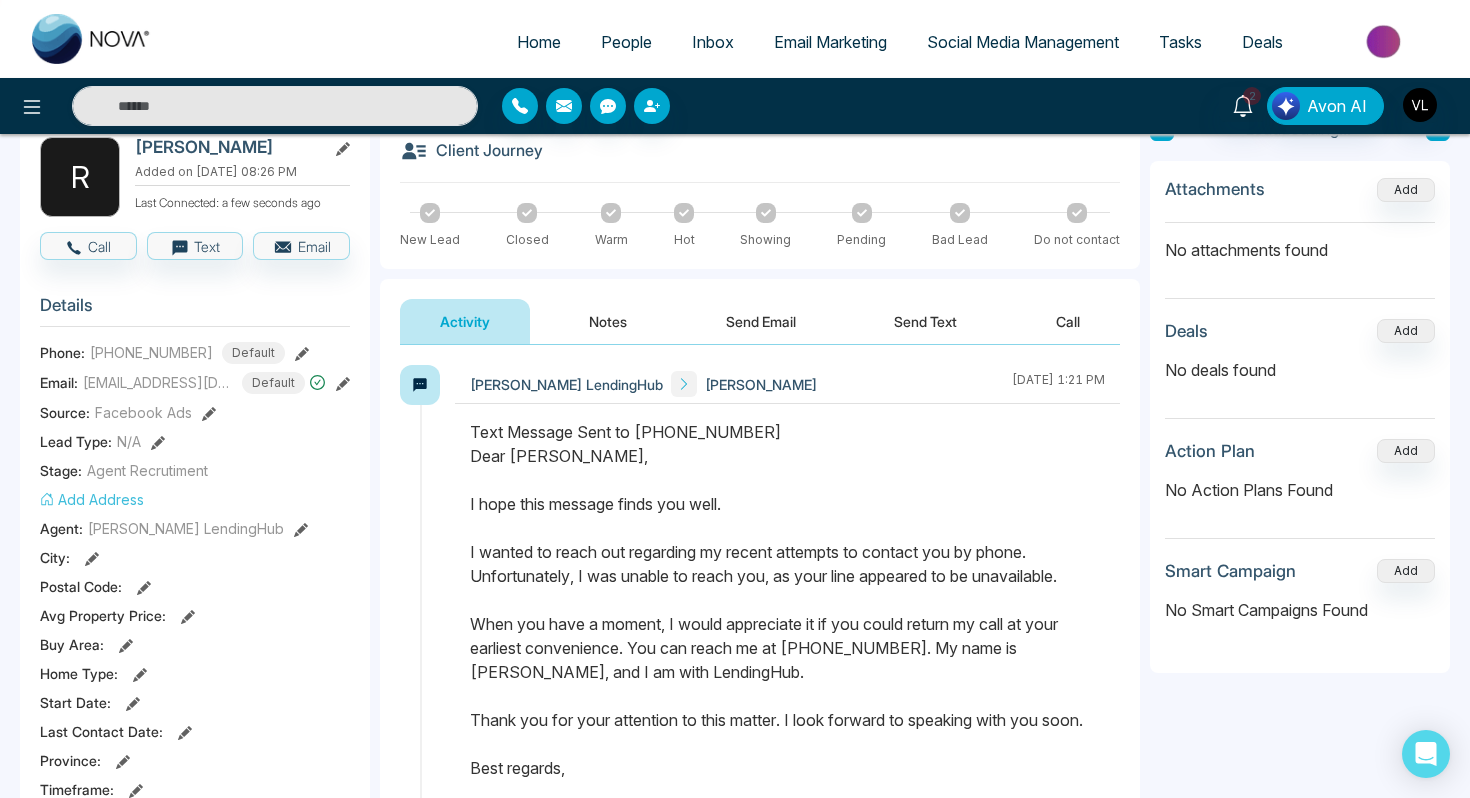 scroll, scrollTop: 308, scrollLeft: 0, axis: vertical 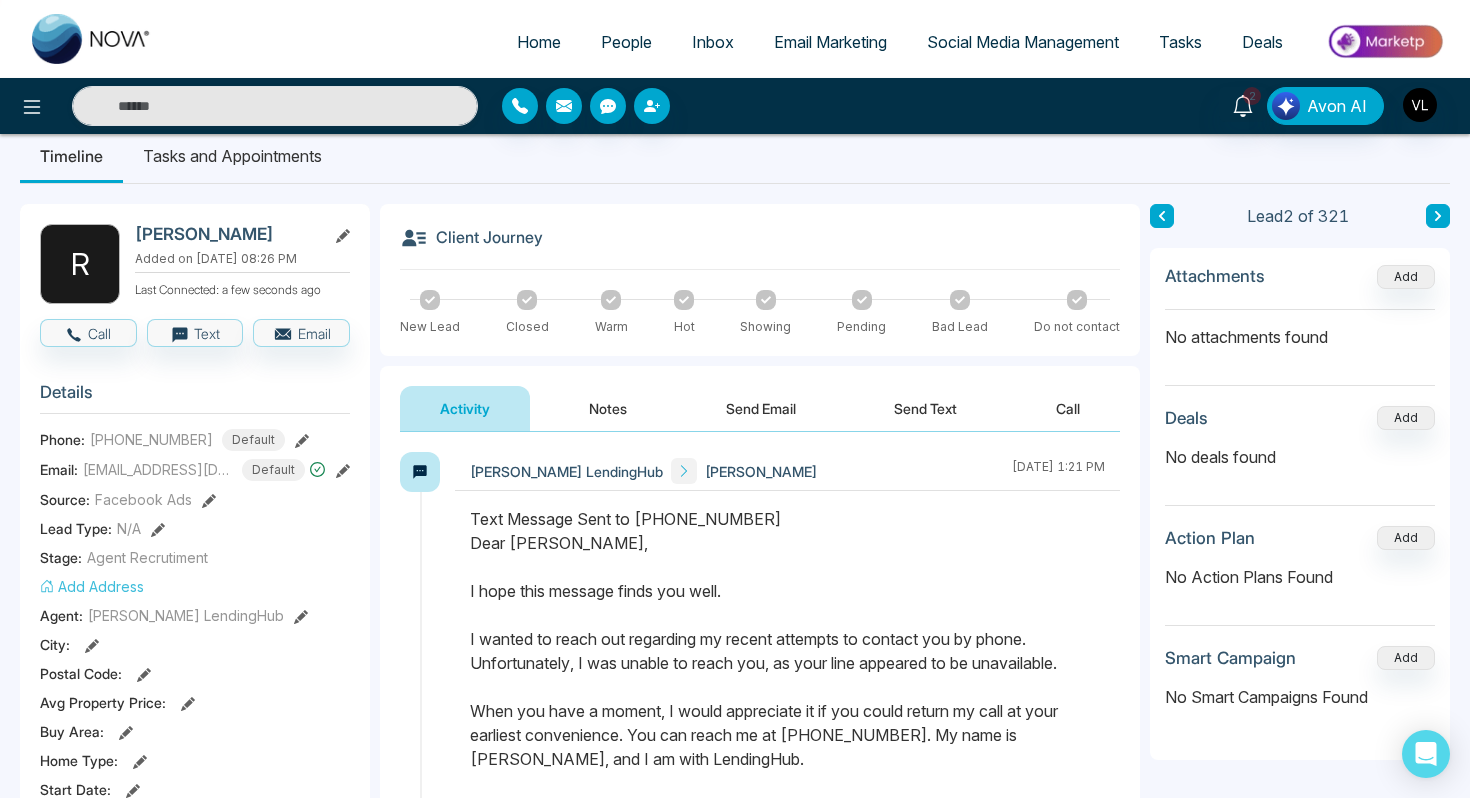 click on "People" at bounding box center [626, 42] 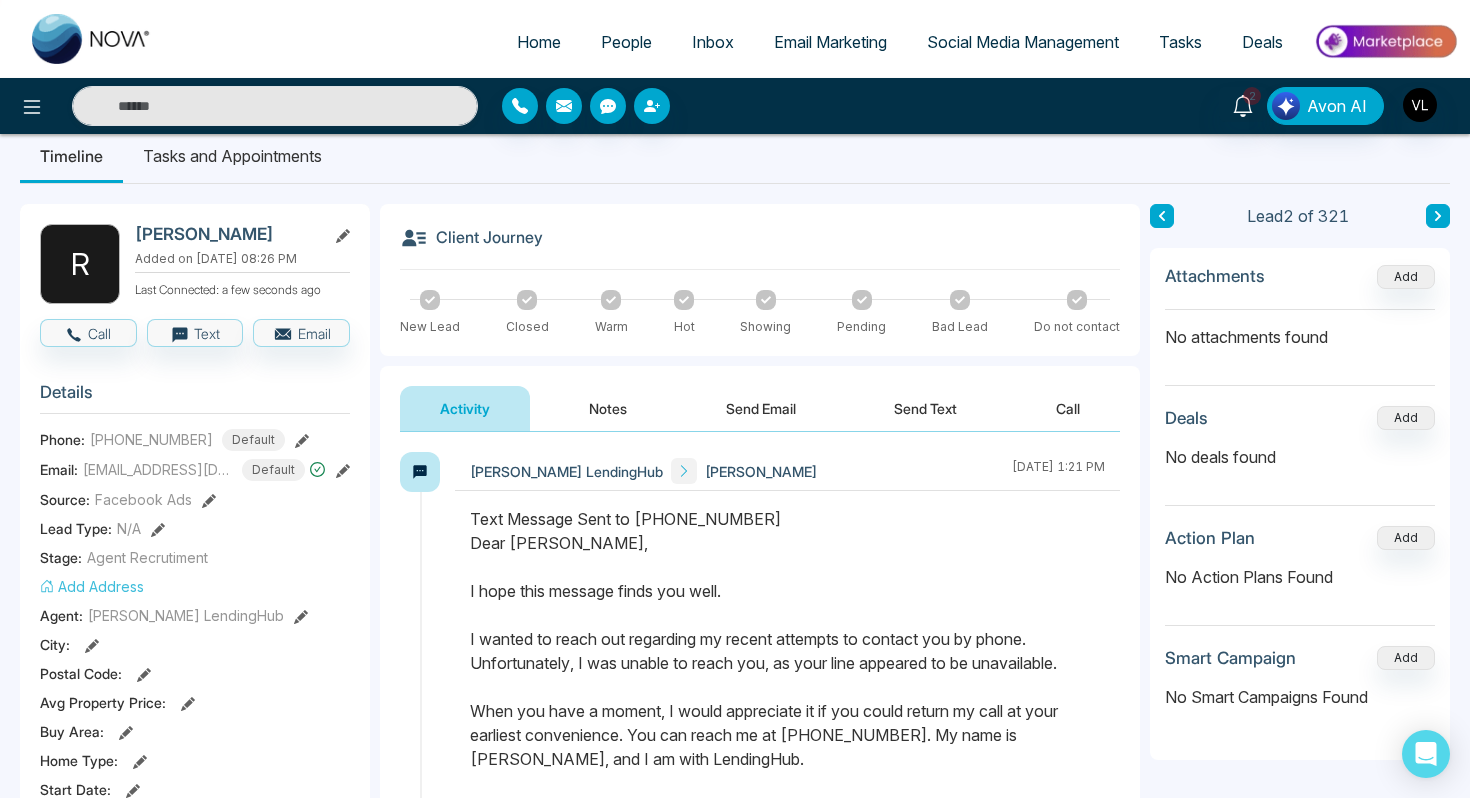 scroll, scrollTop: 0, scrollLeft: 0, axis: both 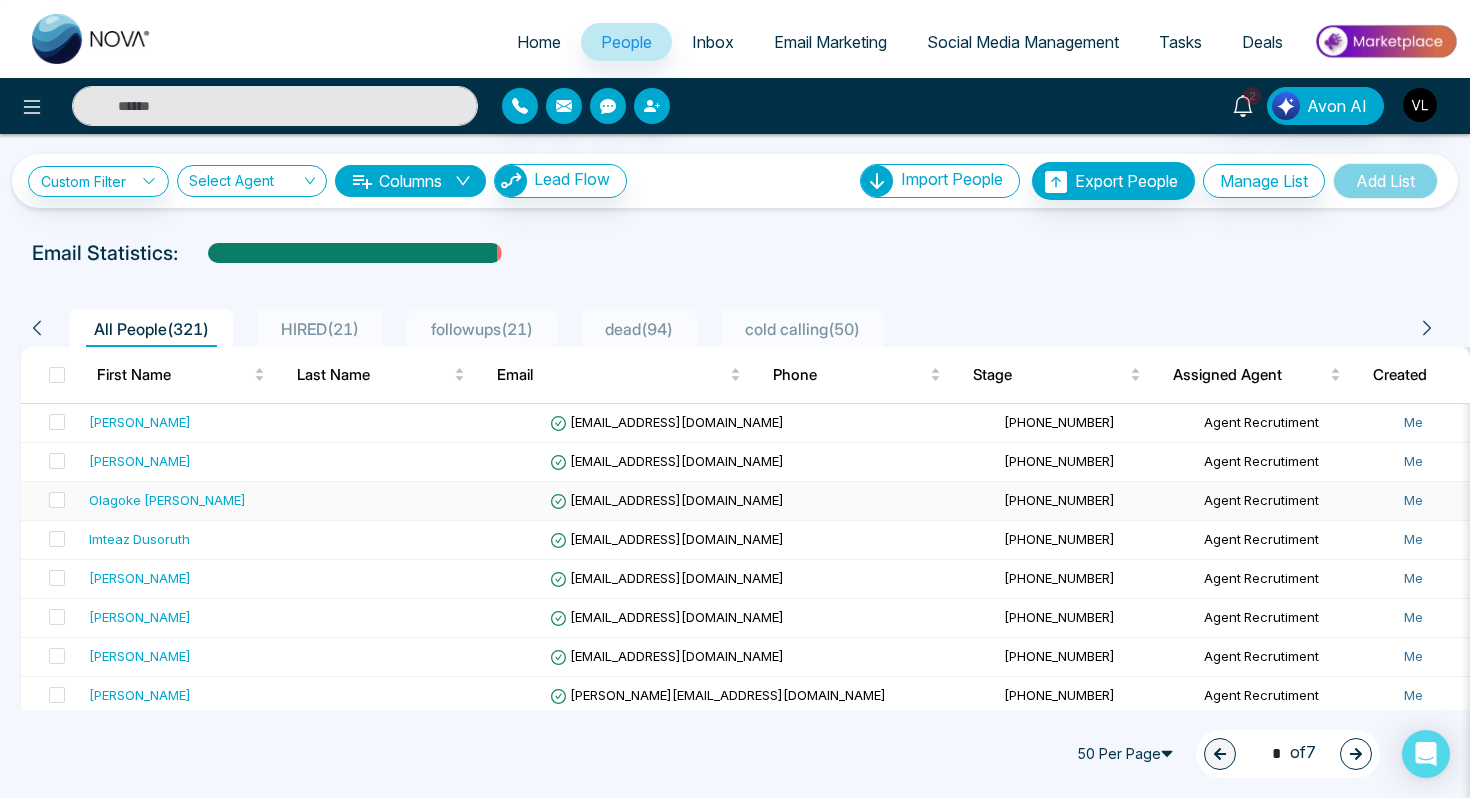 click on "Olagoke [PERSON_NAME]" at bounding box center (167, 500) 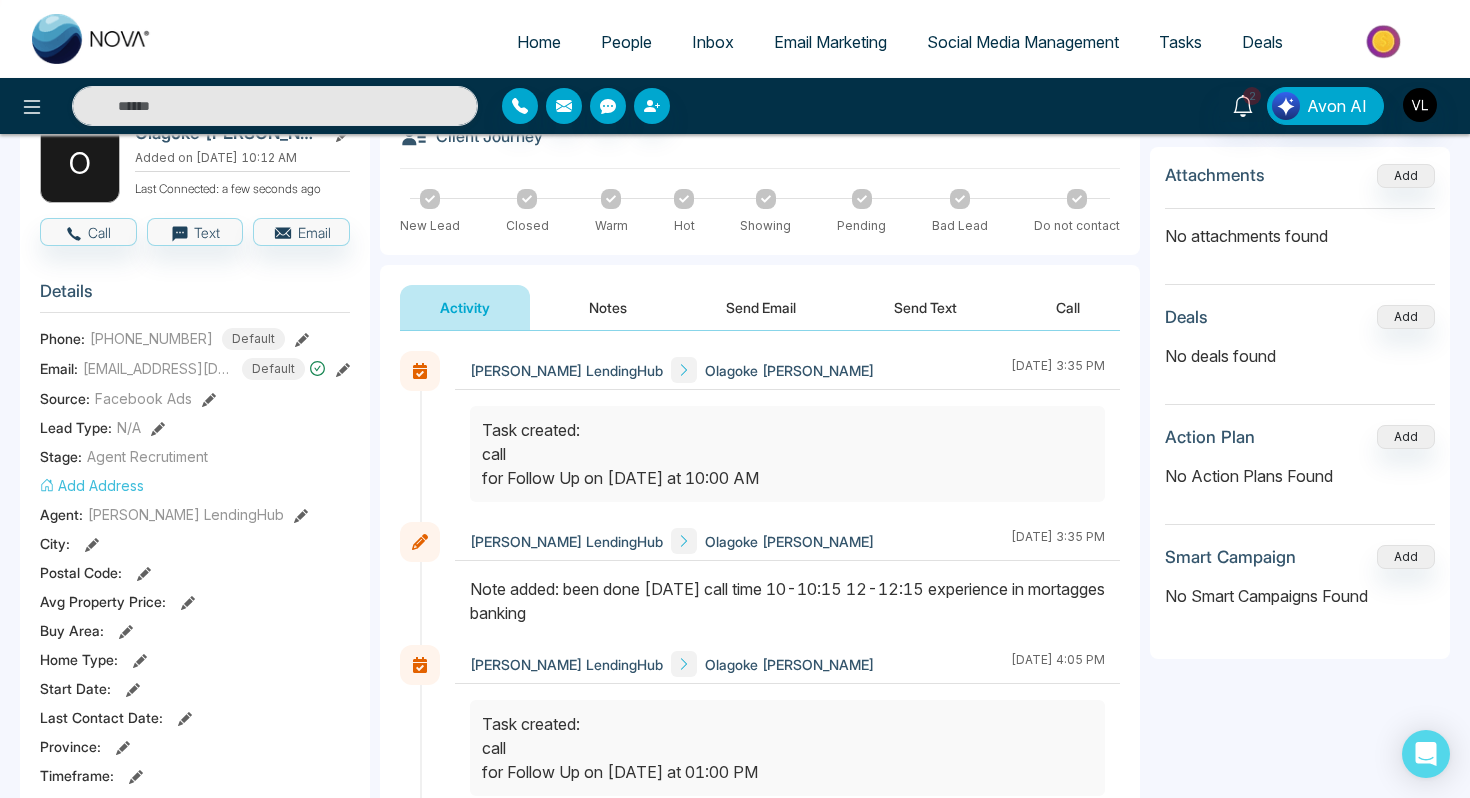scroll, scrollTop: 0, scrollLeft: 0, axis: both 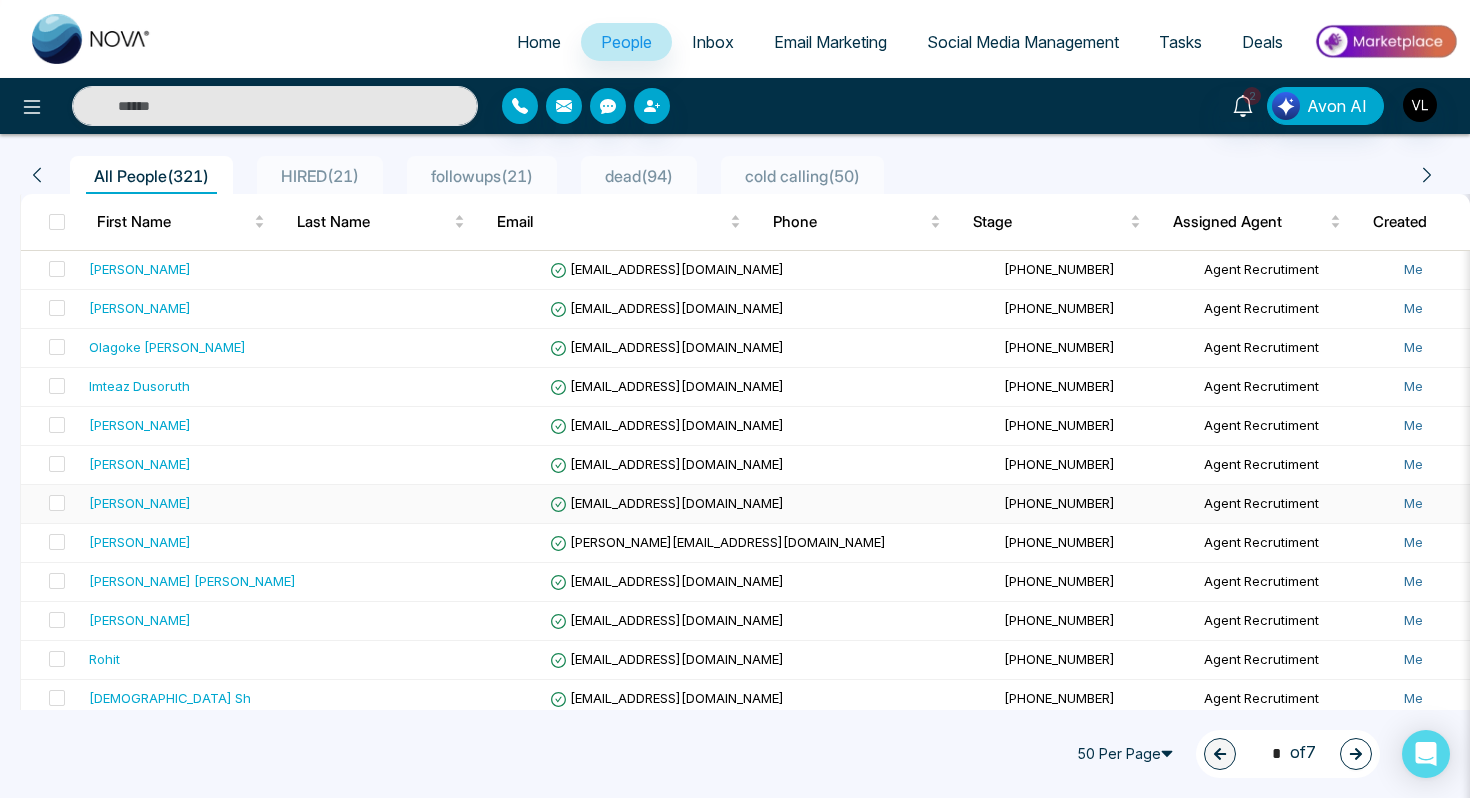 click on "[PERSON_NAME]" at bounding box center (140, 503) 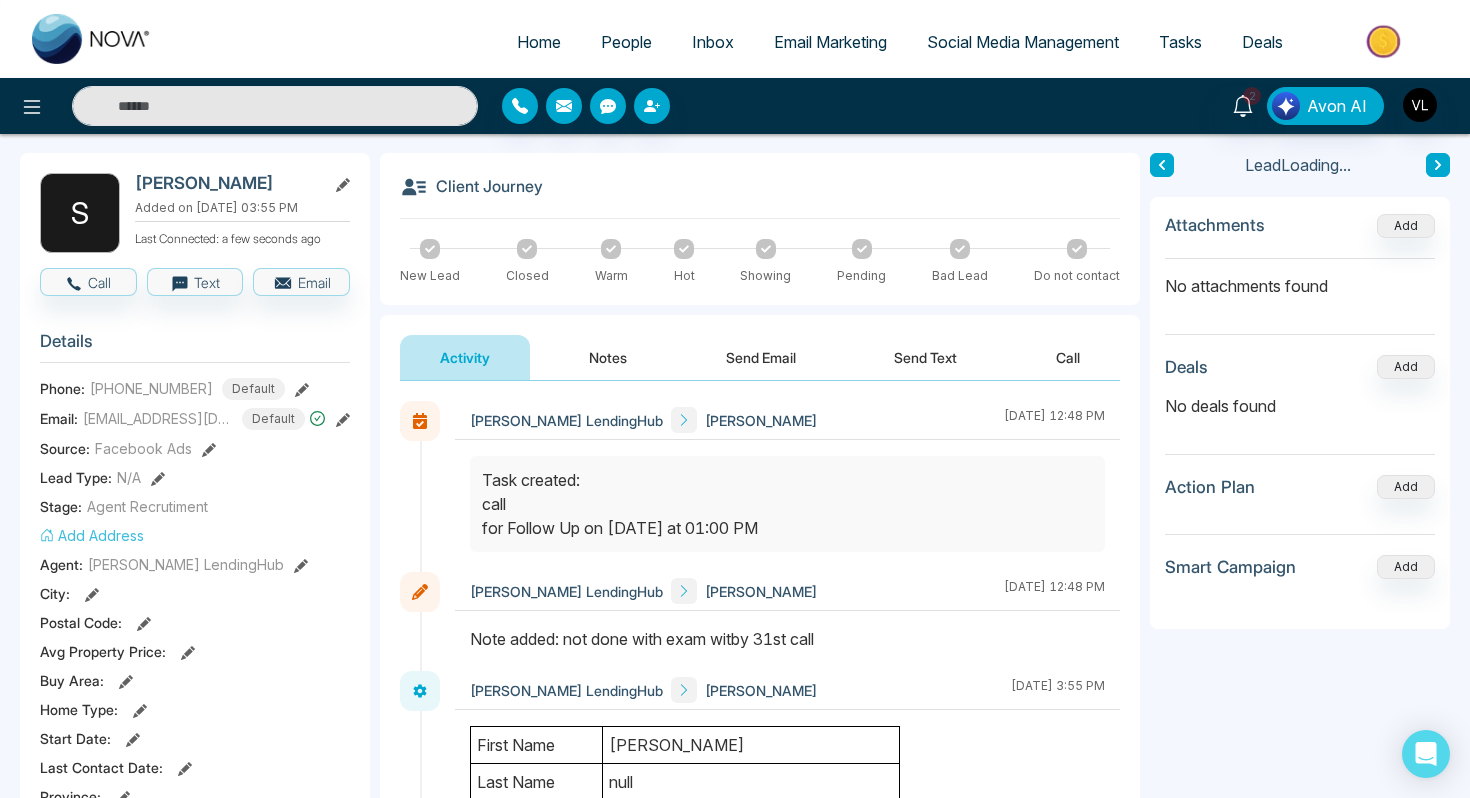 scroll, scrollTop: 77, scrollLeft: 0, axis: vertical 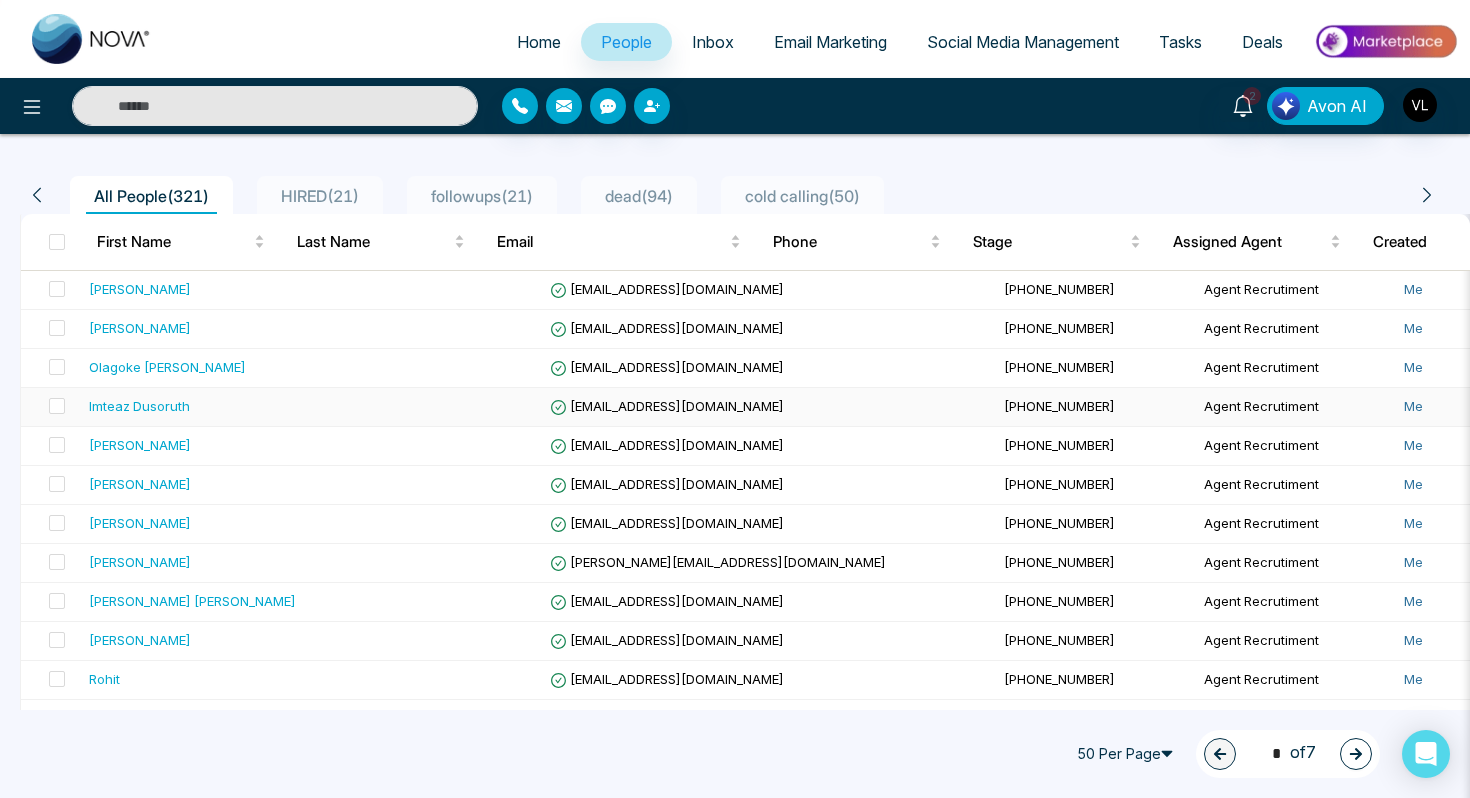 click on "Imteaz Dusoruth" at bounding box center [211, 407] 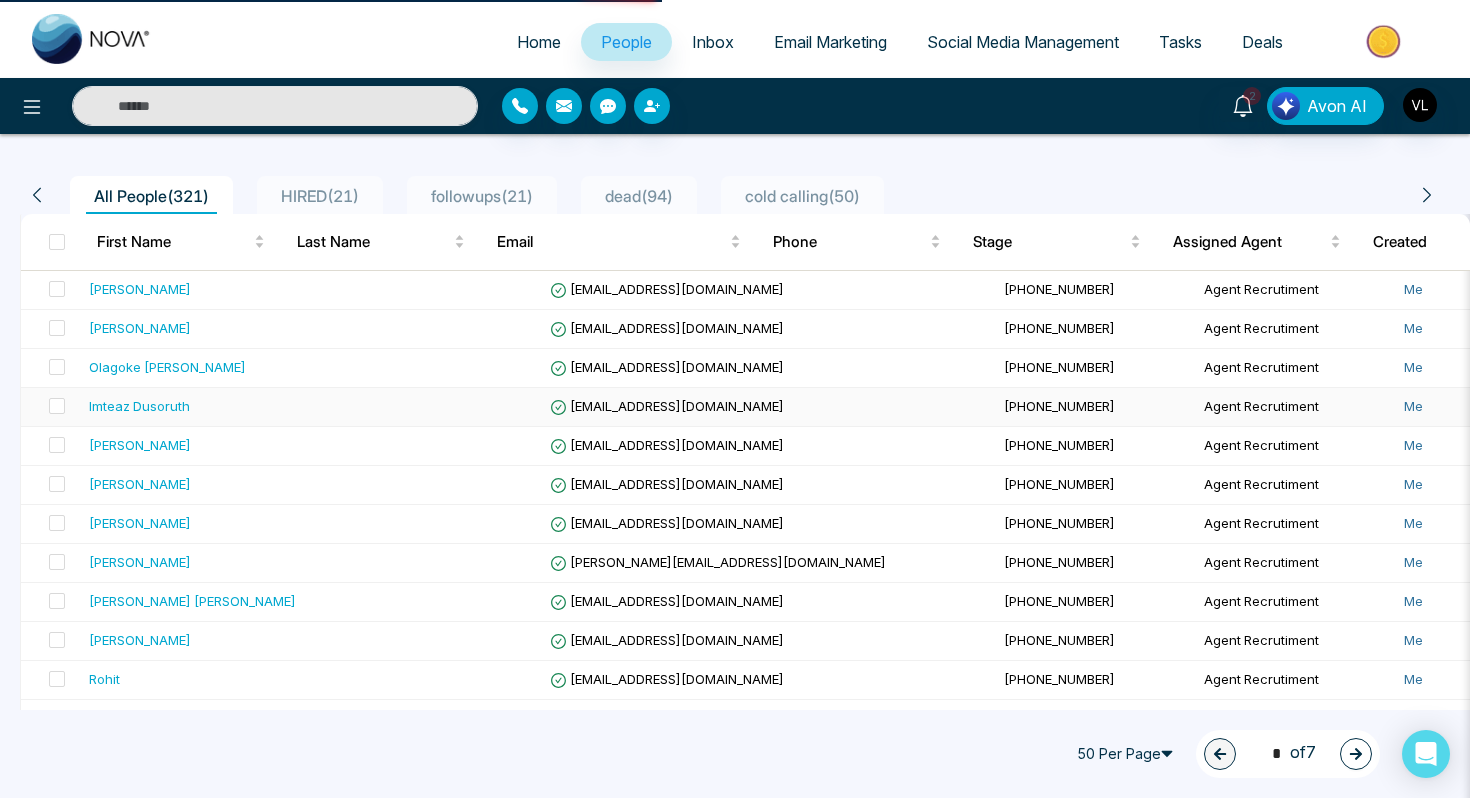 scroll, scrollTop: 0, scrollLeft: 0, axis: both 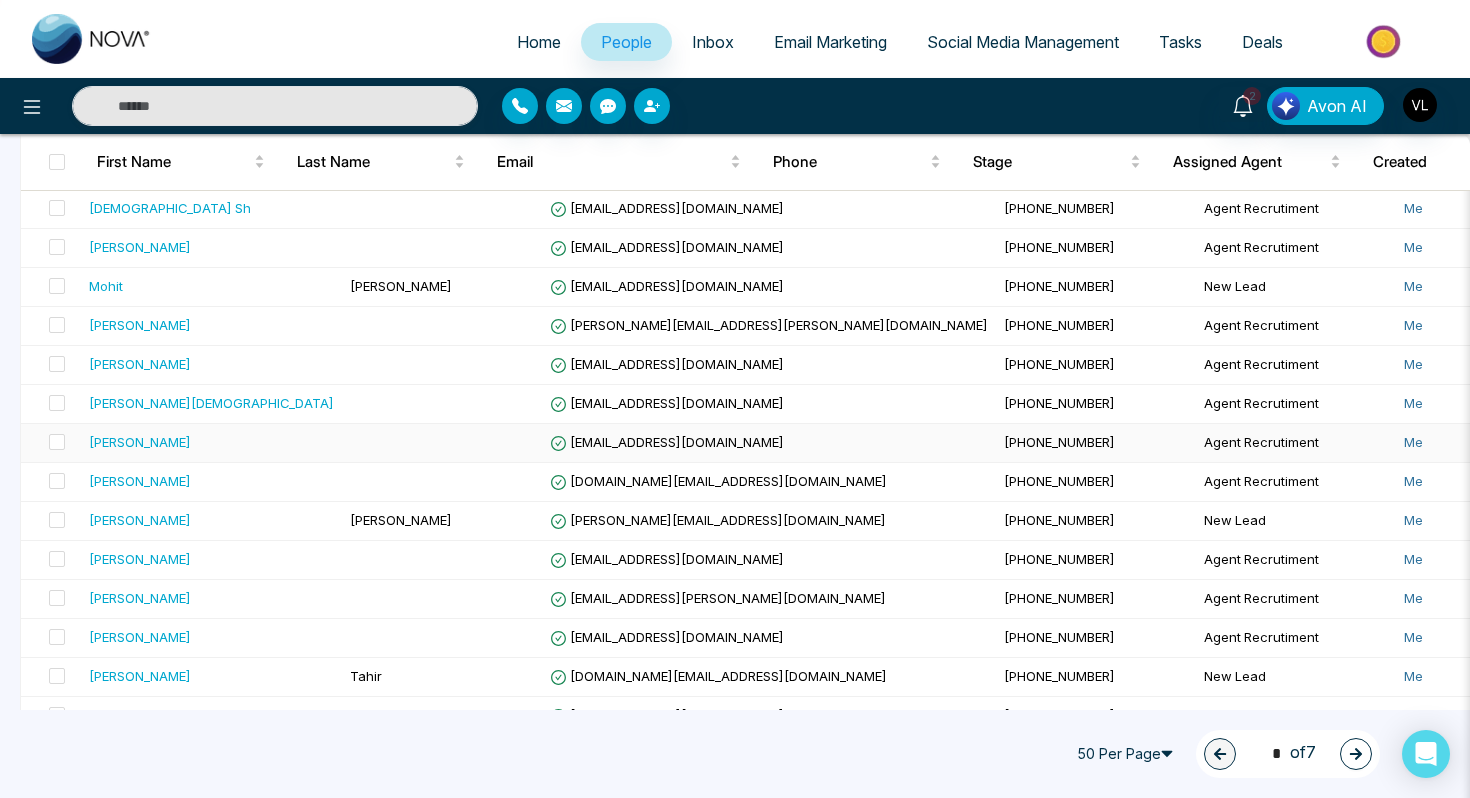 click on "[PERSON_NAME]" at bounding box center (211, 442) 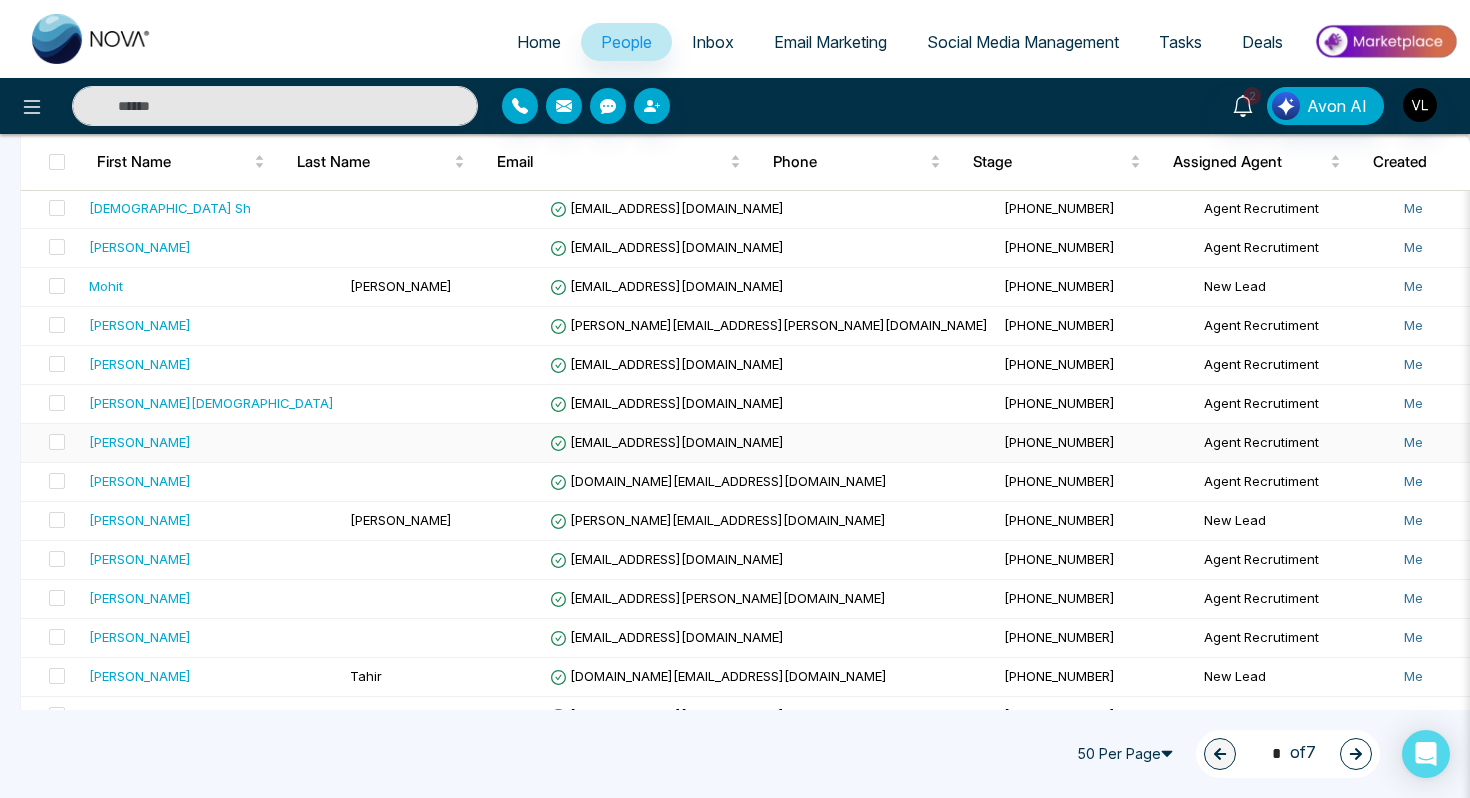 scroll, scrollTop: 0, scrollLeft: 0, axis: both 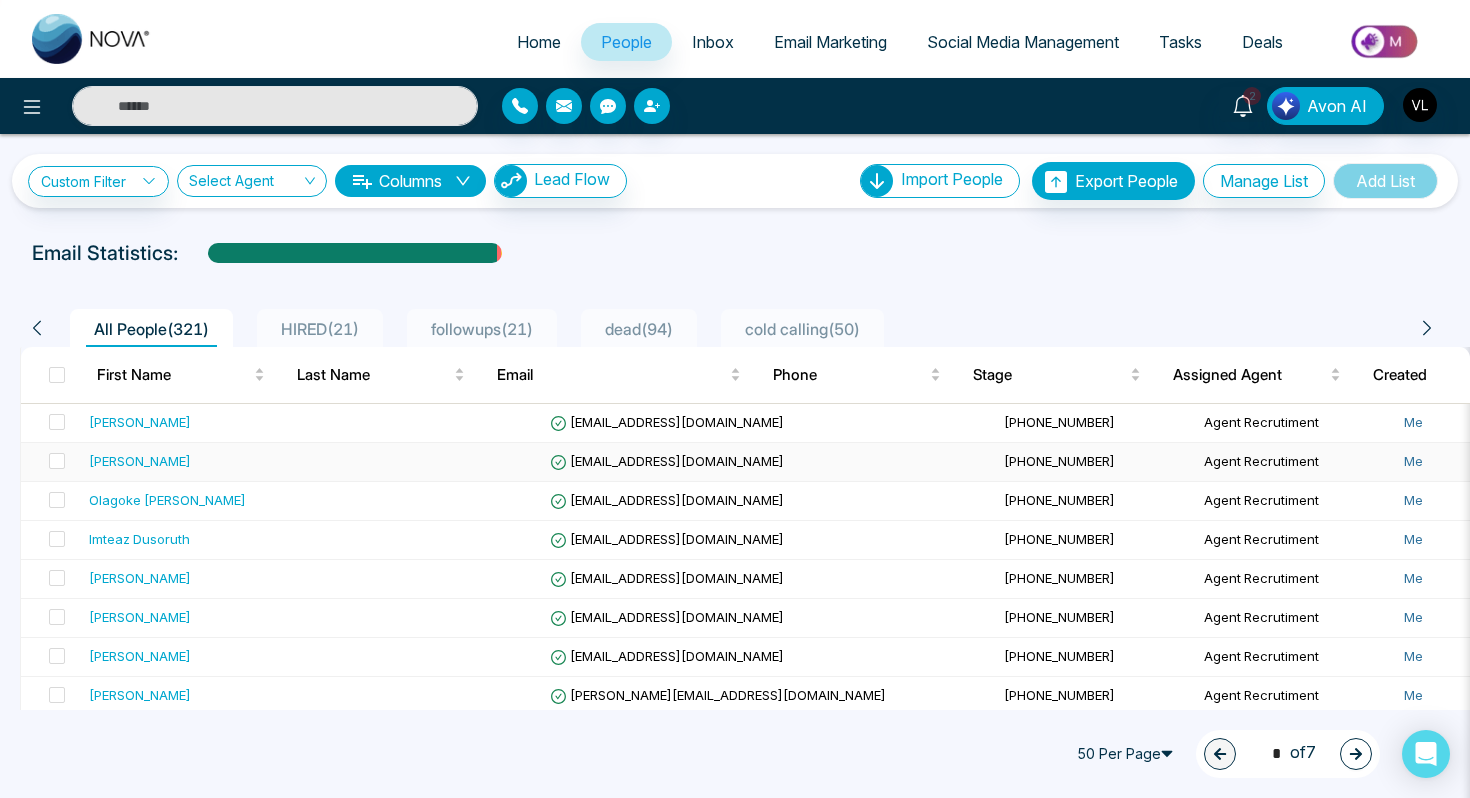 click on "[PERSON_NAME]" at bounding box center (211, 461) 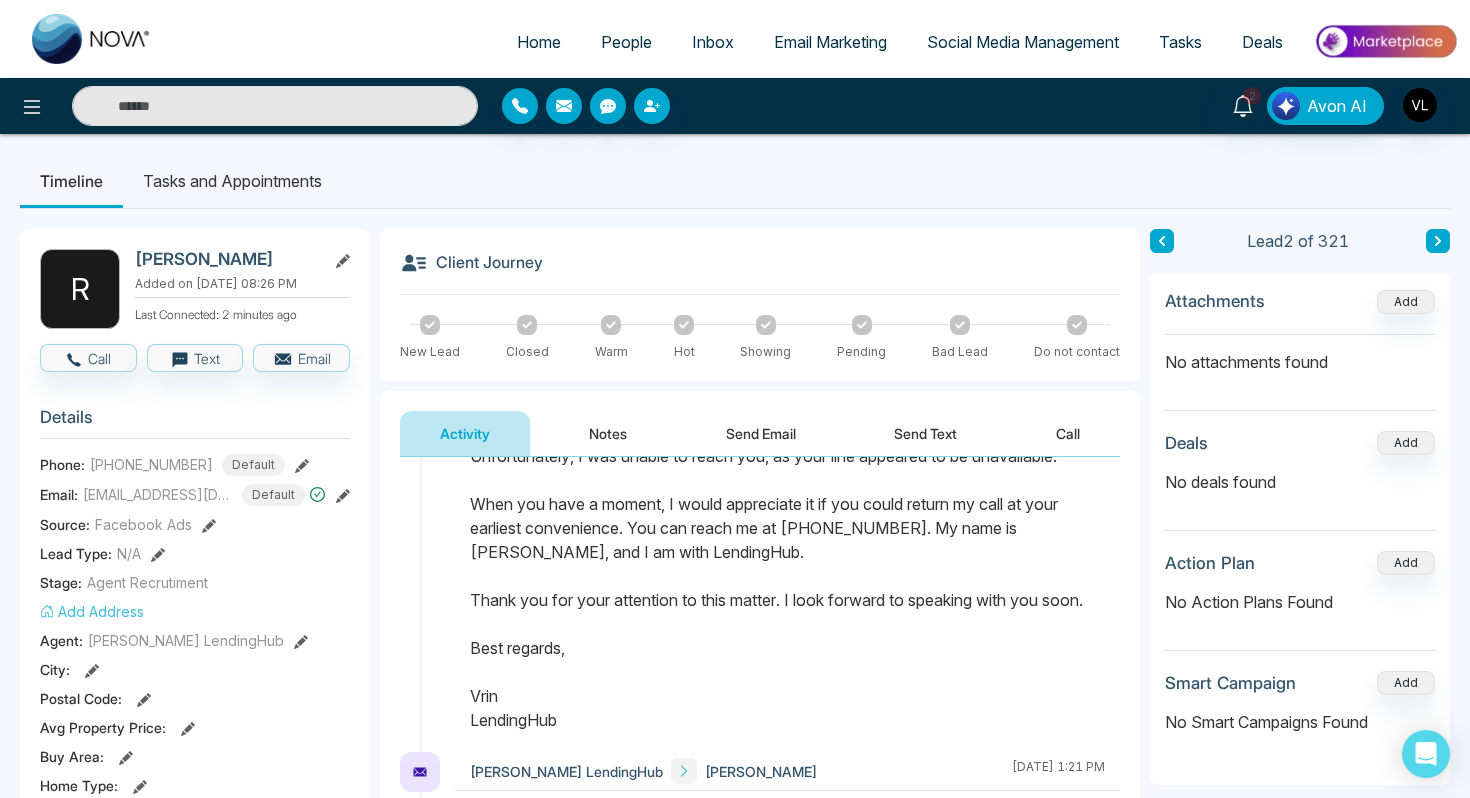 scroll, scrollTop: 308, scrollLeft: 0, axis: vertical 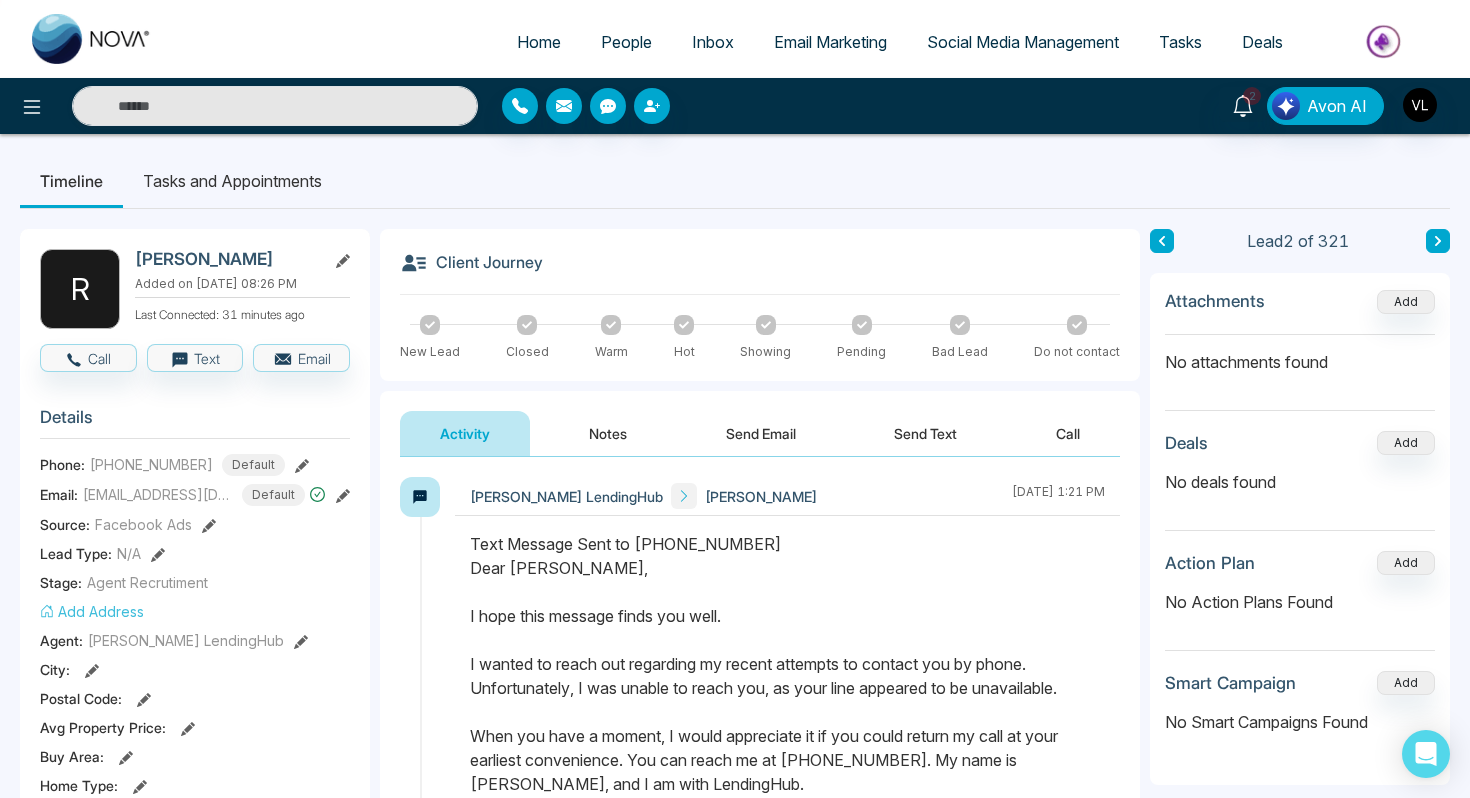 click on "People" at bounding box center (626, 42) 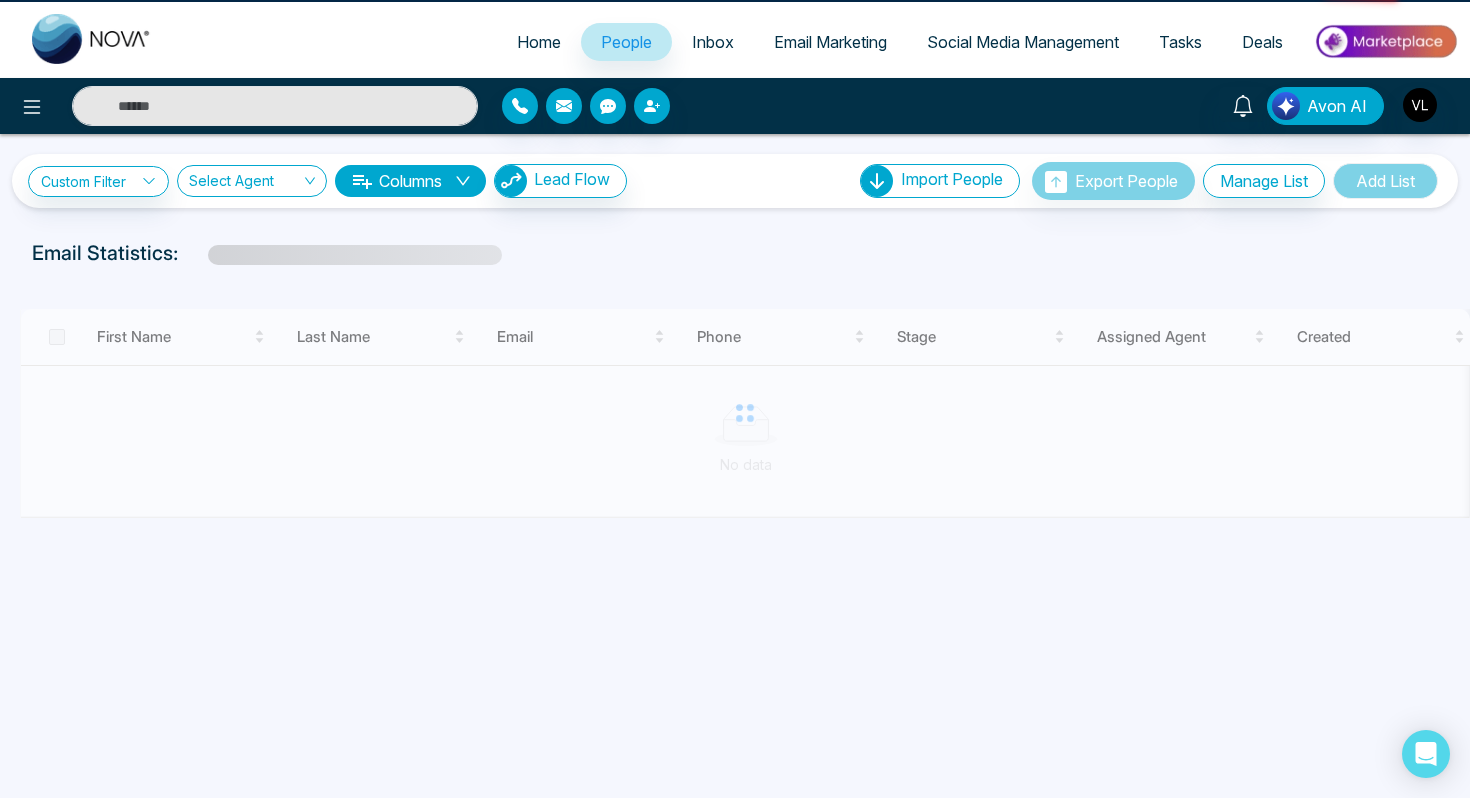 click on "People" at bounding box center (626, 42) 